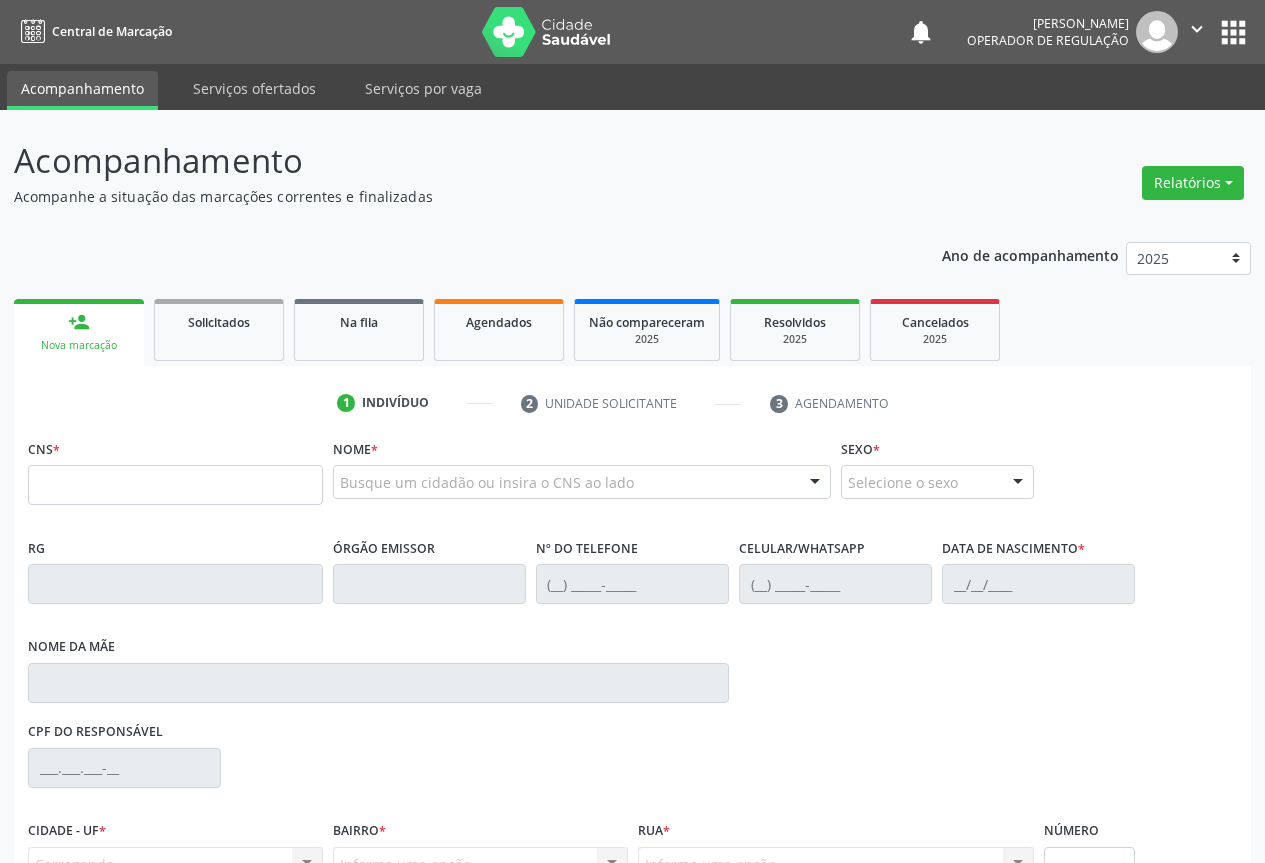 click on "person_add
Nova marcação" at bounding box center (79, 332) 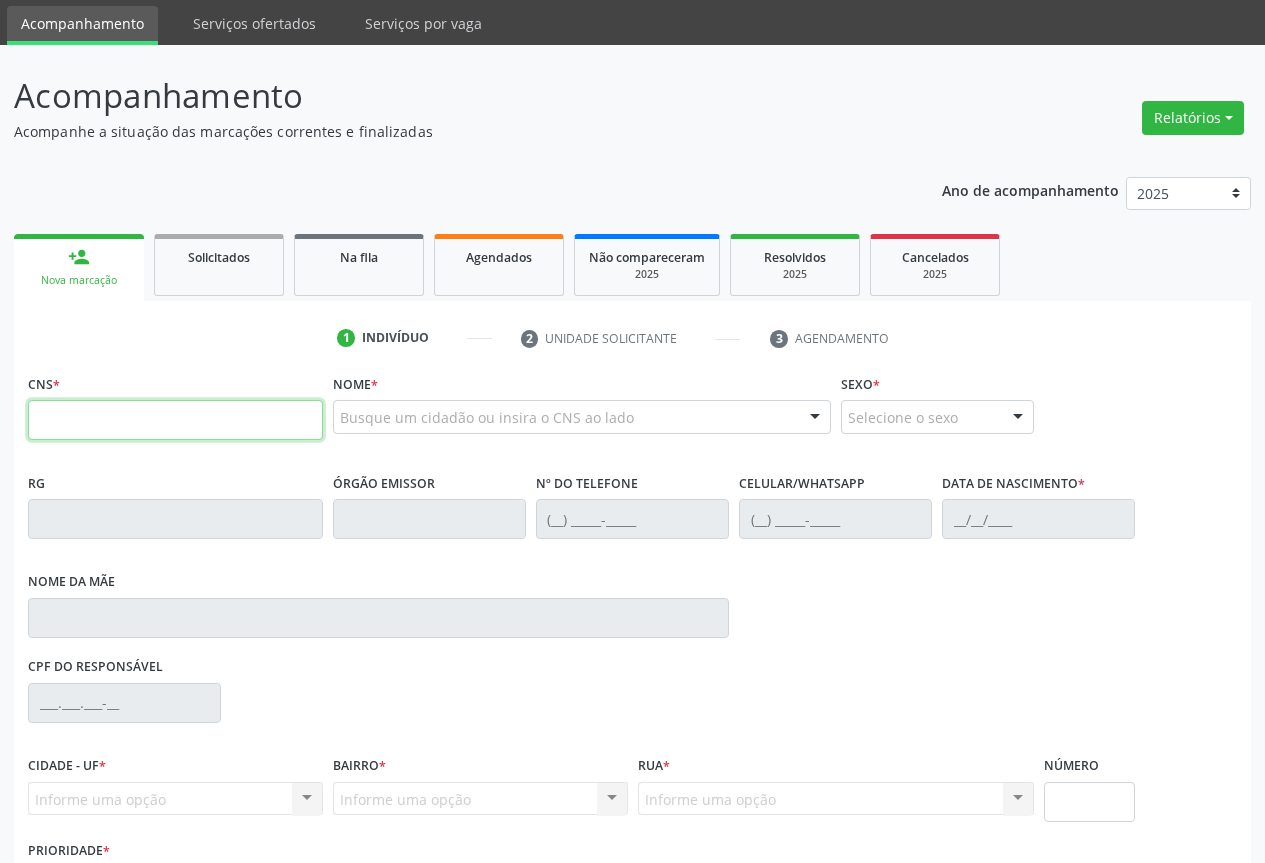 click at bounding box center (175, 420) 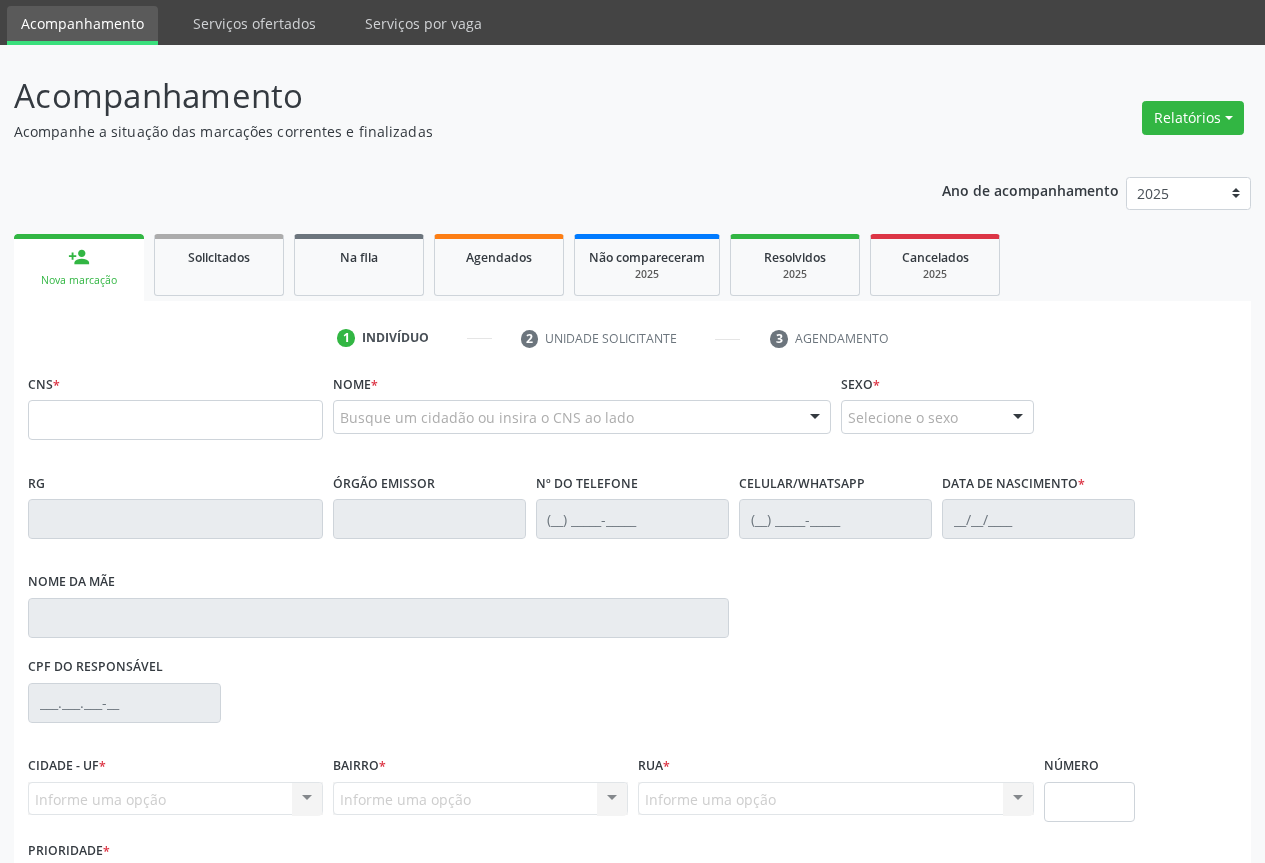 click on "Busque um cidadão ou insira o CNS ao lado" at bounding box center (582, 417) 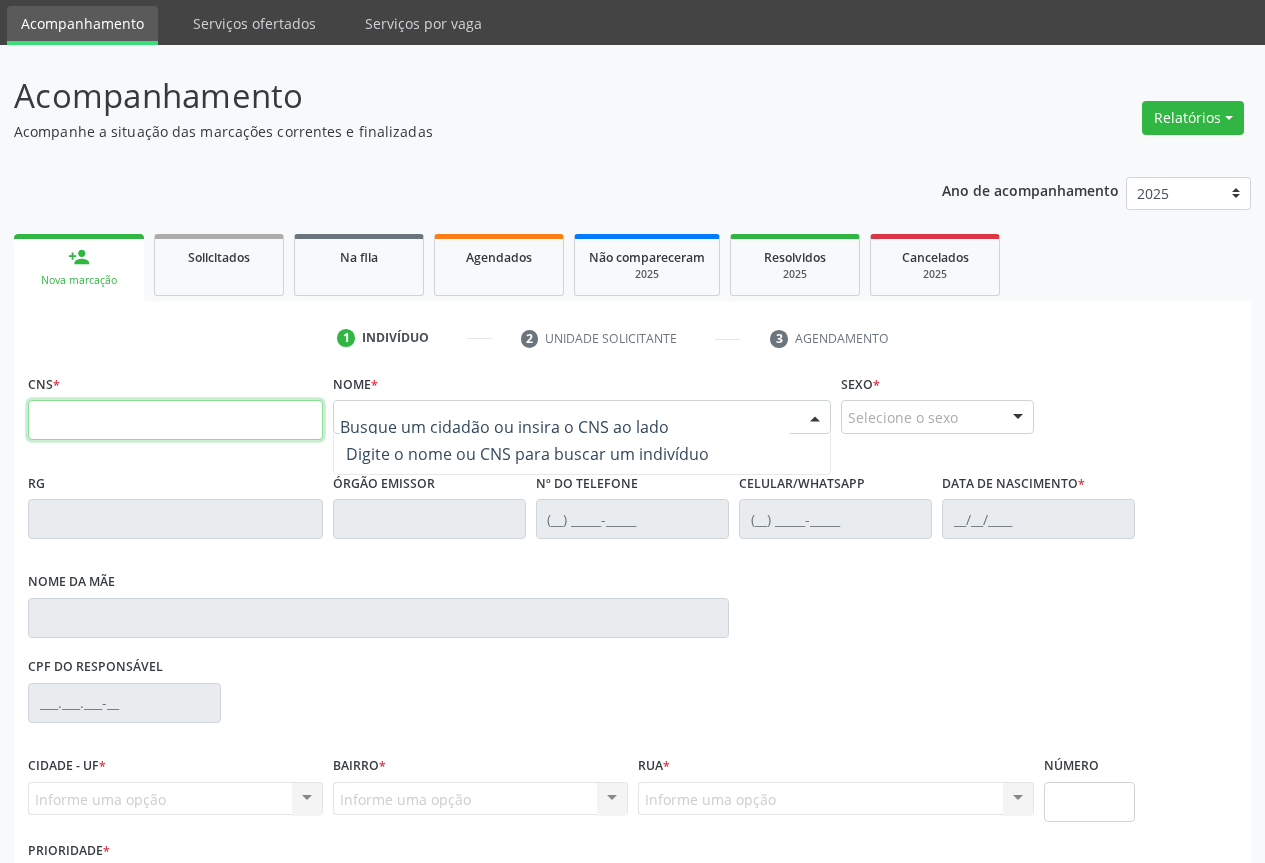 click at bounding box center [175, 420] 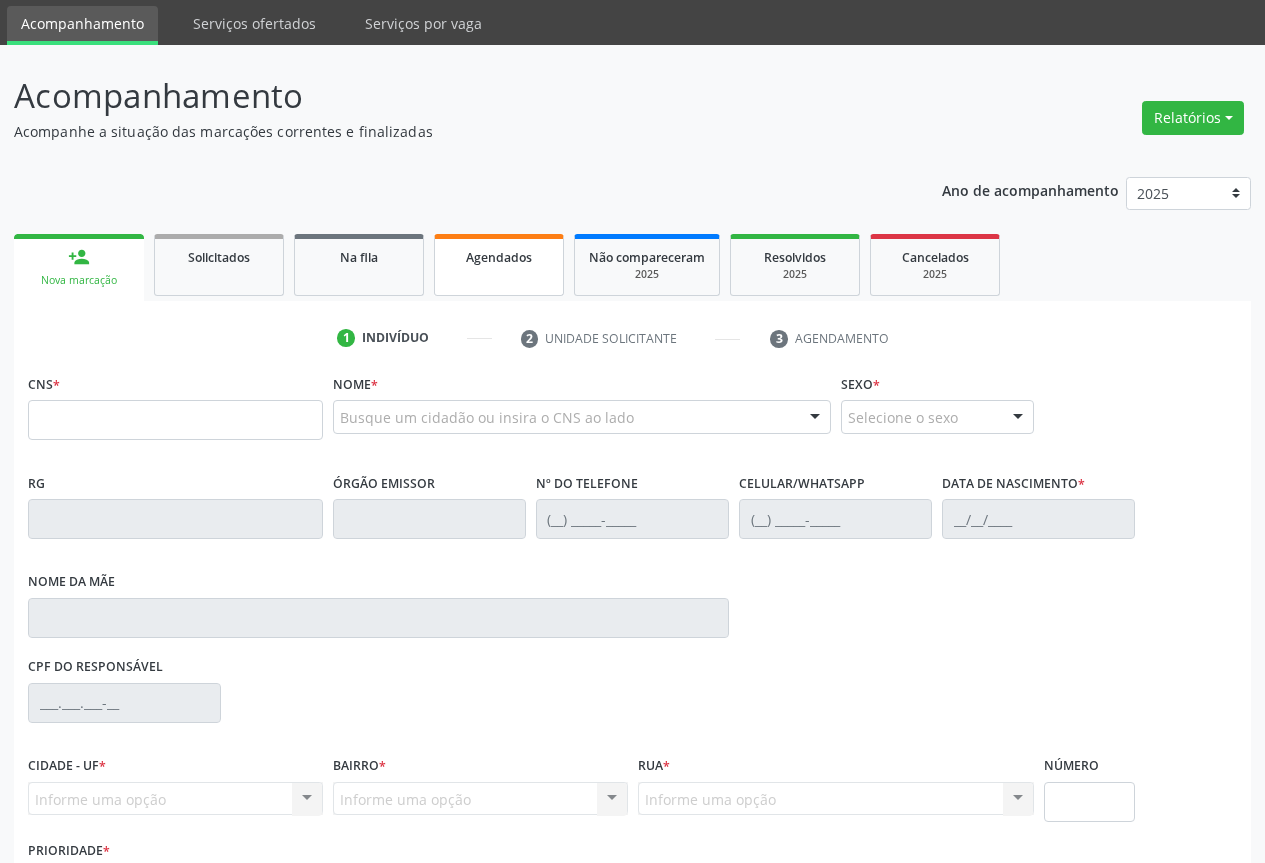 click on "Agendados" at bounding box center [499, 265] 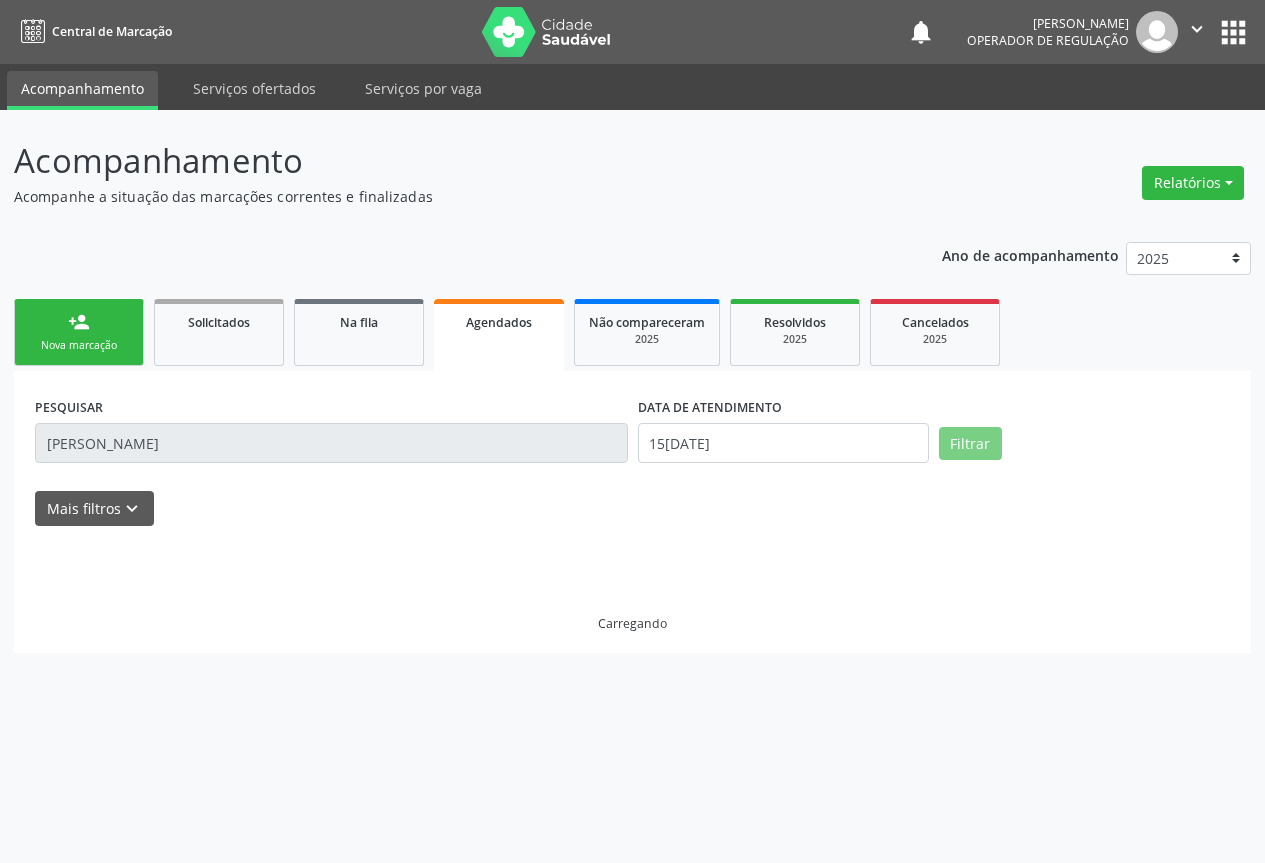 scroll, scrollTop: 0, scrollLeft: 0, axis: both 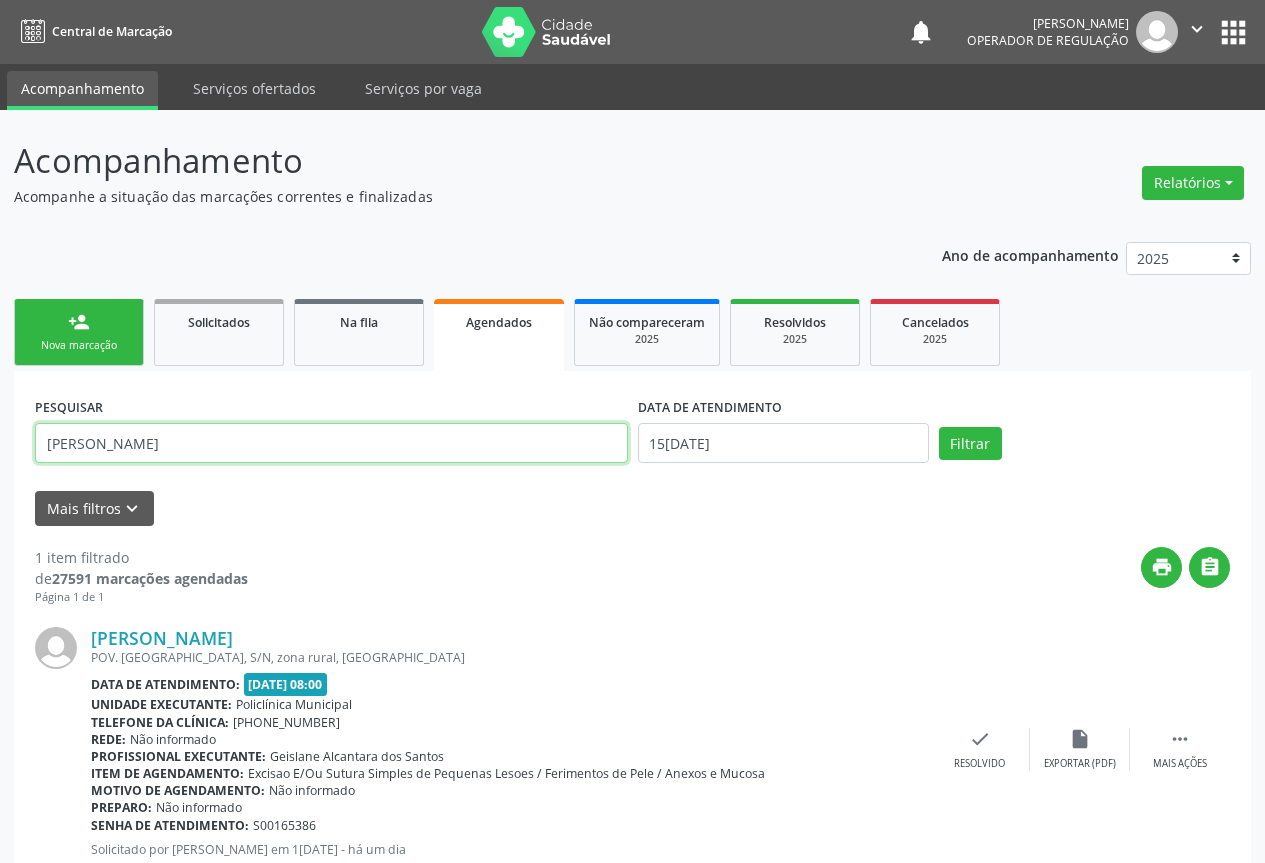 click on "[PERSON_NAME]" at bounding box center (331, 443) 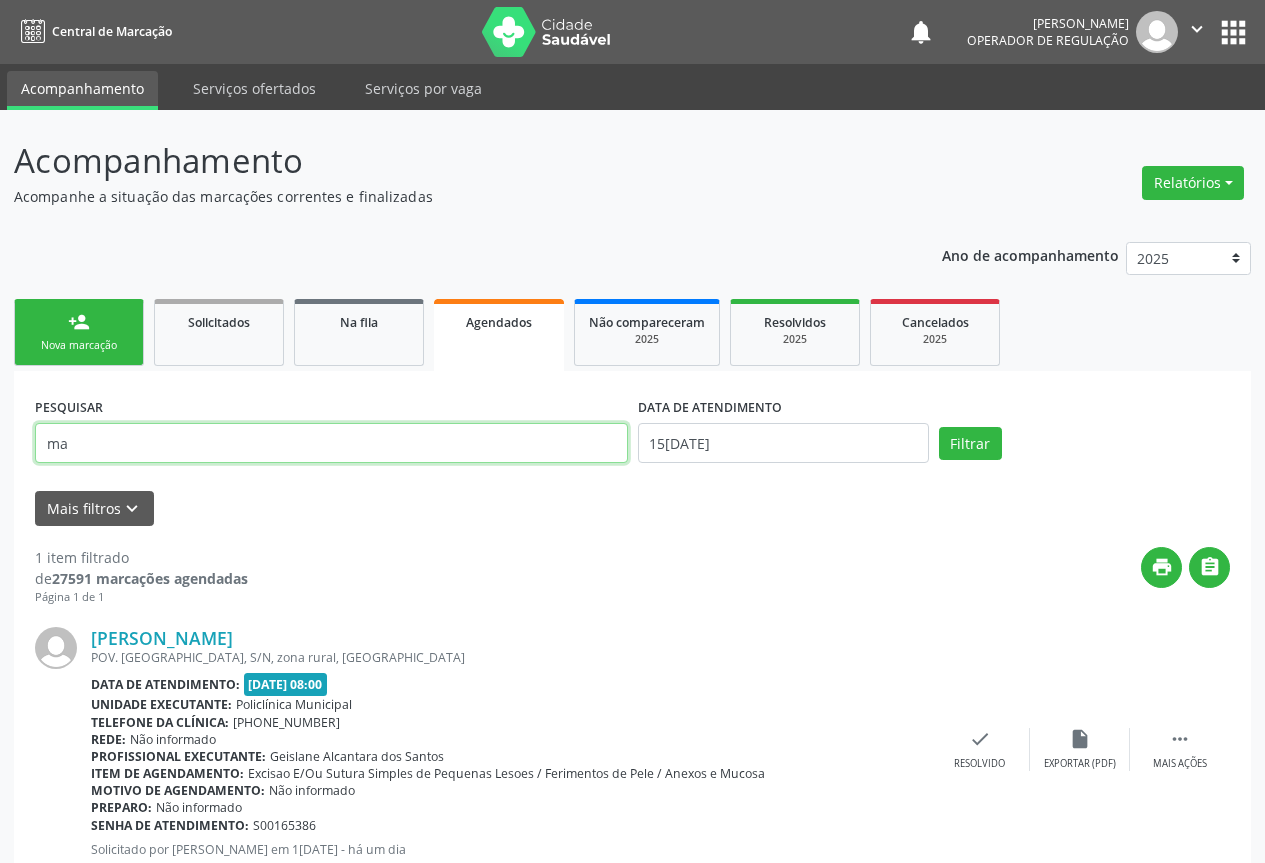 type on "m" 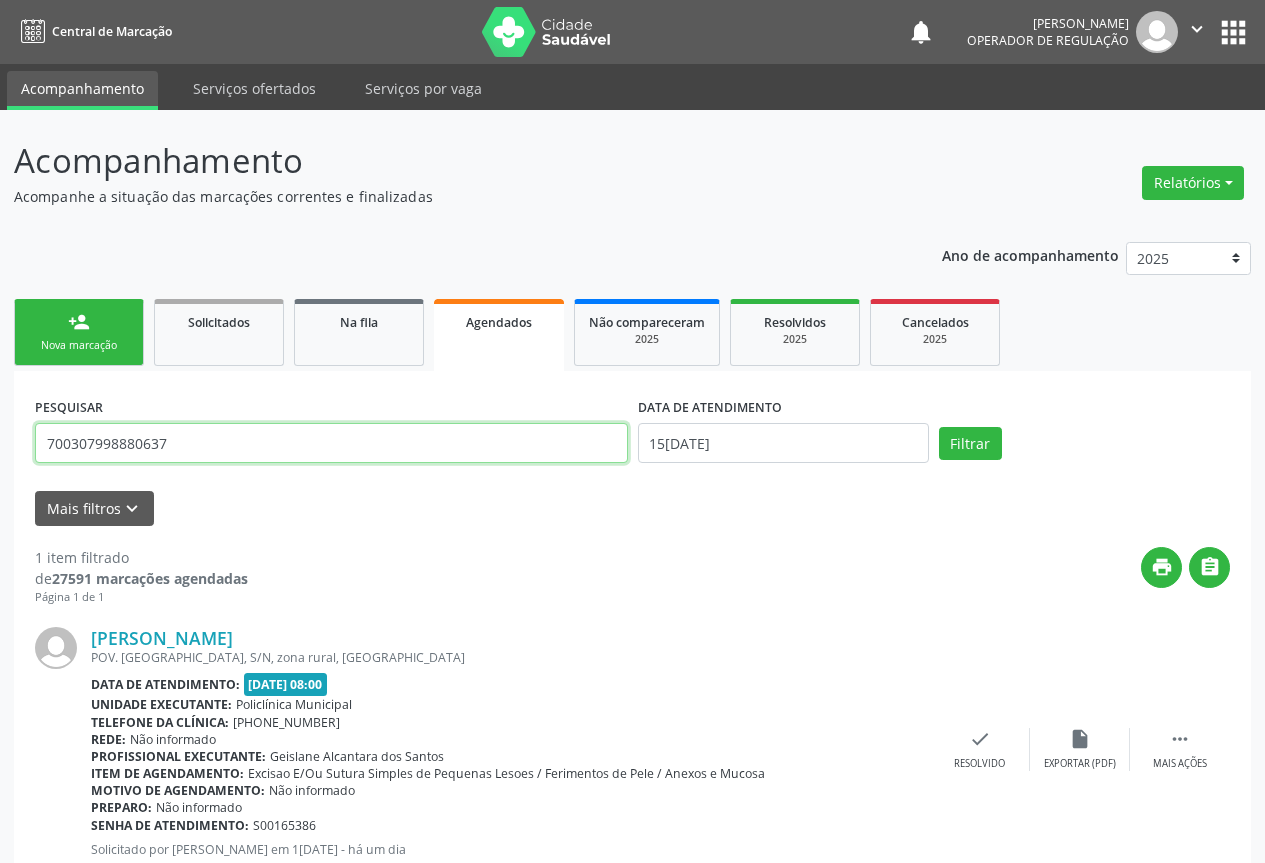 type on "700307998880637" 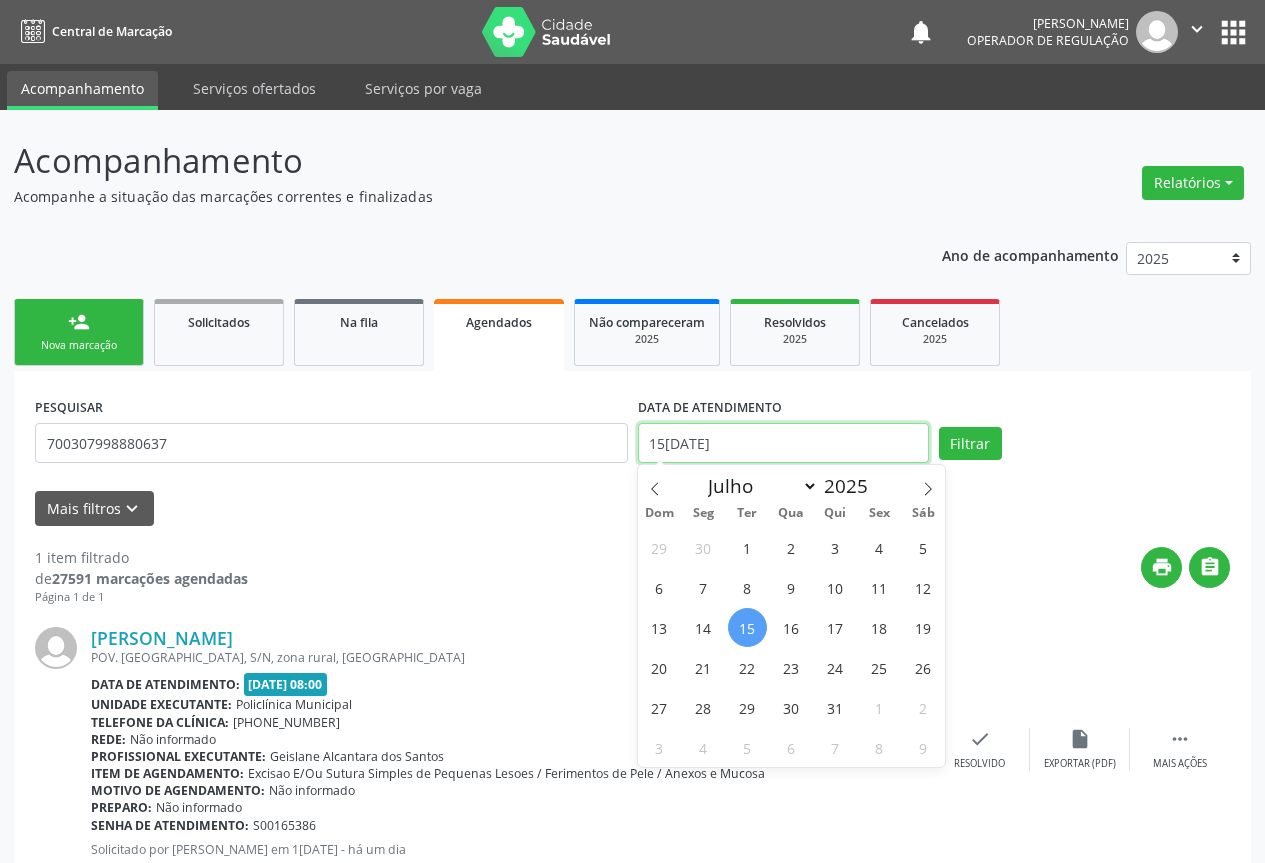 click on "15[DATE]" at bounding box center [783, 443] 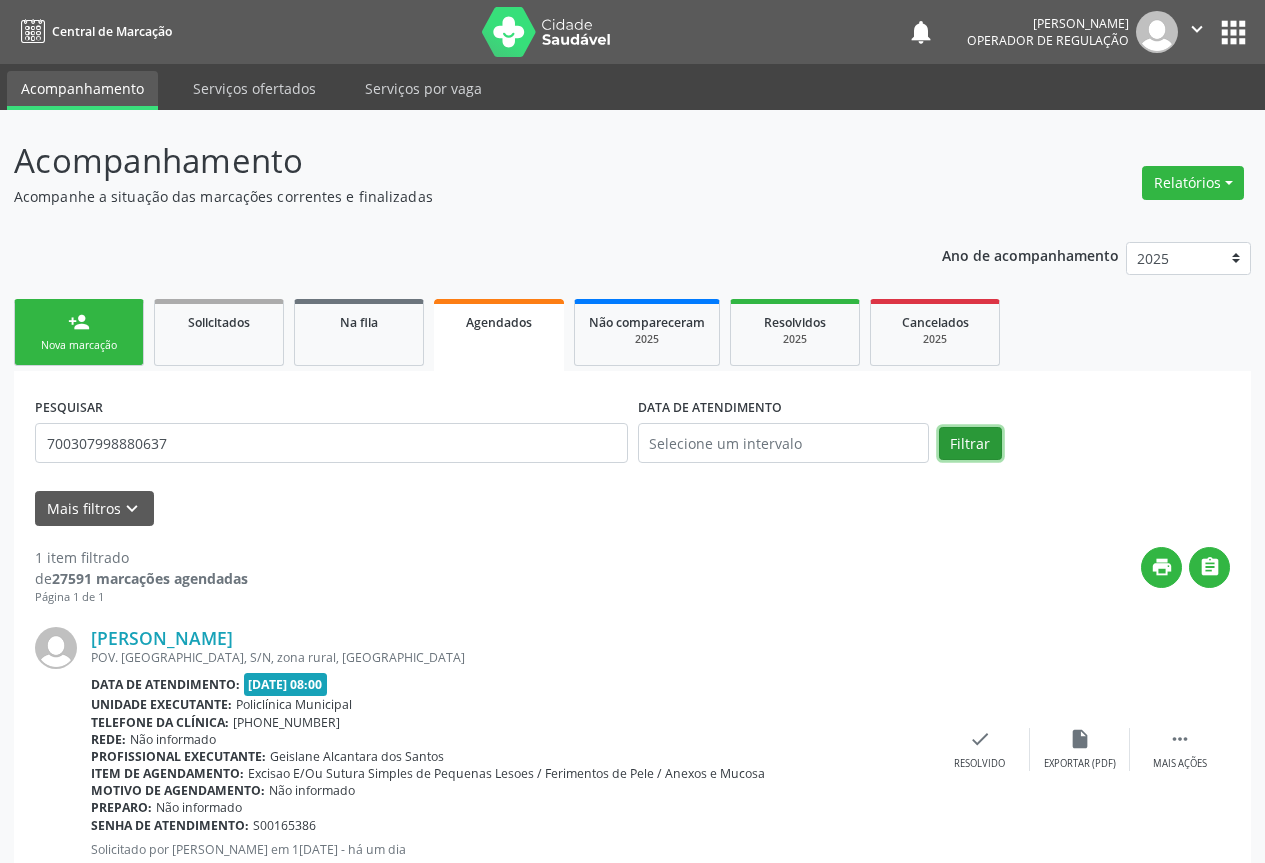 click on "Filtrar" at bounding box center (970, 444) 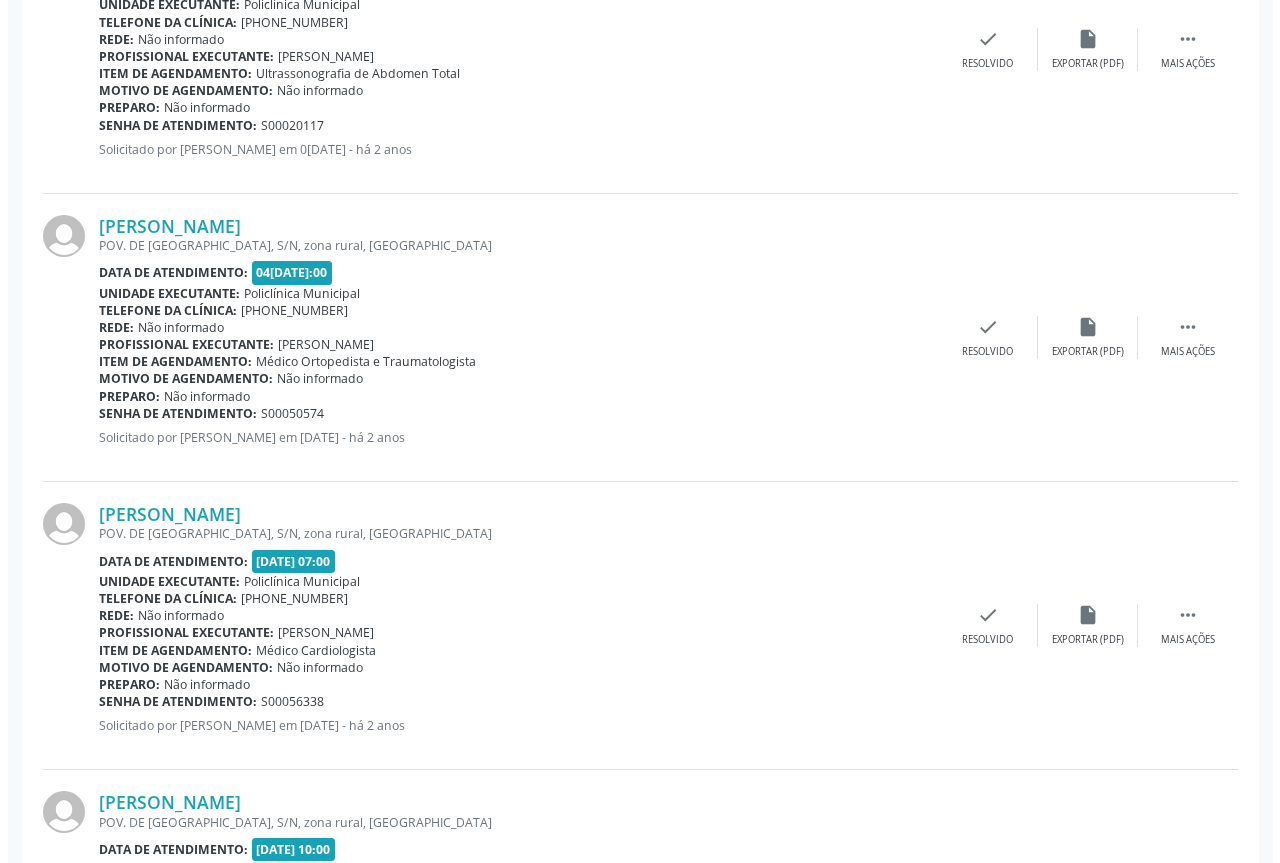scroll, scrollTop: 930, scrollLeft: 0, axis: vertical 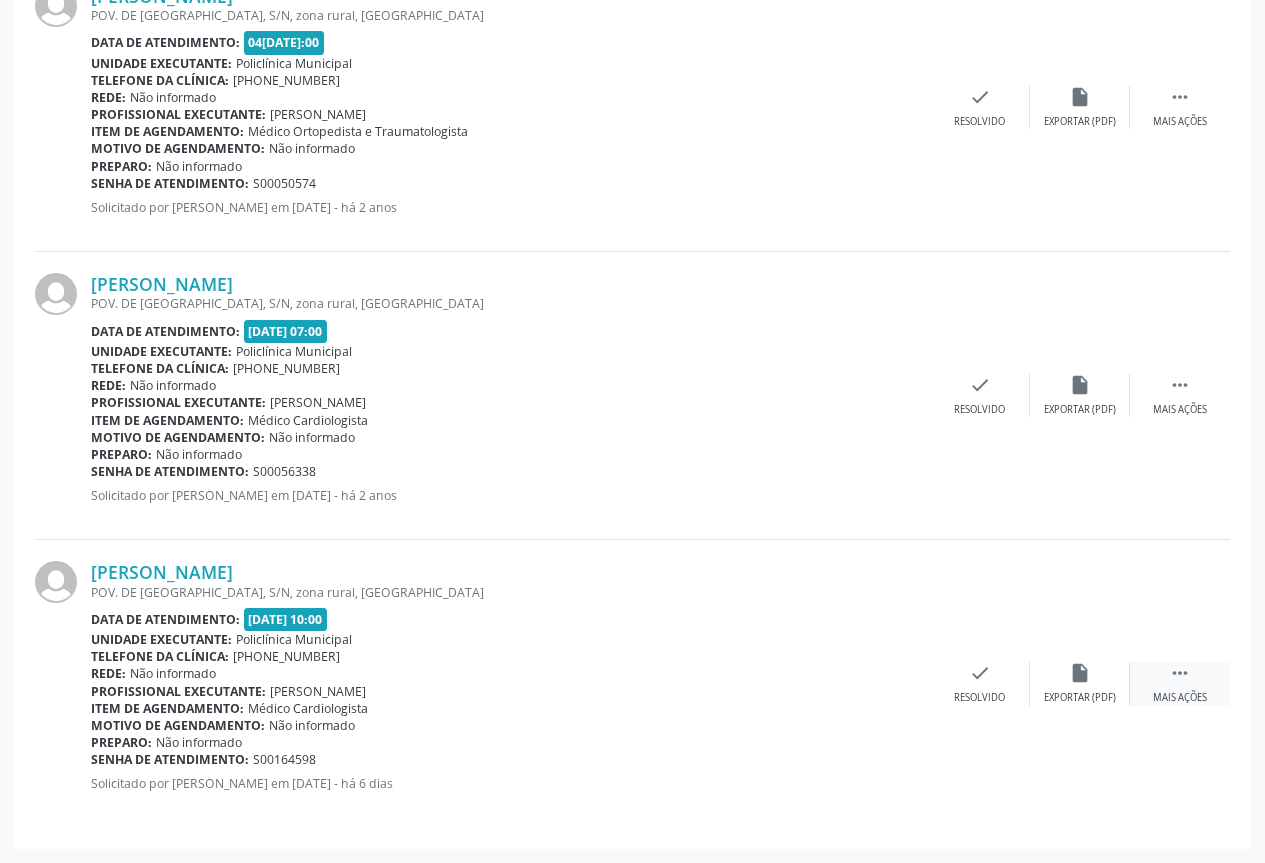 click on "" at bounding box center [1180, 673] 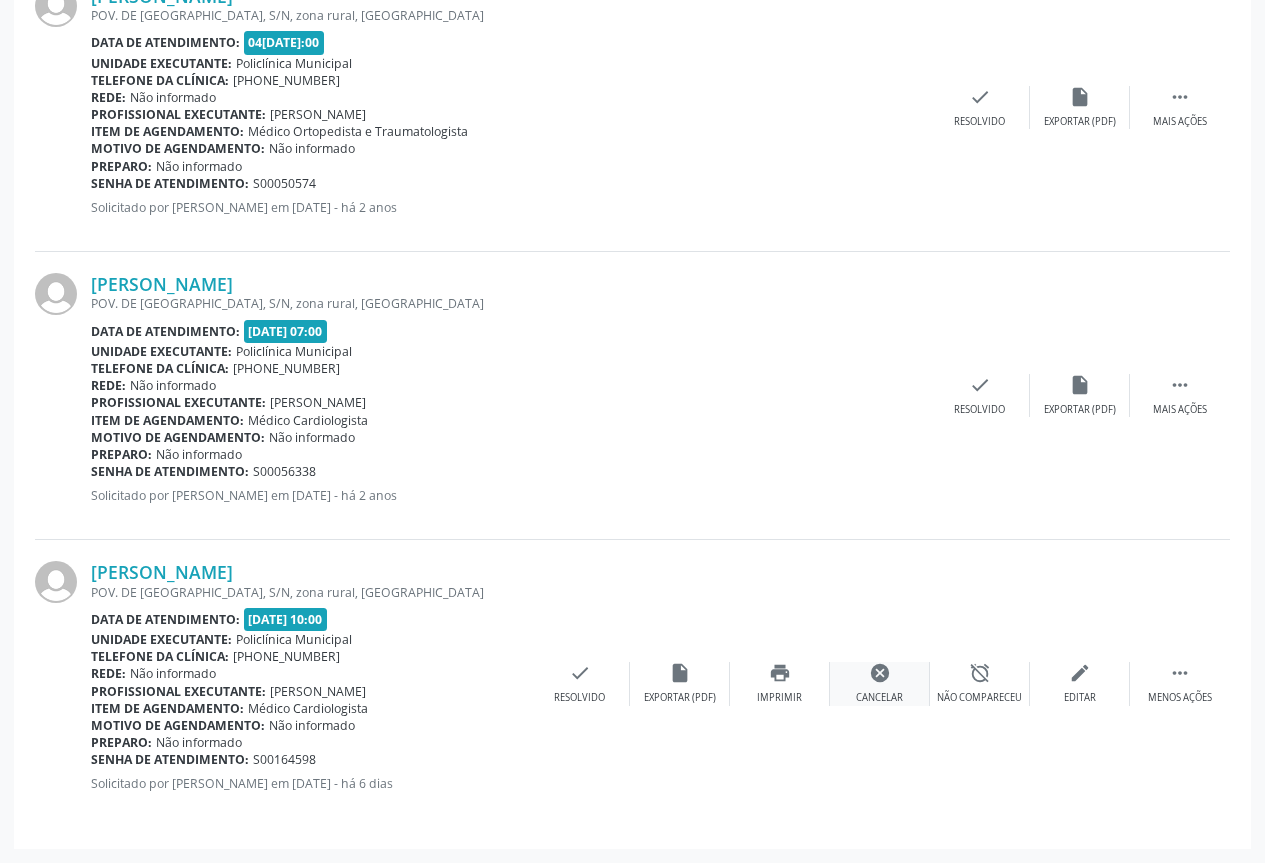 click on "cancel" at bounding box center (880, 673) 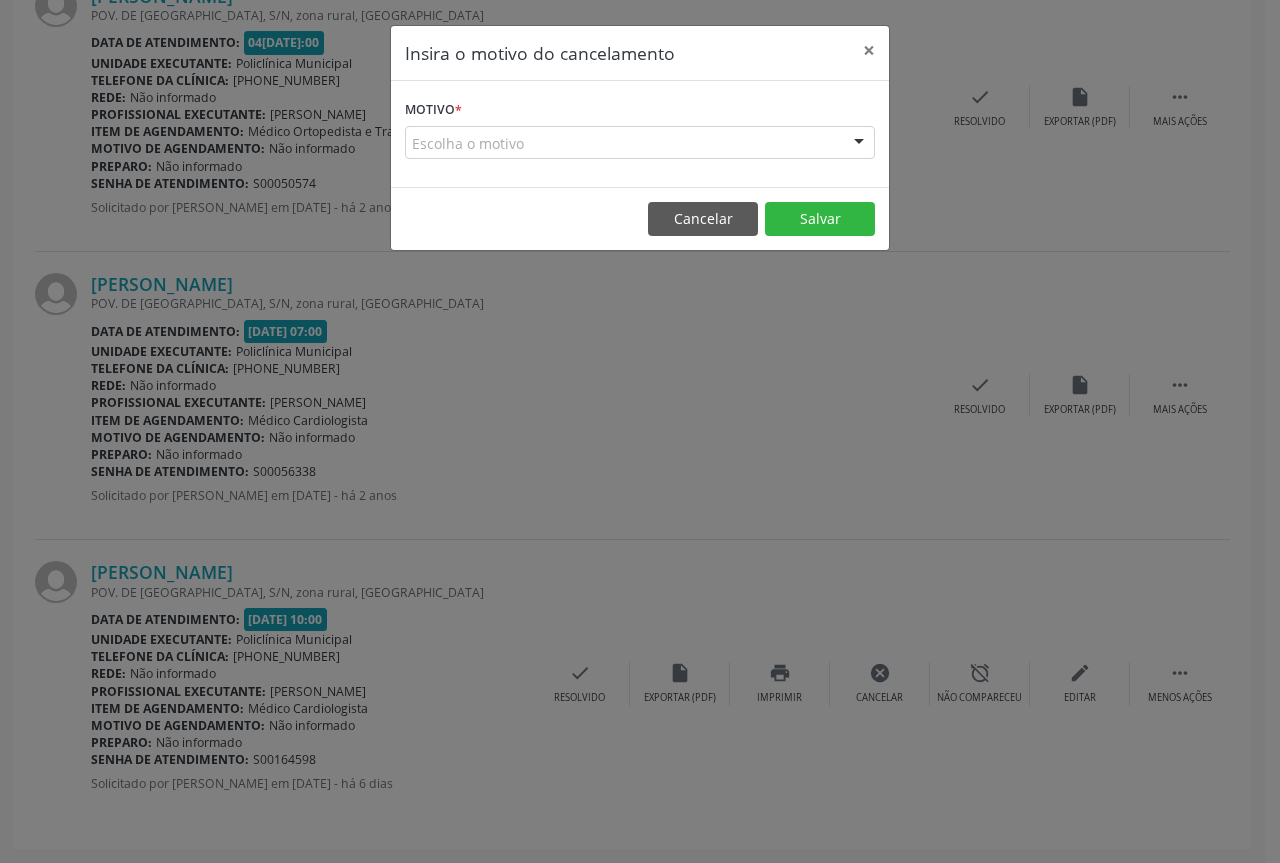 click at bounding box center (859, 144) 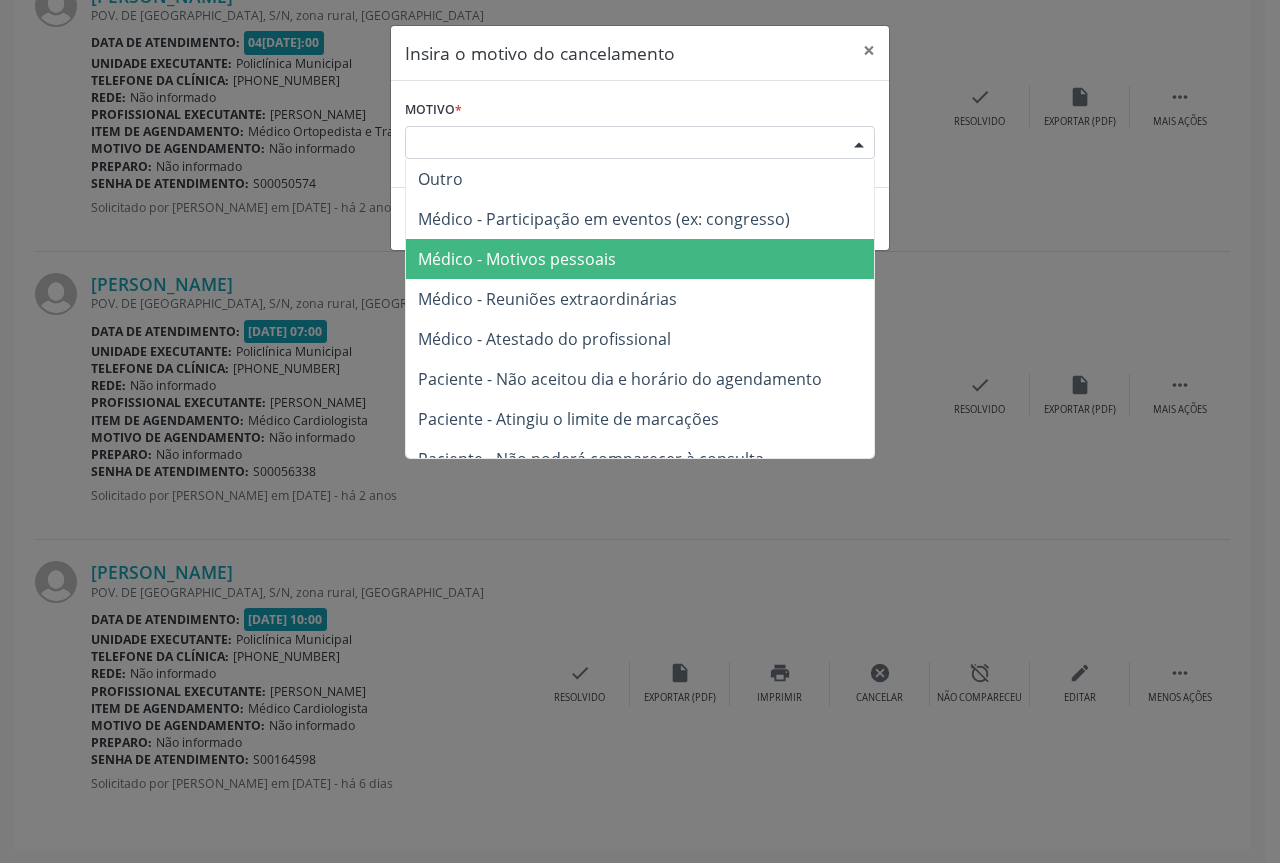 click on "Médico - Motivos pessoais" at bounding box center [517, 259] 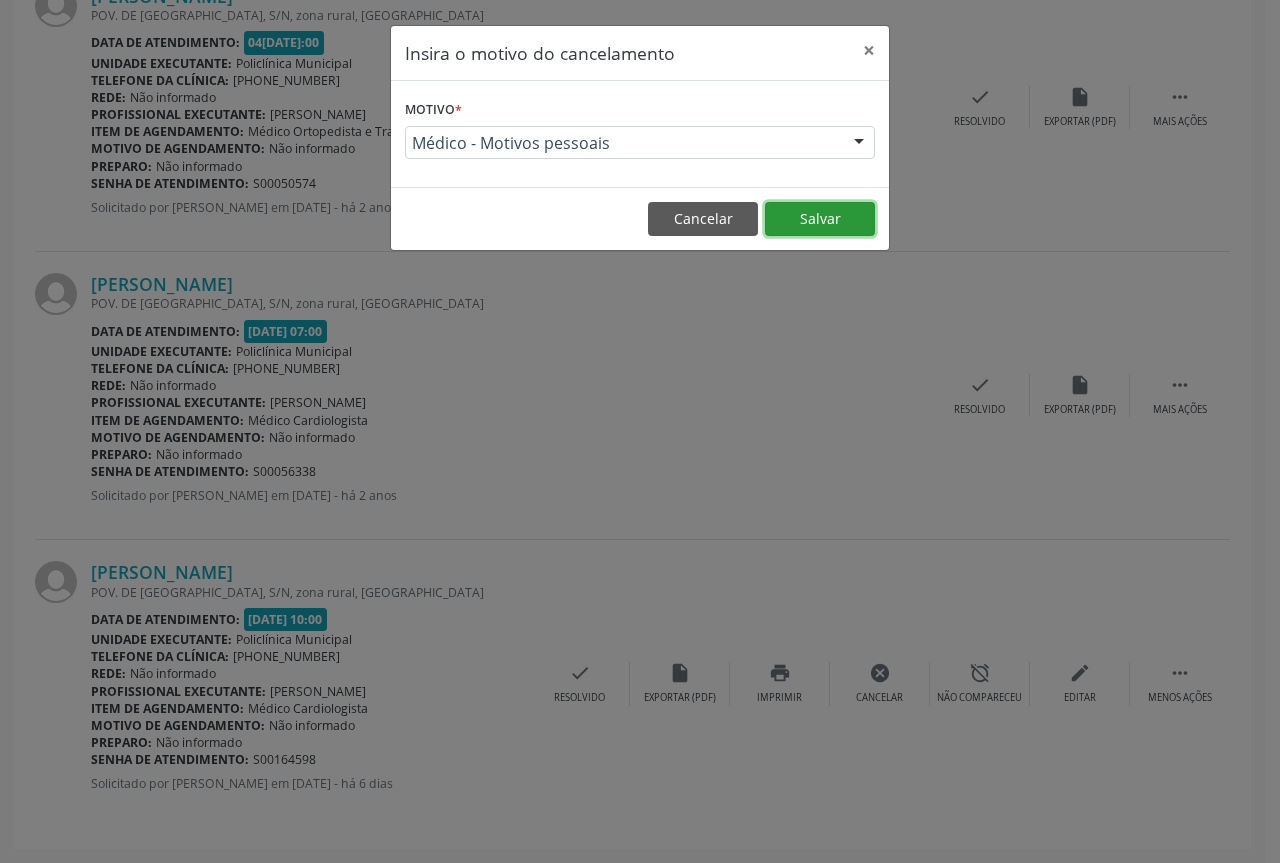 click on "Salvar" at bounding box center (820, 219) 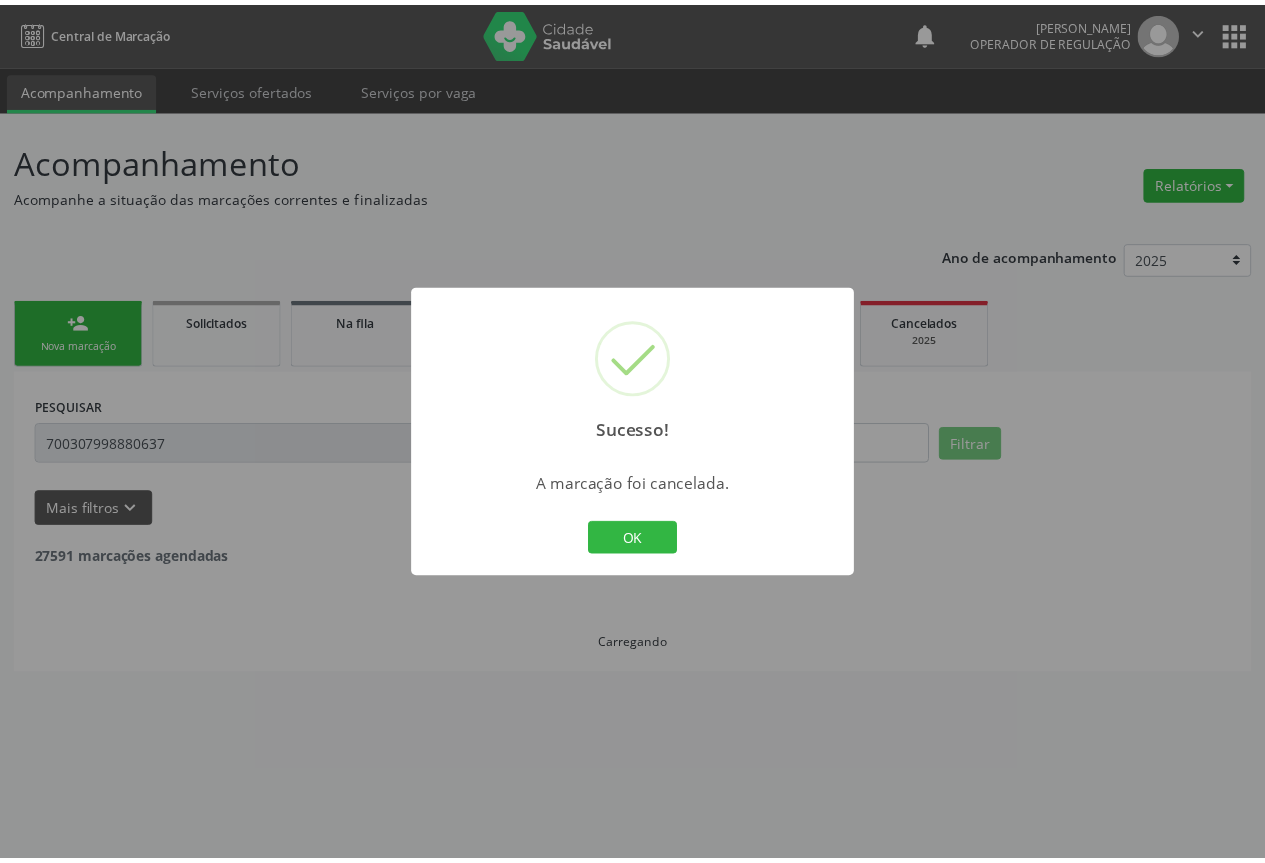 scroll, scrollTop: 0, scrollLeft: 0, axis: both 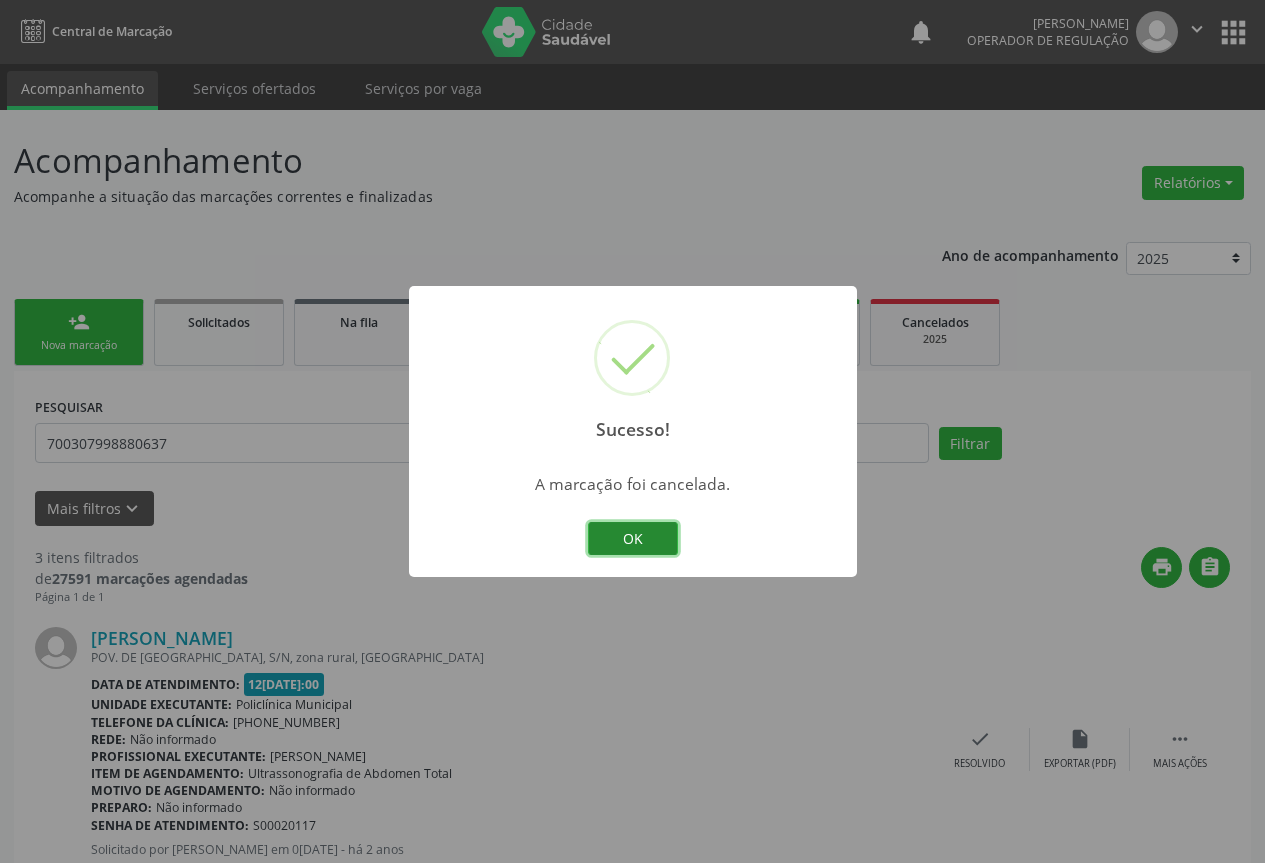 click on "OK" at bounding box center (633, 539) 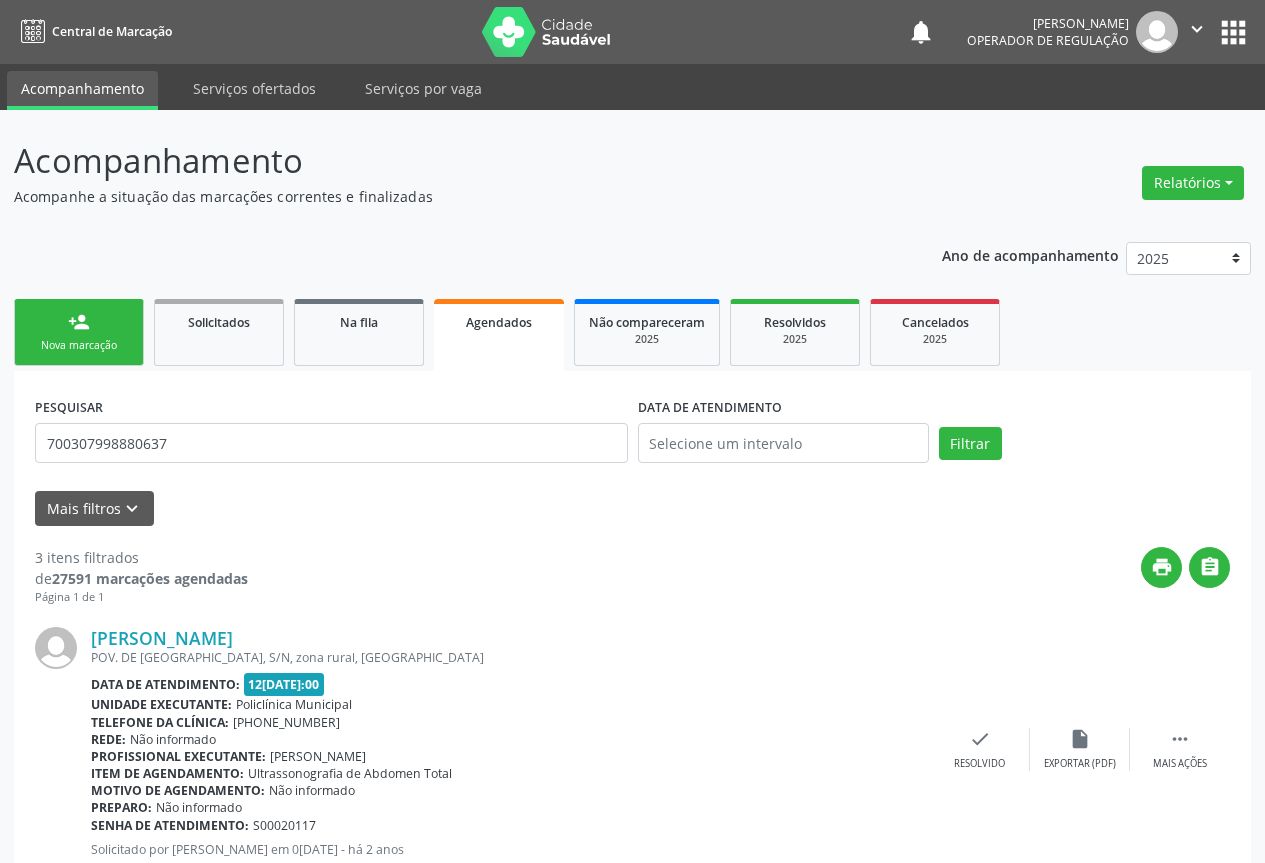 click on "person_add
Nova marcação" at bounding box center (79, 332) 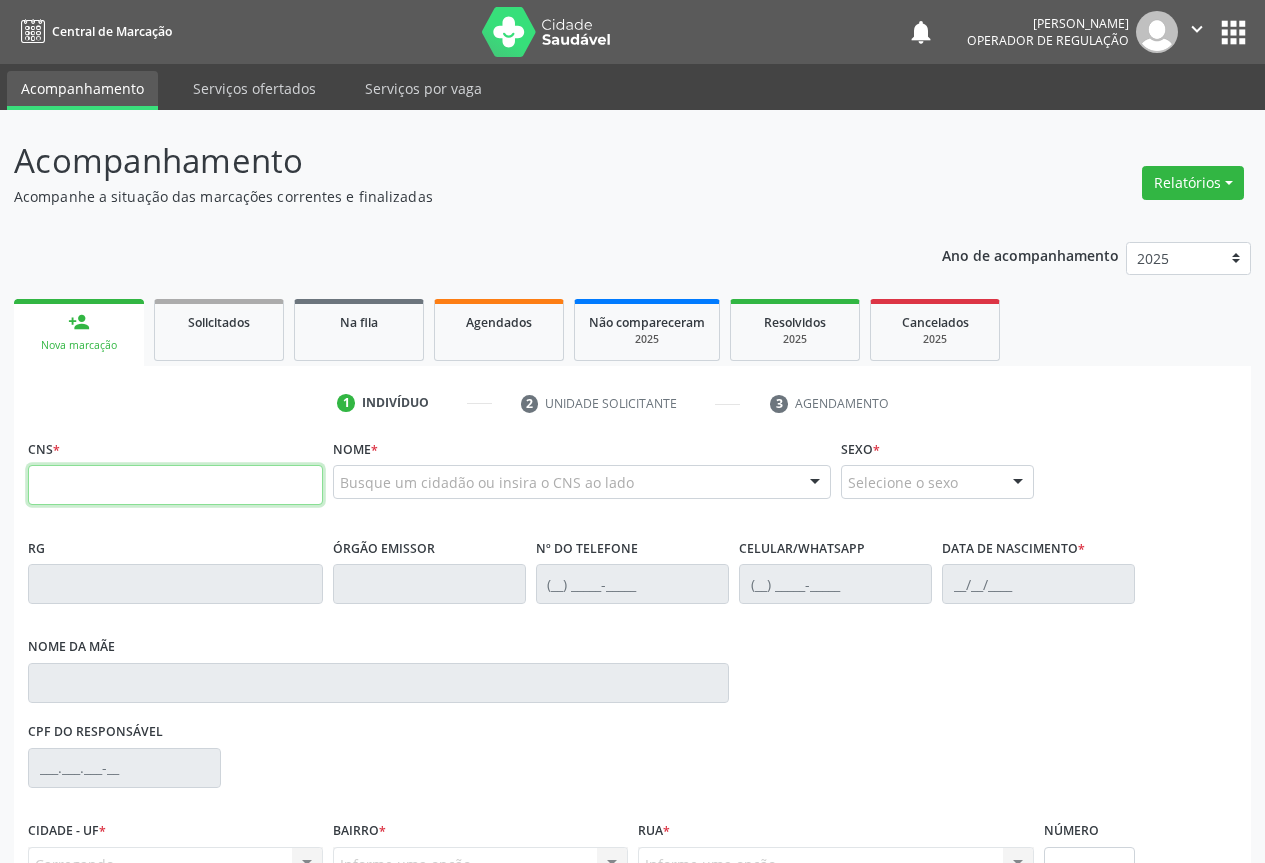 click at bounding box center [175, 485] 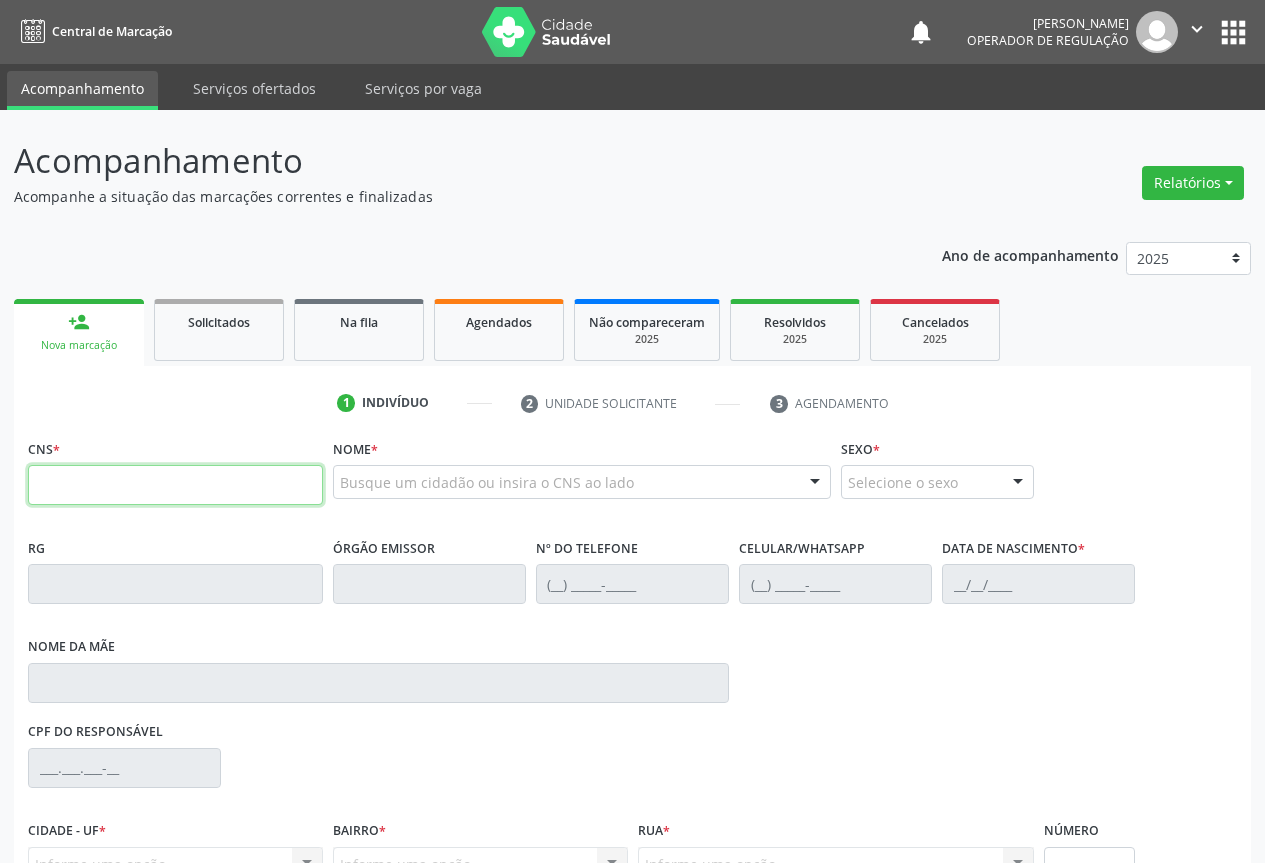 click at bounding box center [175, 485] 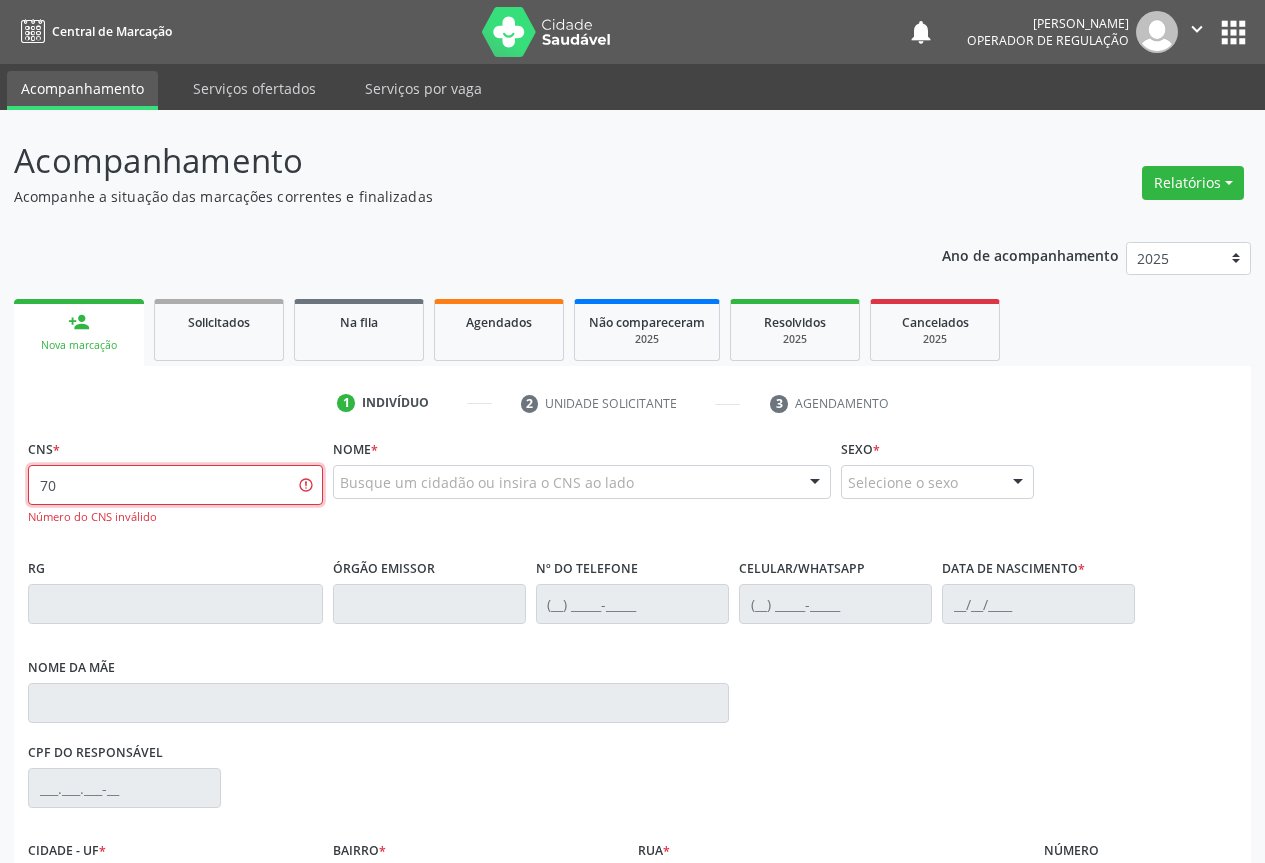 type on "7" 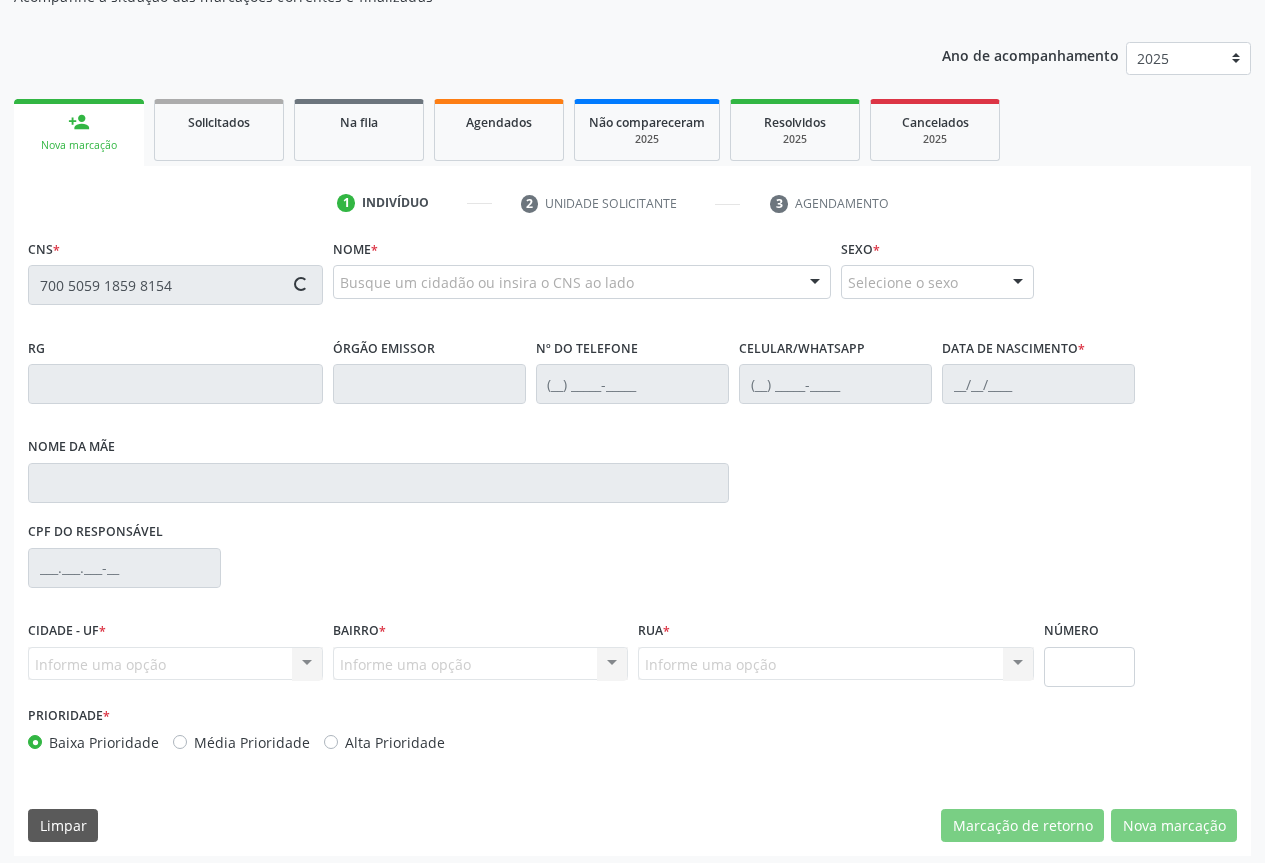 scroll, scrollTop: 207, scrollLeft: 0, axis: vertical 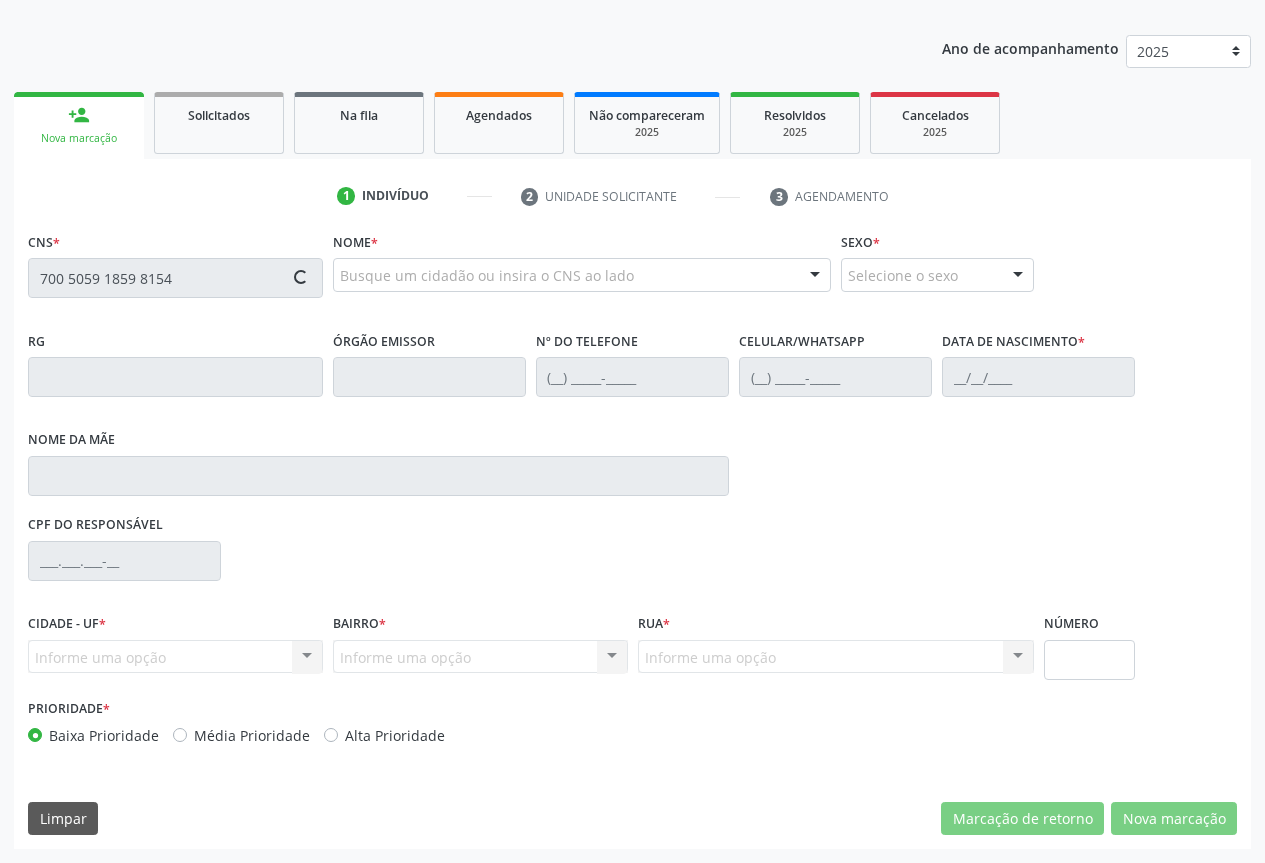 type on "700 5059 1859 8154" 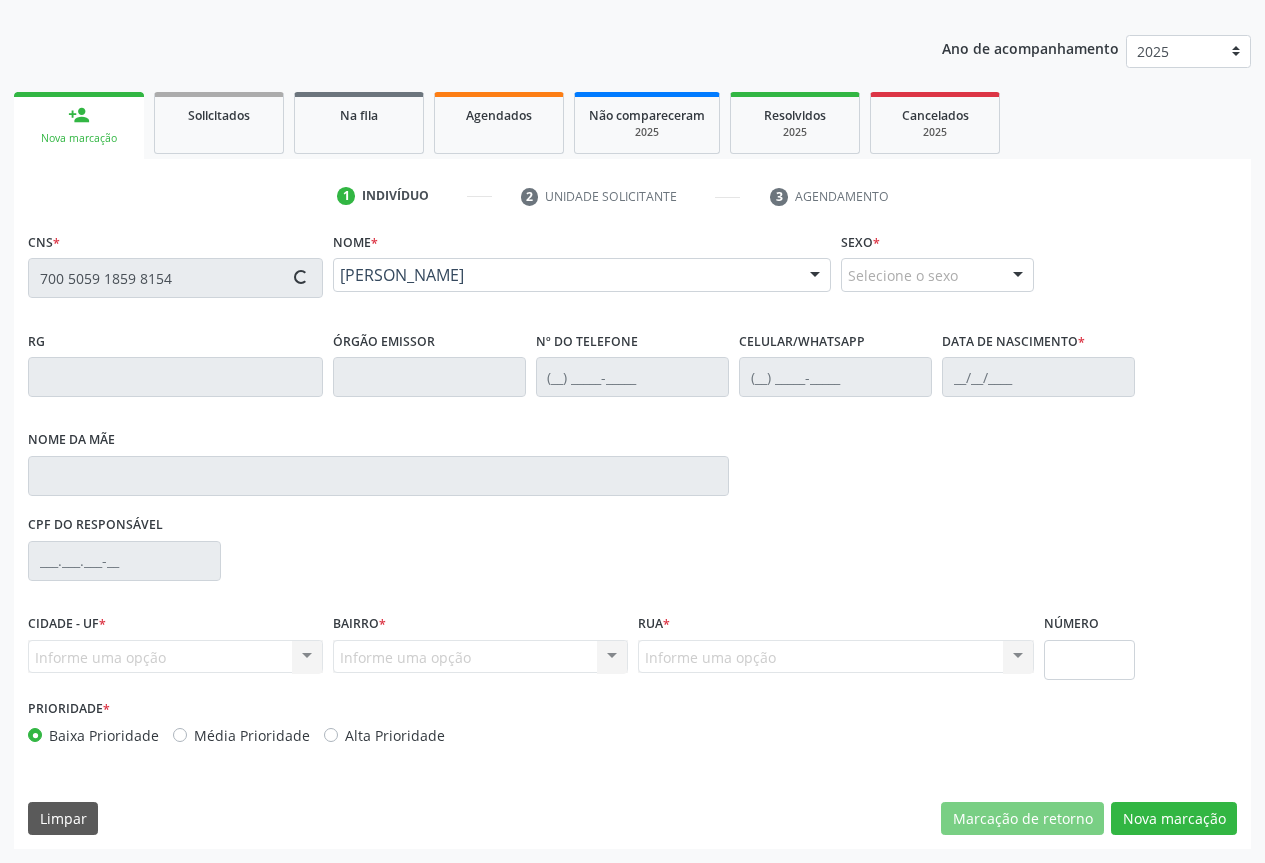 type on "2[DATE]" 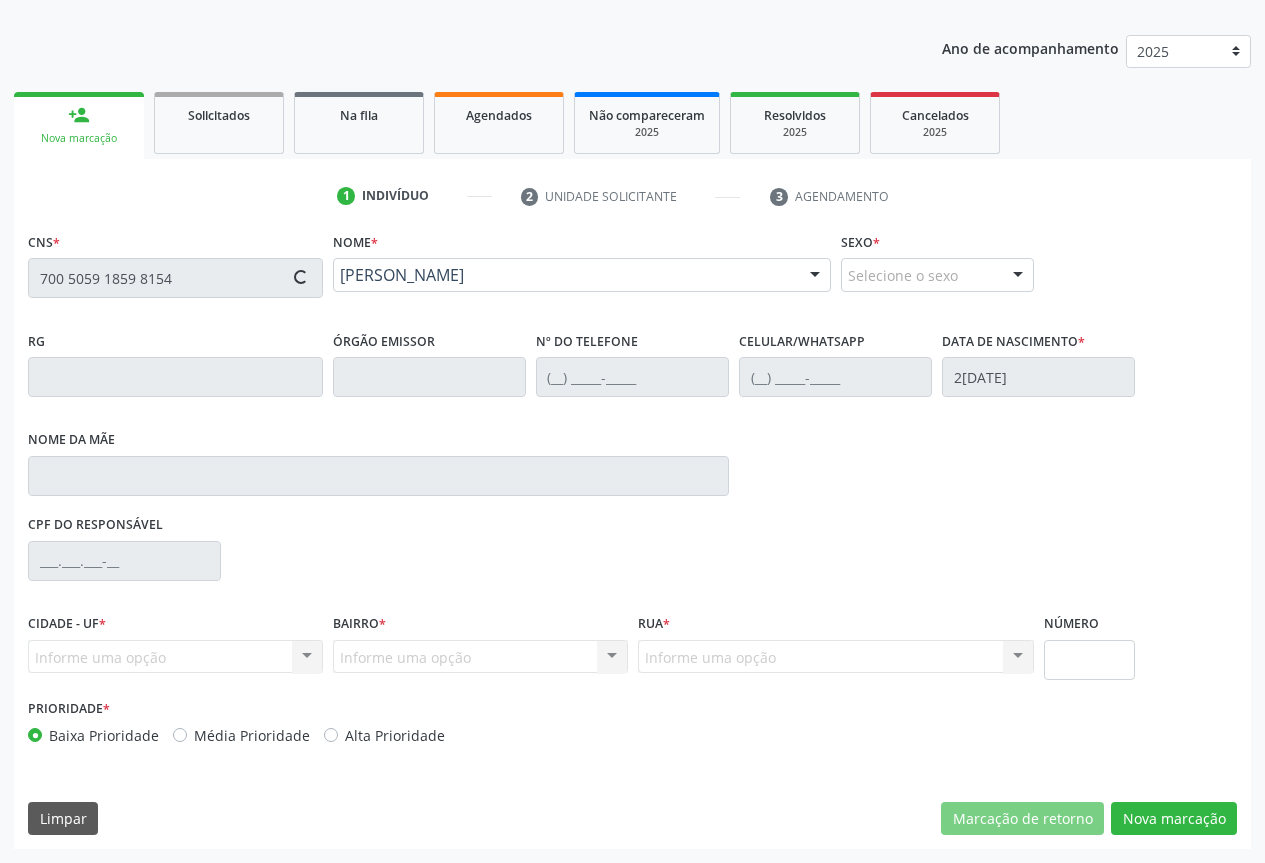 type on "619.280.975-53" 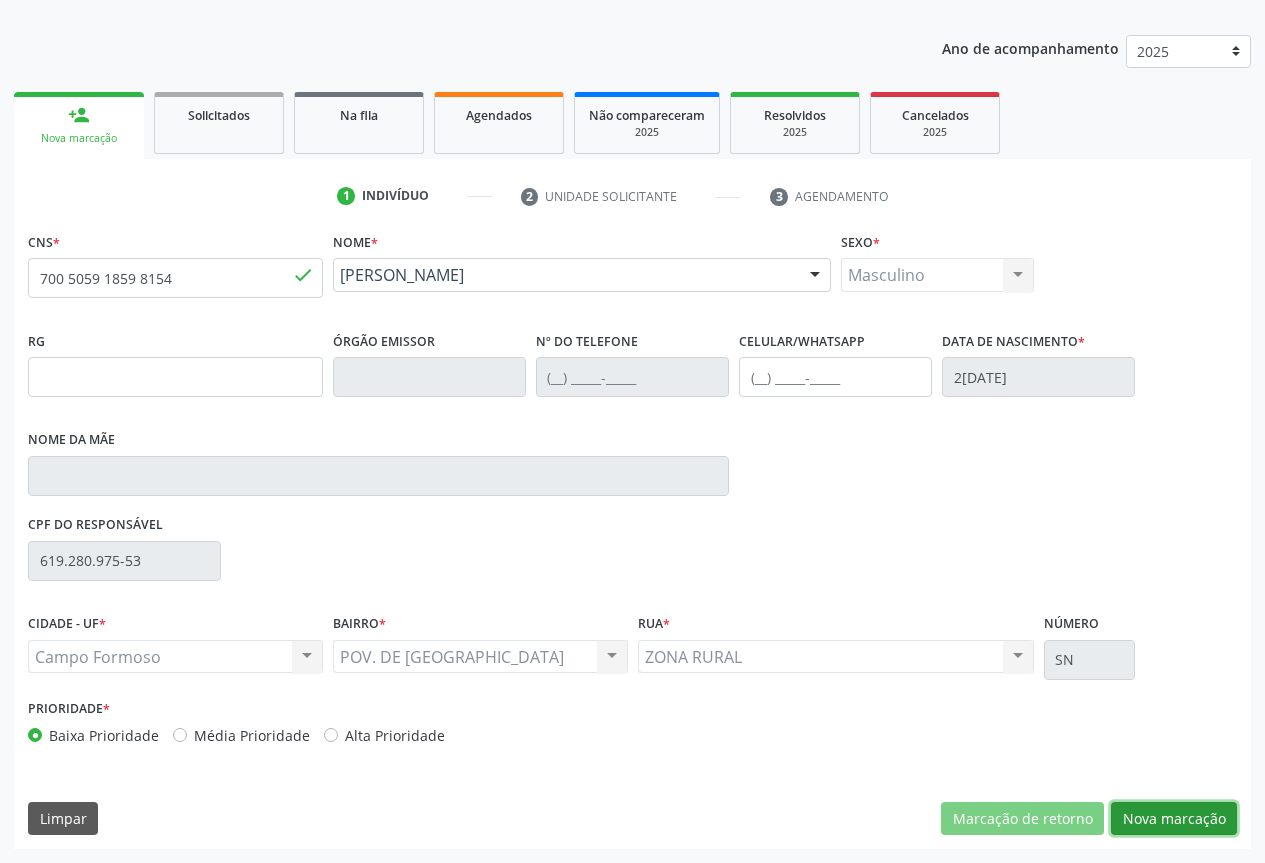 click on "Nova marcação" at bounding box center [1174, 819] 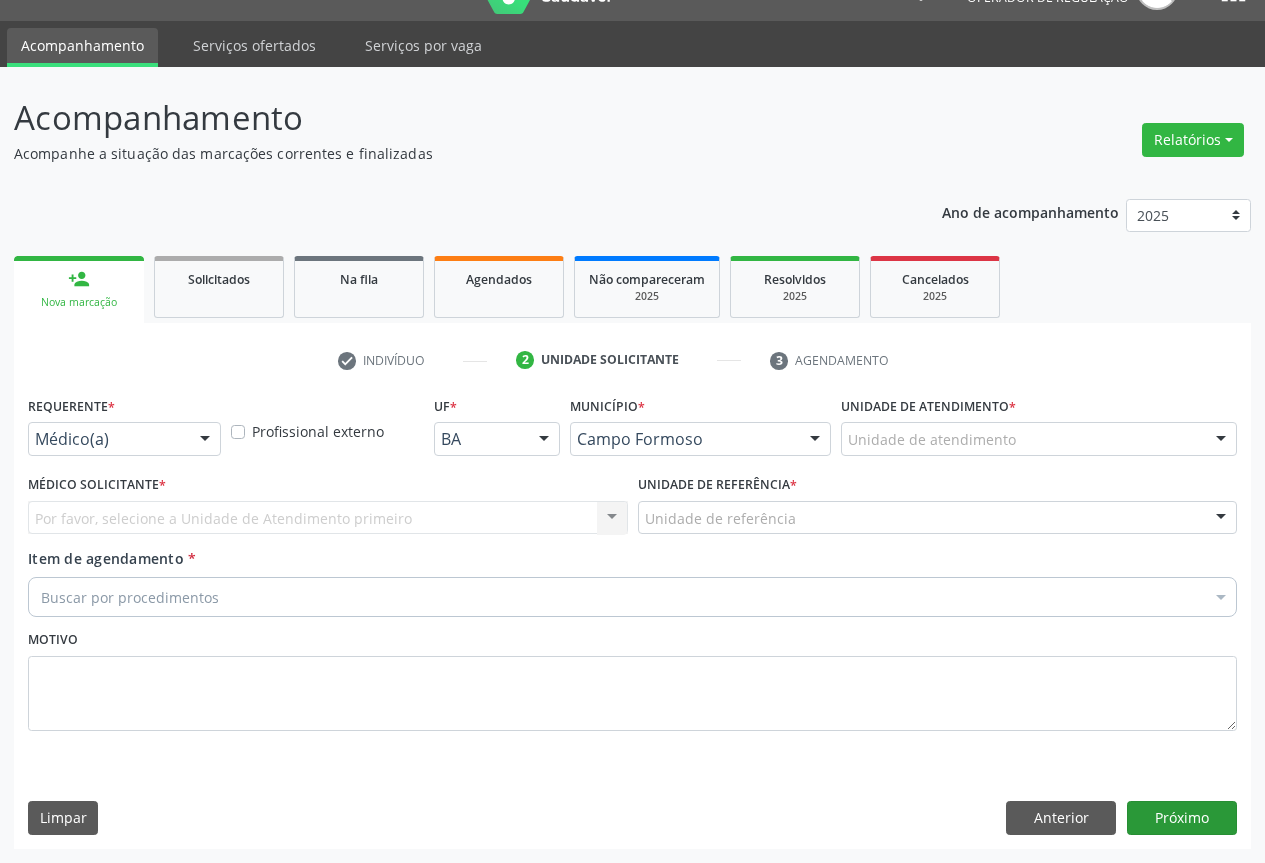 scroll, scrollTop: 43, scrollLeft: 0, axis: vertical 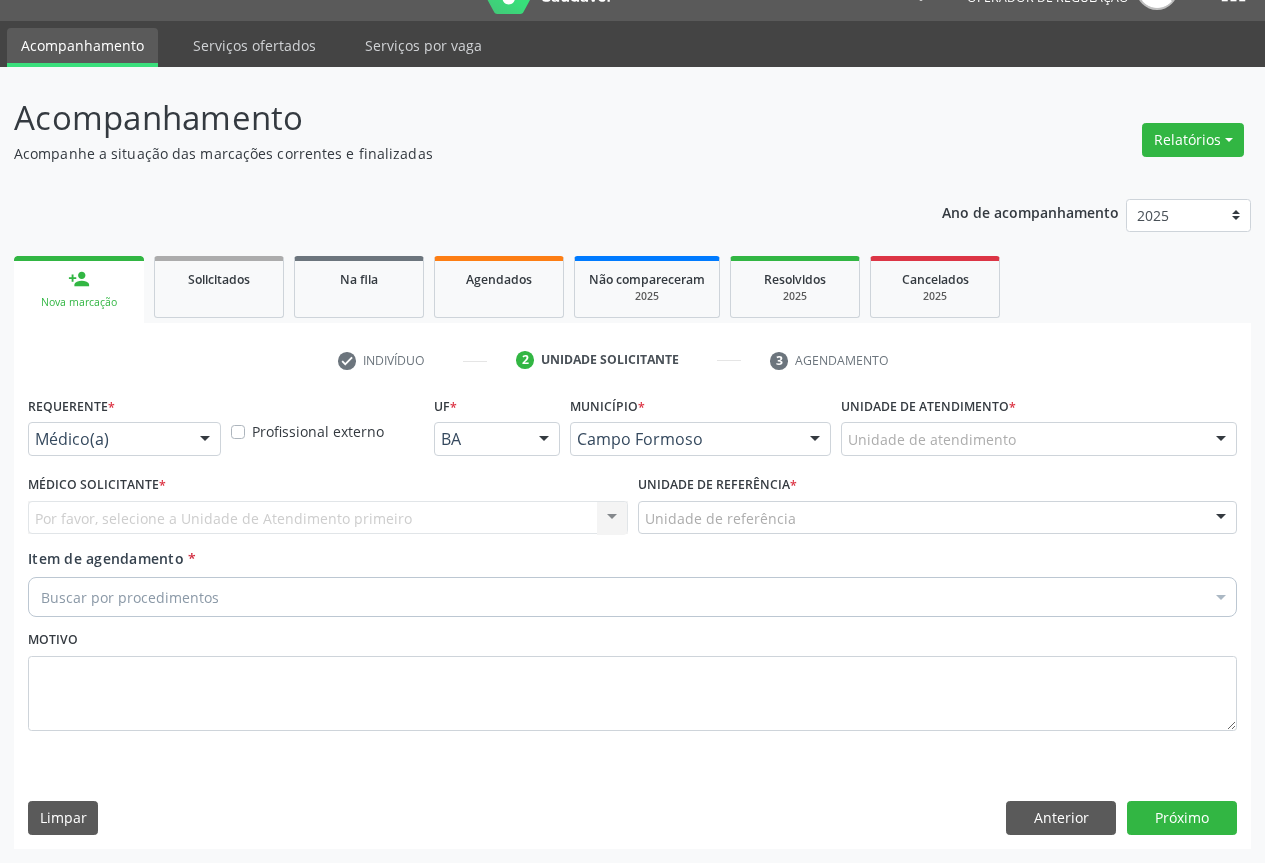 click at bounding box center (205, 440) 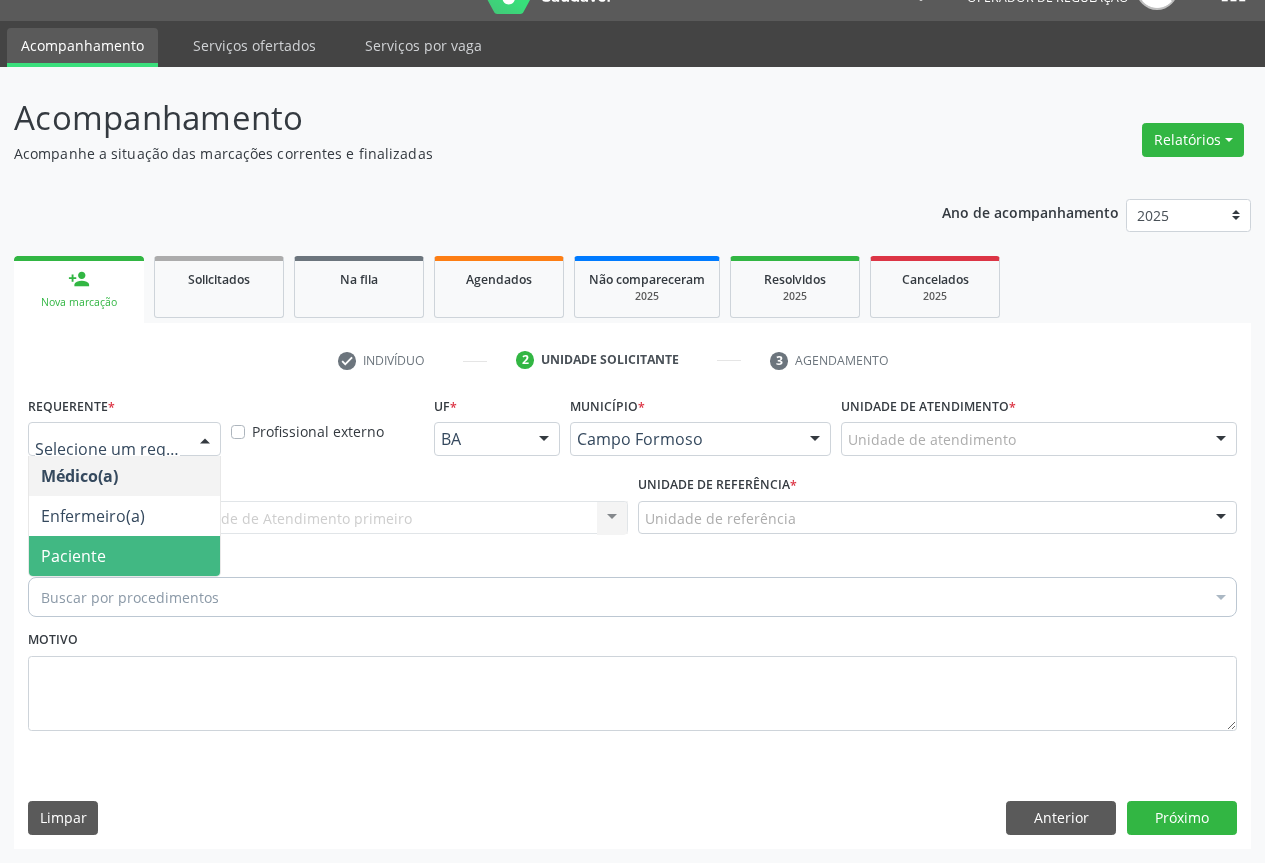 click on "Paciente" at bounding box center [124, 556] 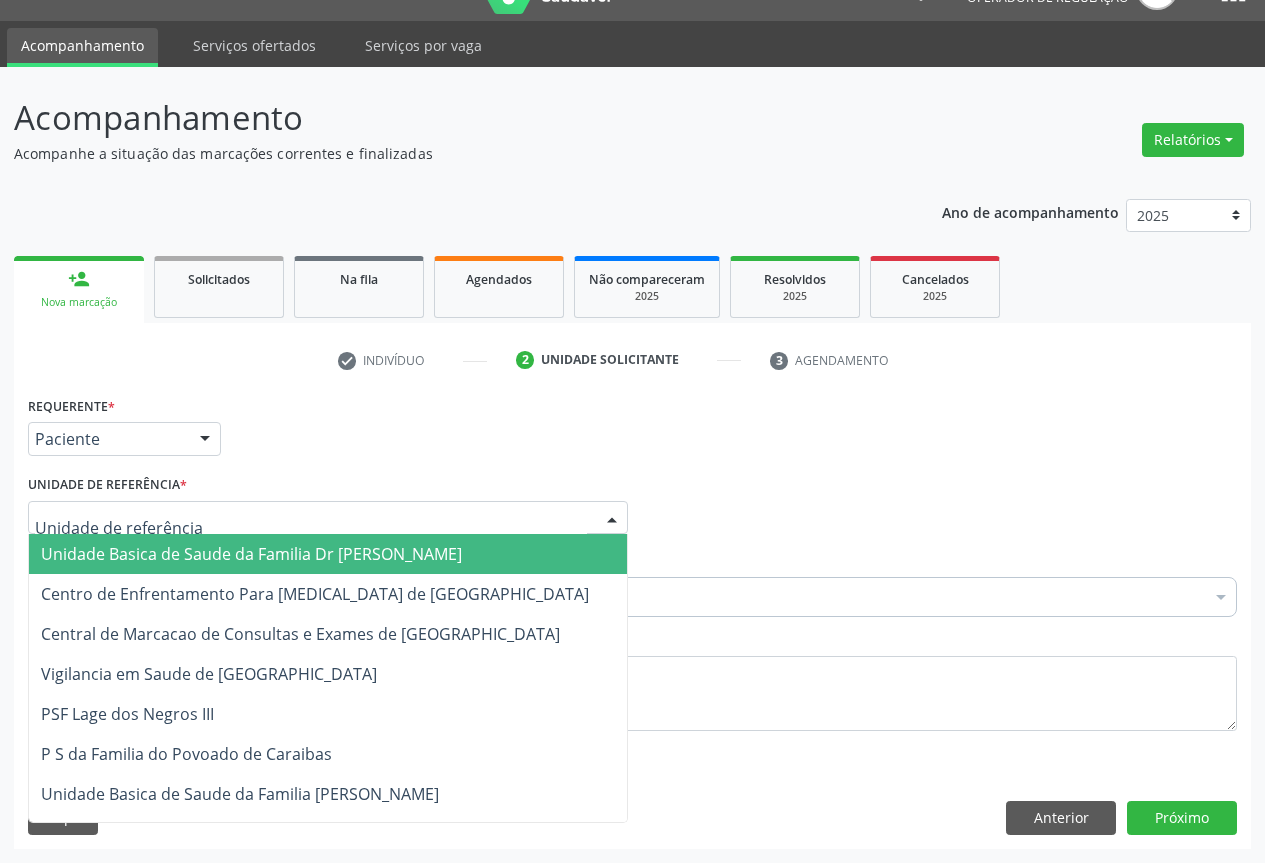 click at bounding box center [612, 519] 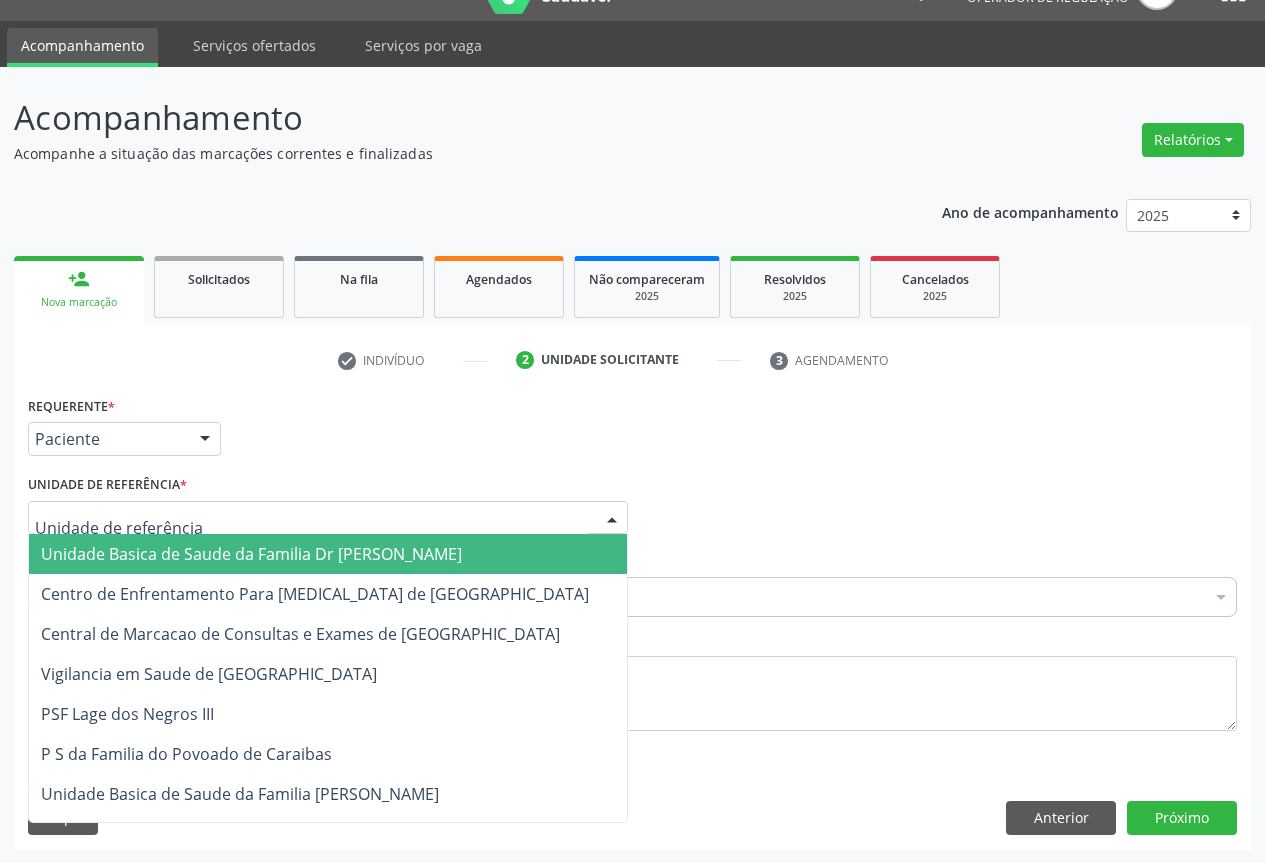 click on "Unidade Basica de Saude da Familia Dr [PERSON_NAME]" at bounding box center (251, 554) 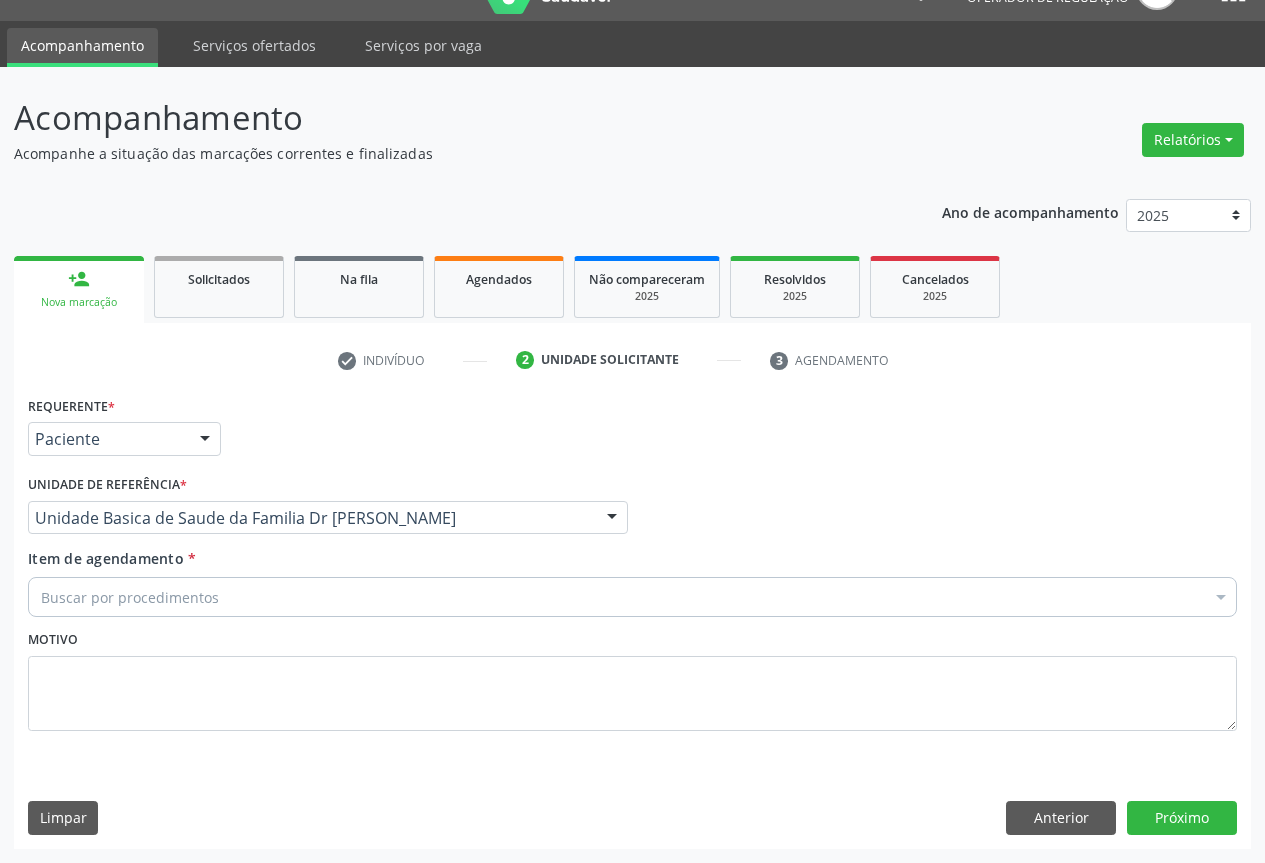 click on "Buscar por procedimentos" at bounding box center [632, 597] 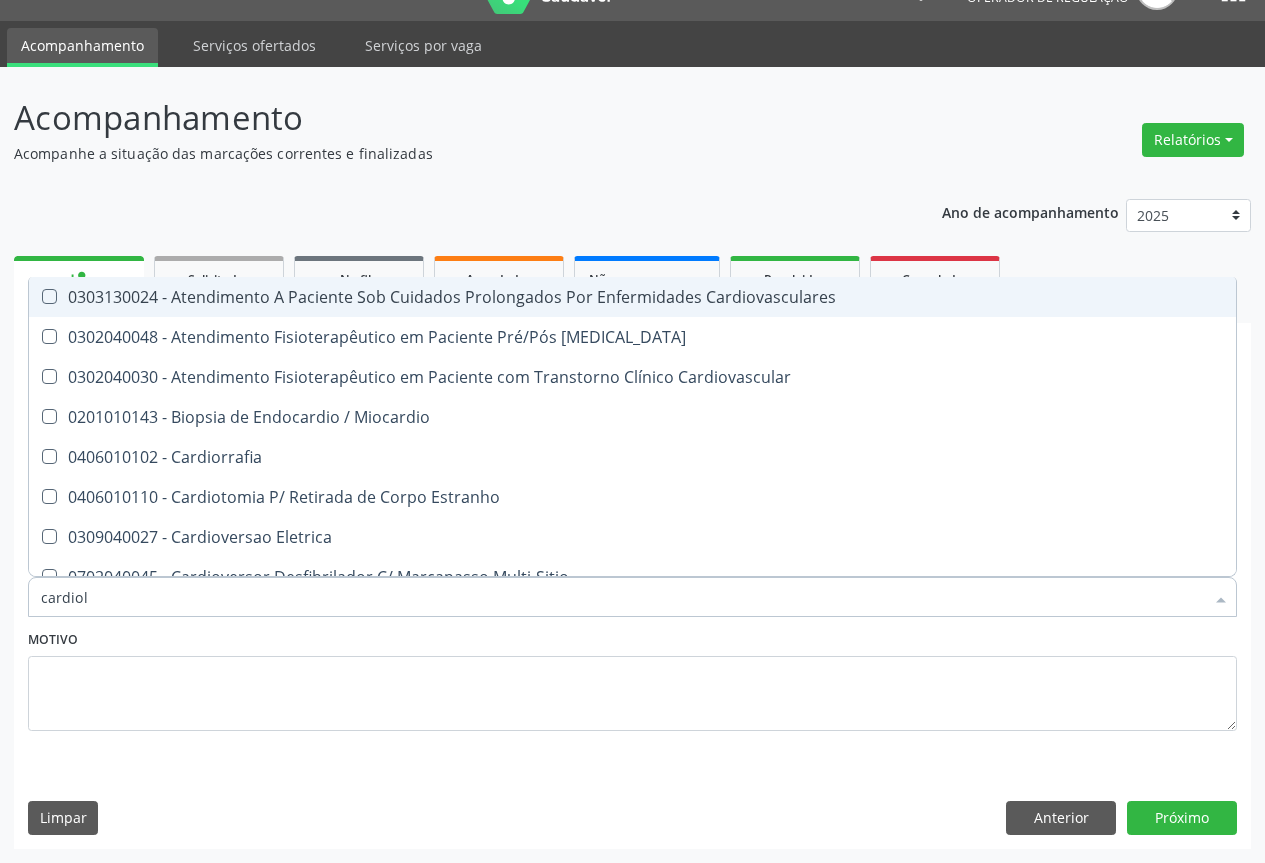 type on "cardiolo" 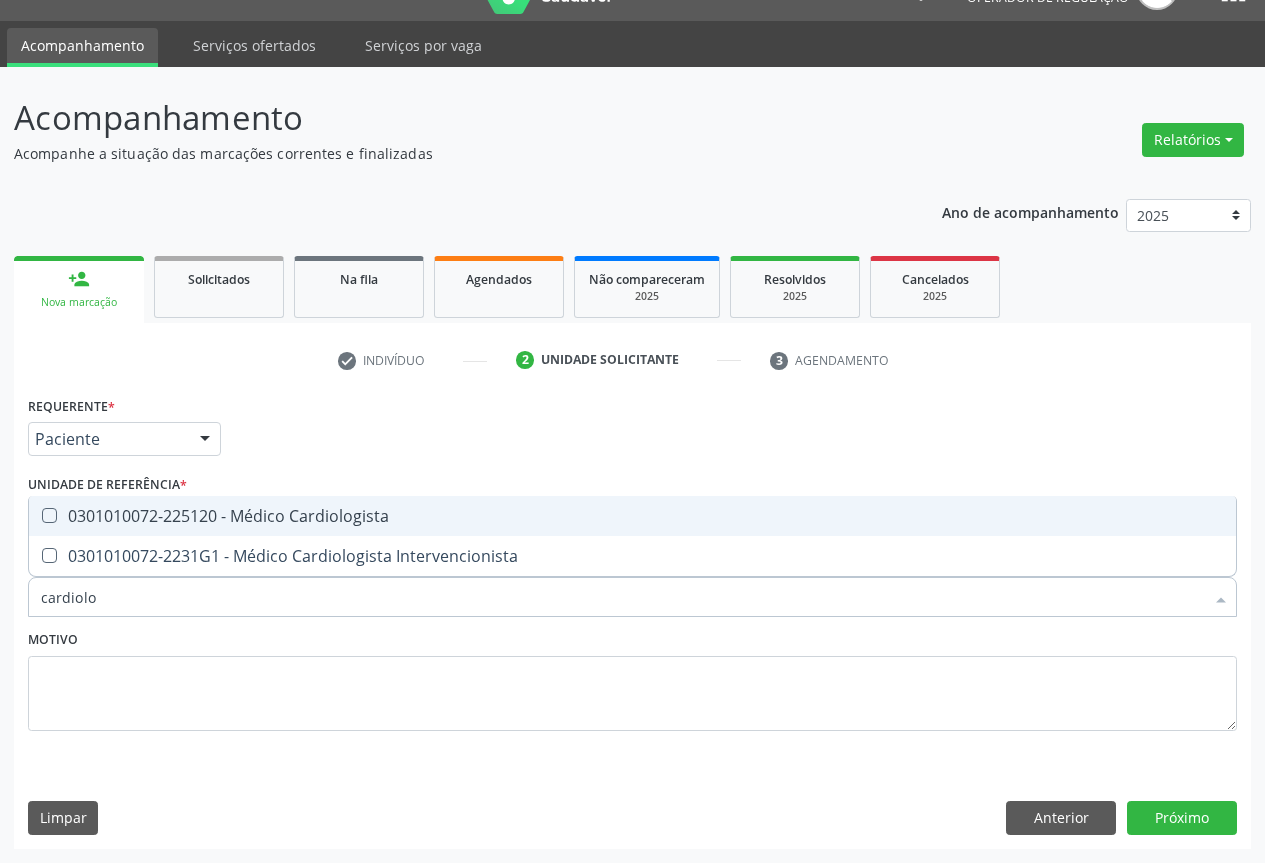 click on "0301010072-225120 - Médico Cardiologista" at bounding box center [632, 516] 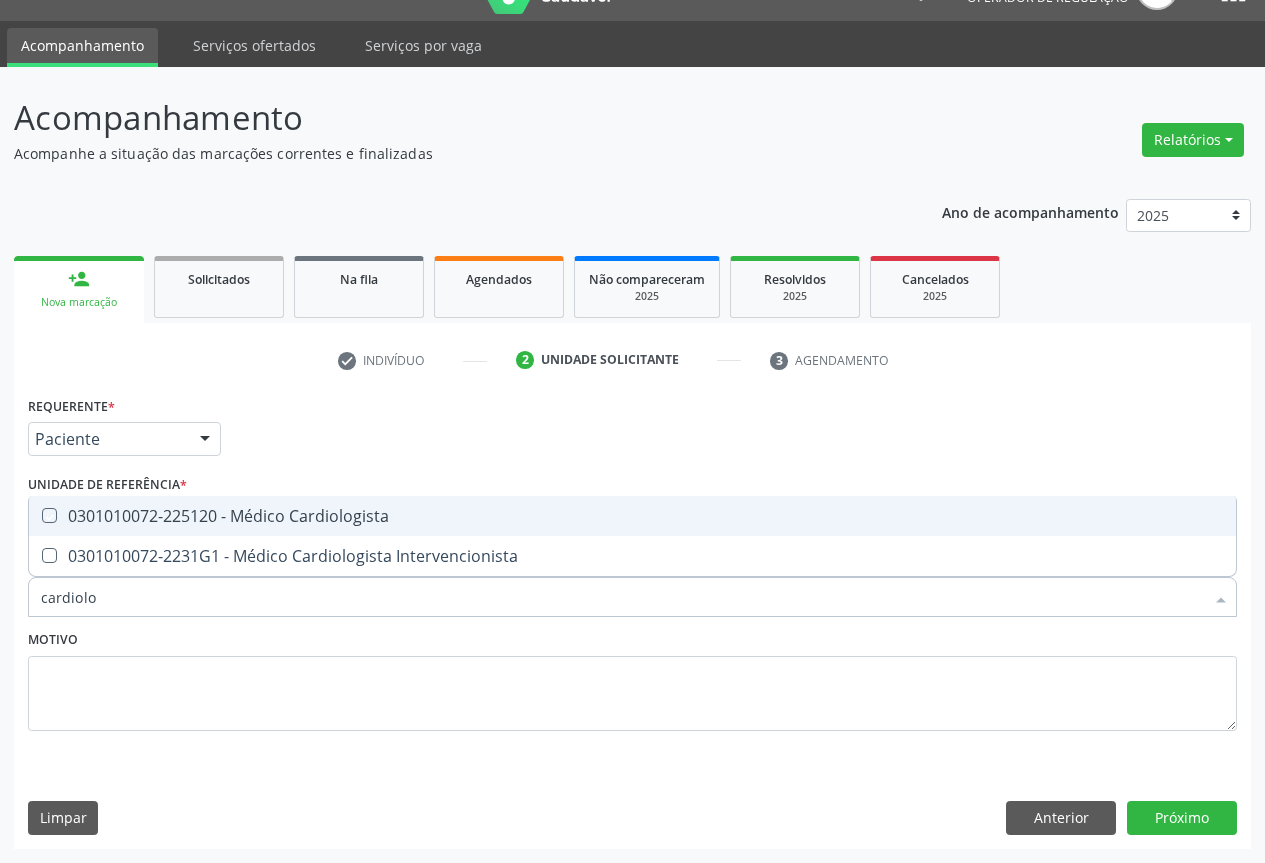 checkbox on "true" 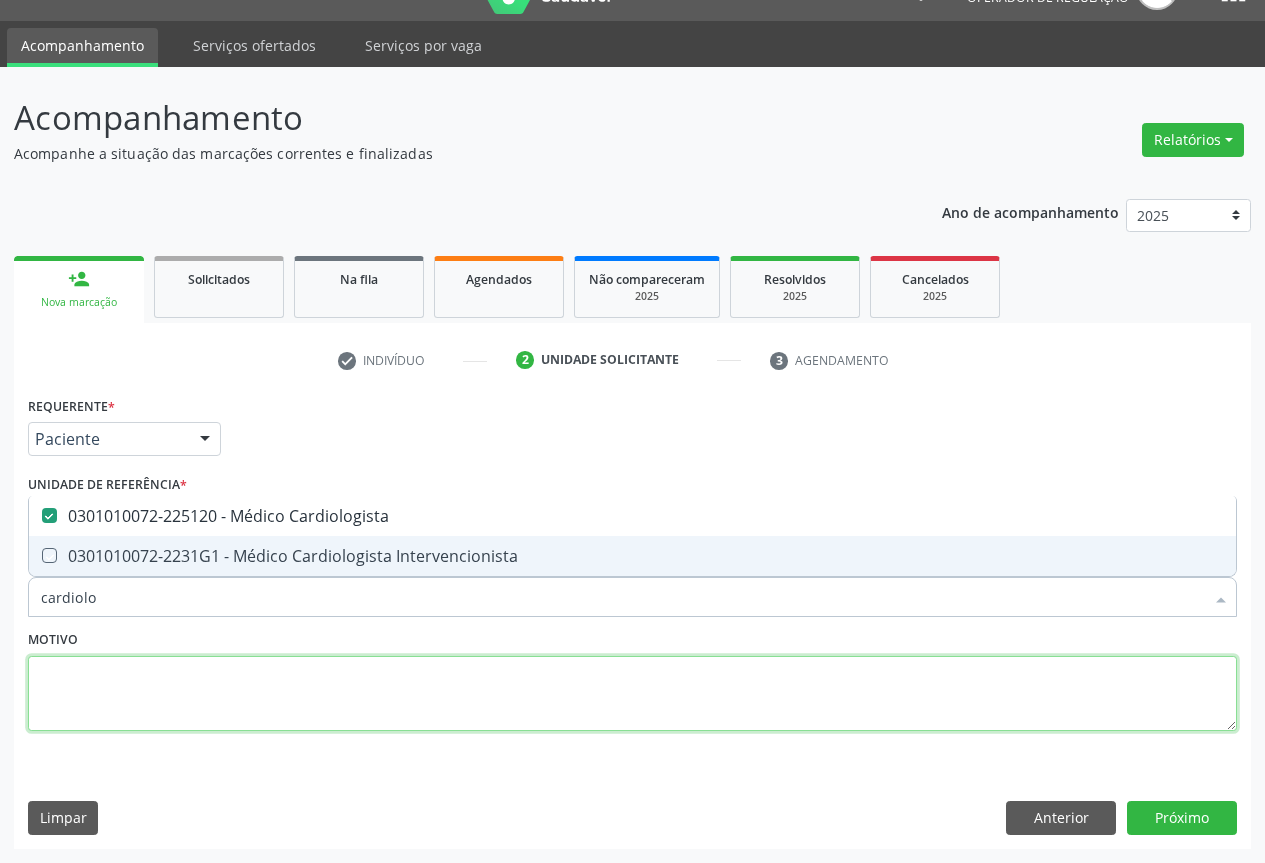 click at bounding box center (632, 694) 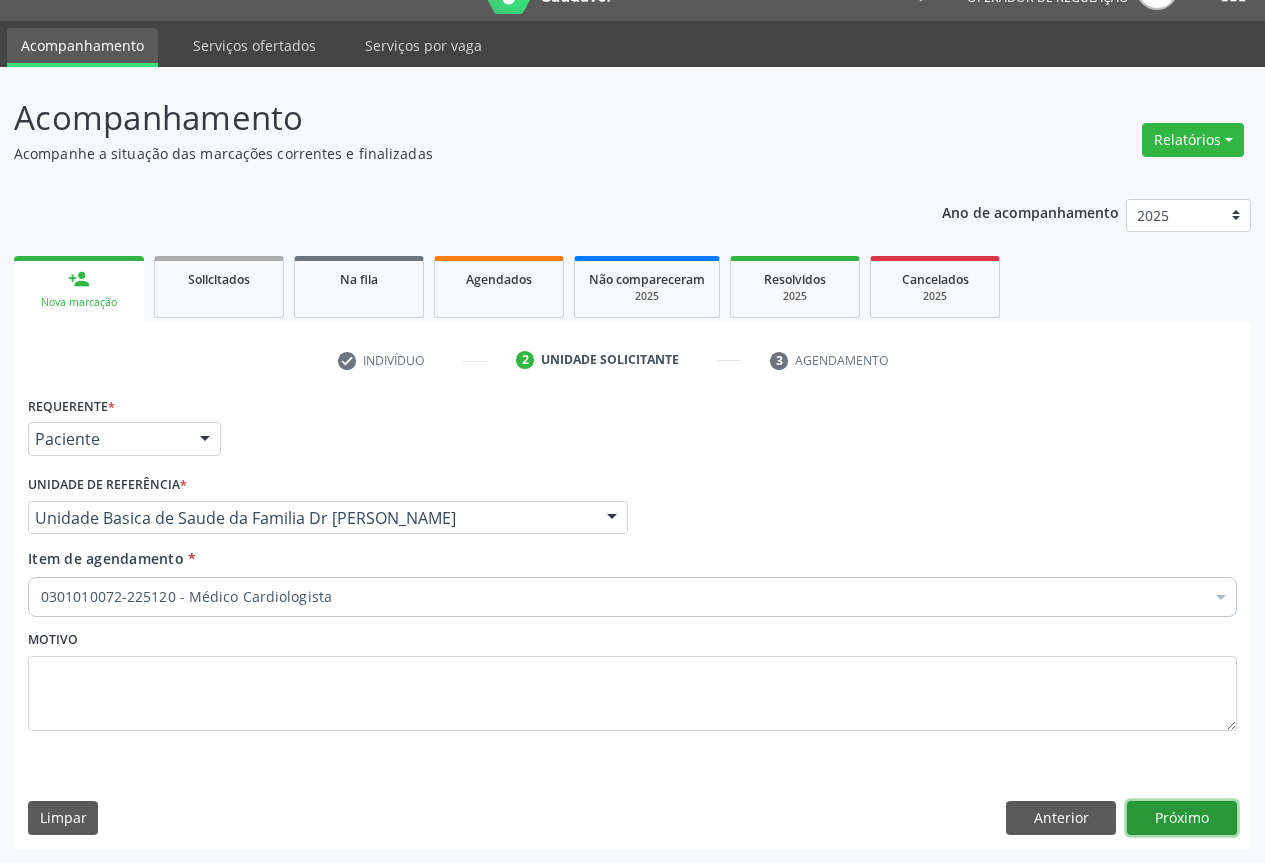 click on "Próximo" at bounding box center (1182, 818) 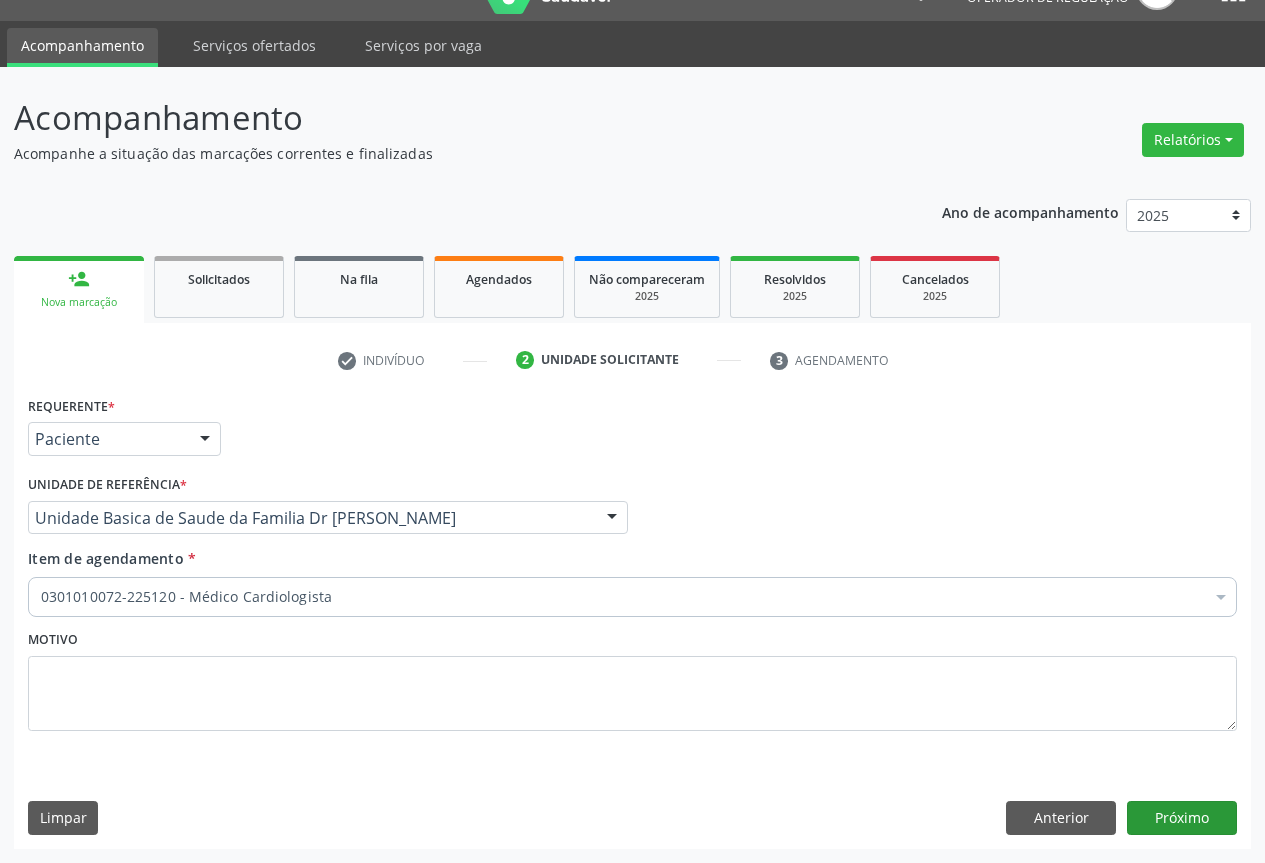 scroll, scrollTop: 7, scrollLeft: 0, axis: vertical 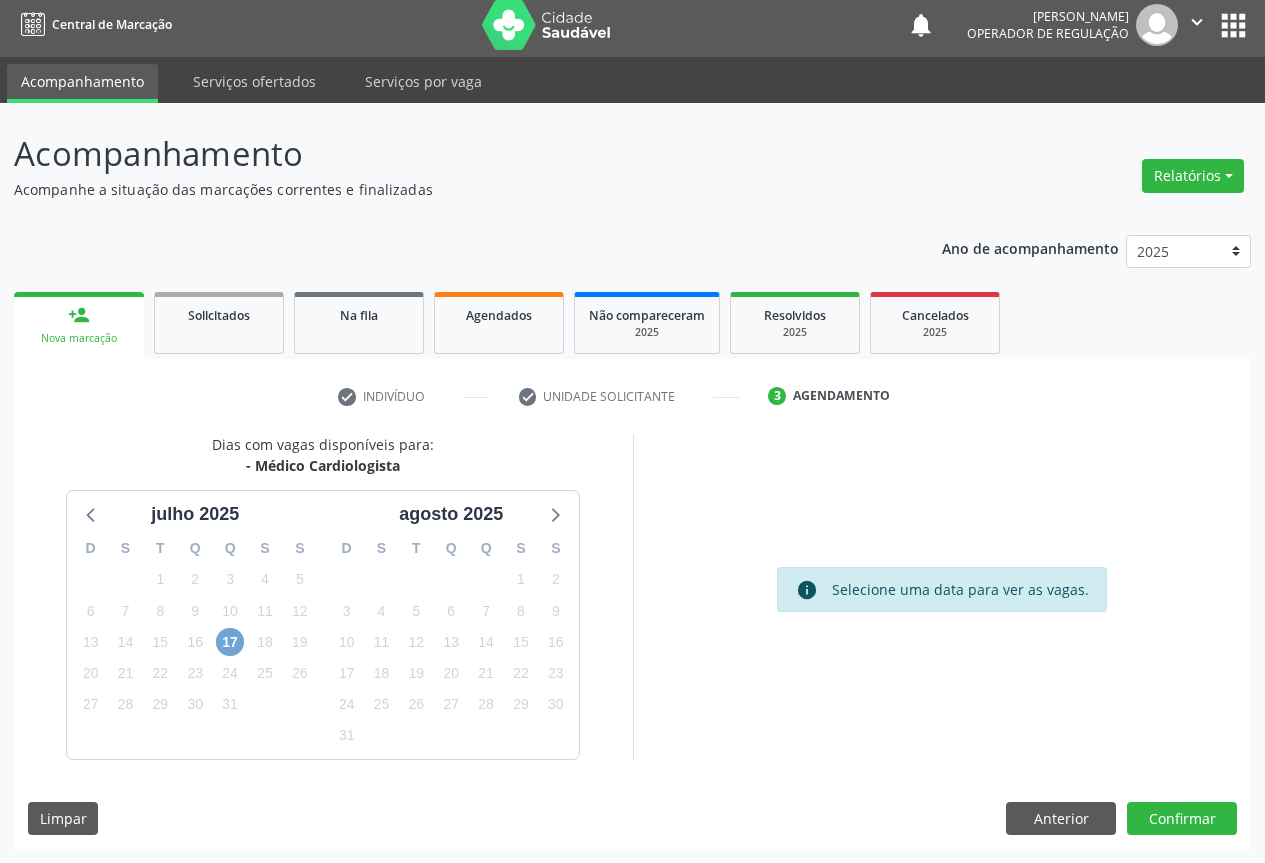 click on "17" at bounding box center [230, 642] 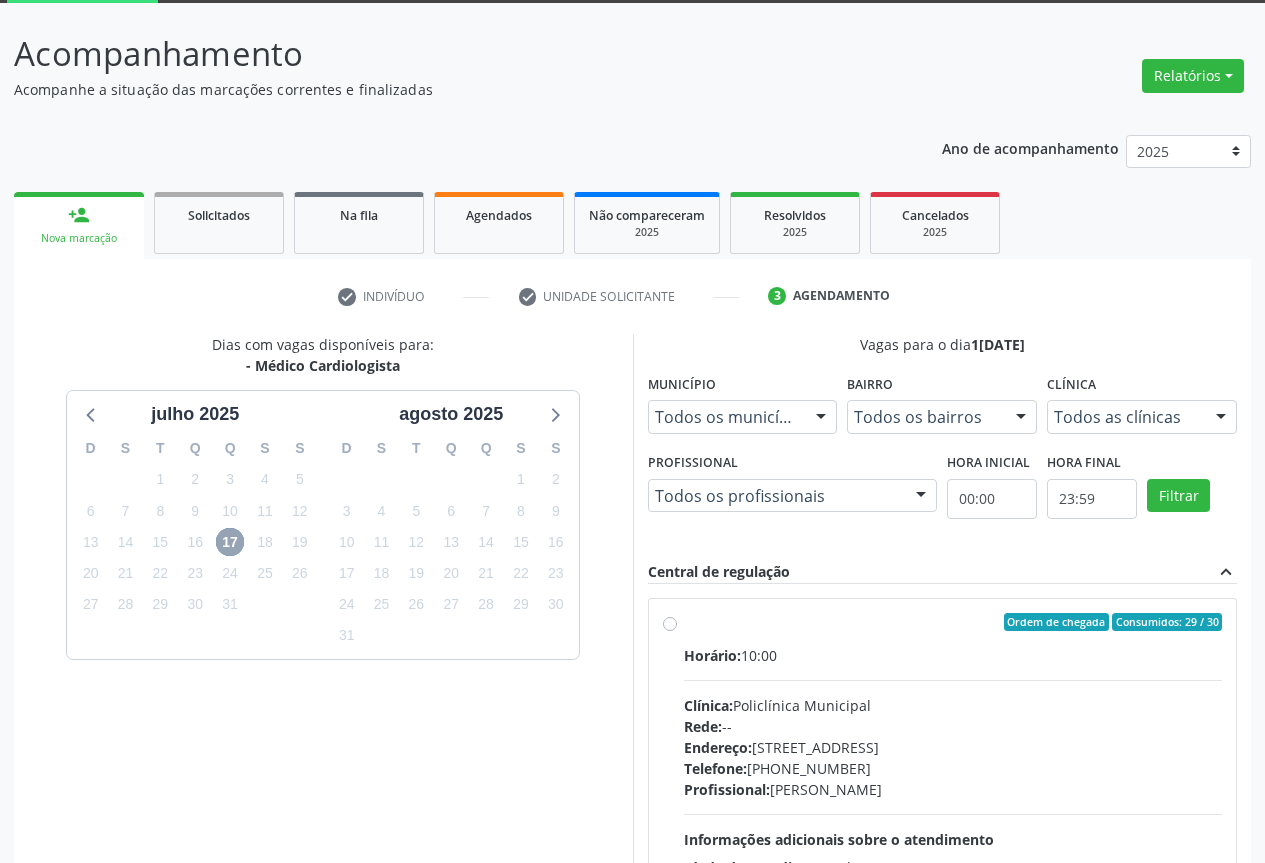 scroll, scrollTop: 296, scrollLeft: 0, axis: vertical 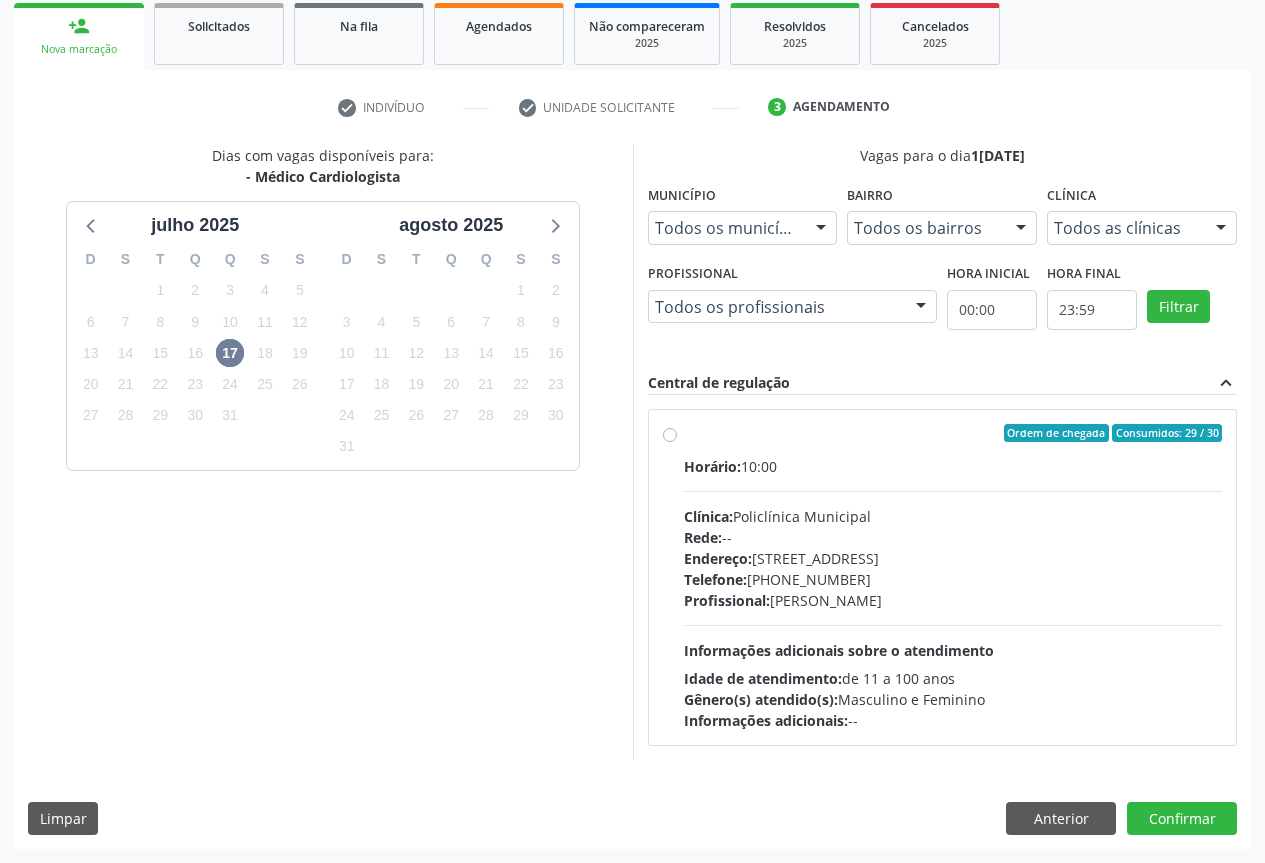 click on "Ordem de chegada
Consumidos: 29 / 30
Horário:   10:00
Clínica:  Policlínica Municipal
Rede:
--
[GEOGRAPHIC_DATA]:   [STREET_ADDRESS]
Telefone:   [PHONE_NUMBER]
Profissional:
[PERSON_NAME]
Informações adicionais sobre o atendimento
Idade de atendimento:
de 11 a 100 anos
Gênero(s) atendido(s):
Masculino e Feminino
Informações adicionais:
--" at bounding box center (953, 577) 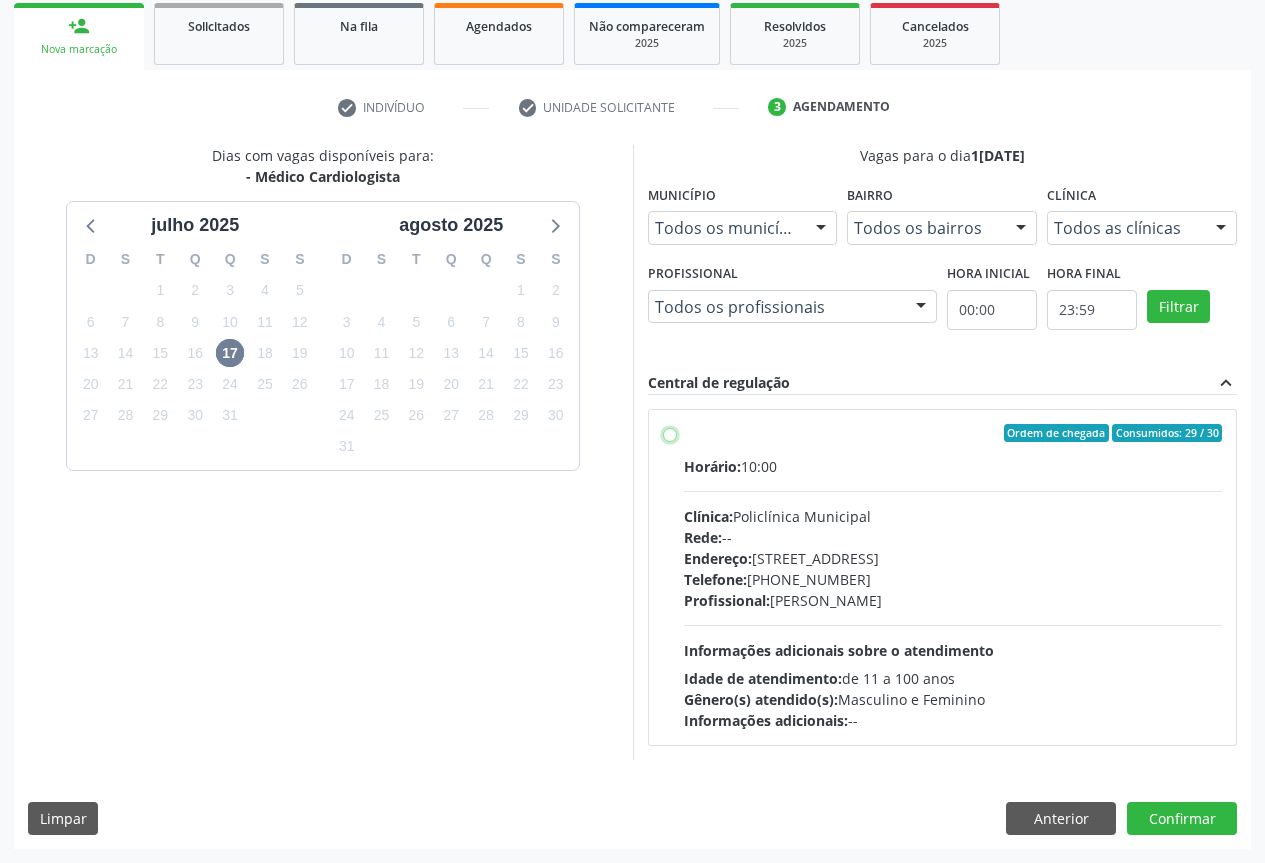 radio on "true" 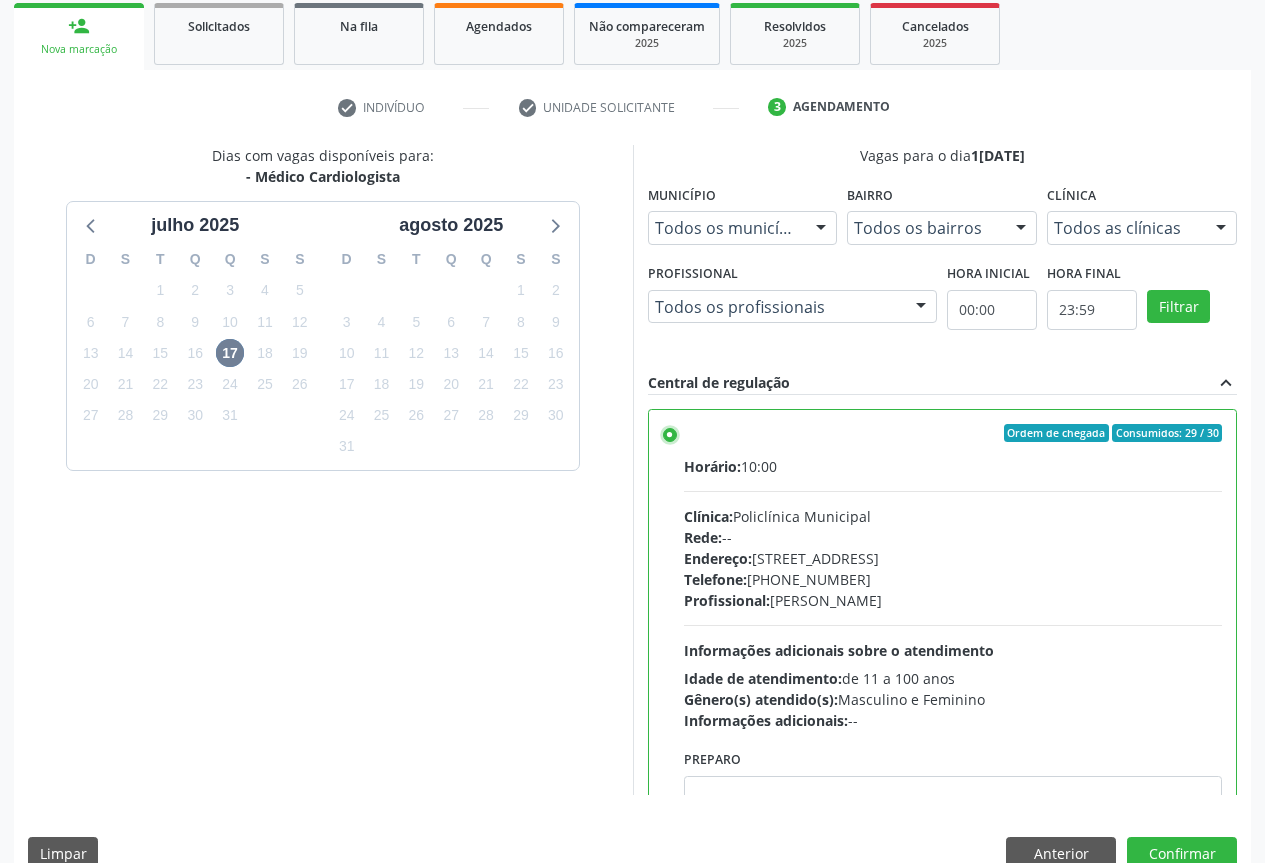 scroll, scrollTop: 99, scrollLeft: 0, axis: vertical 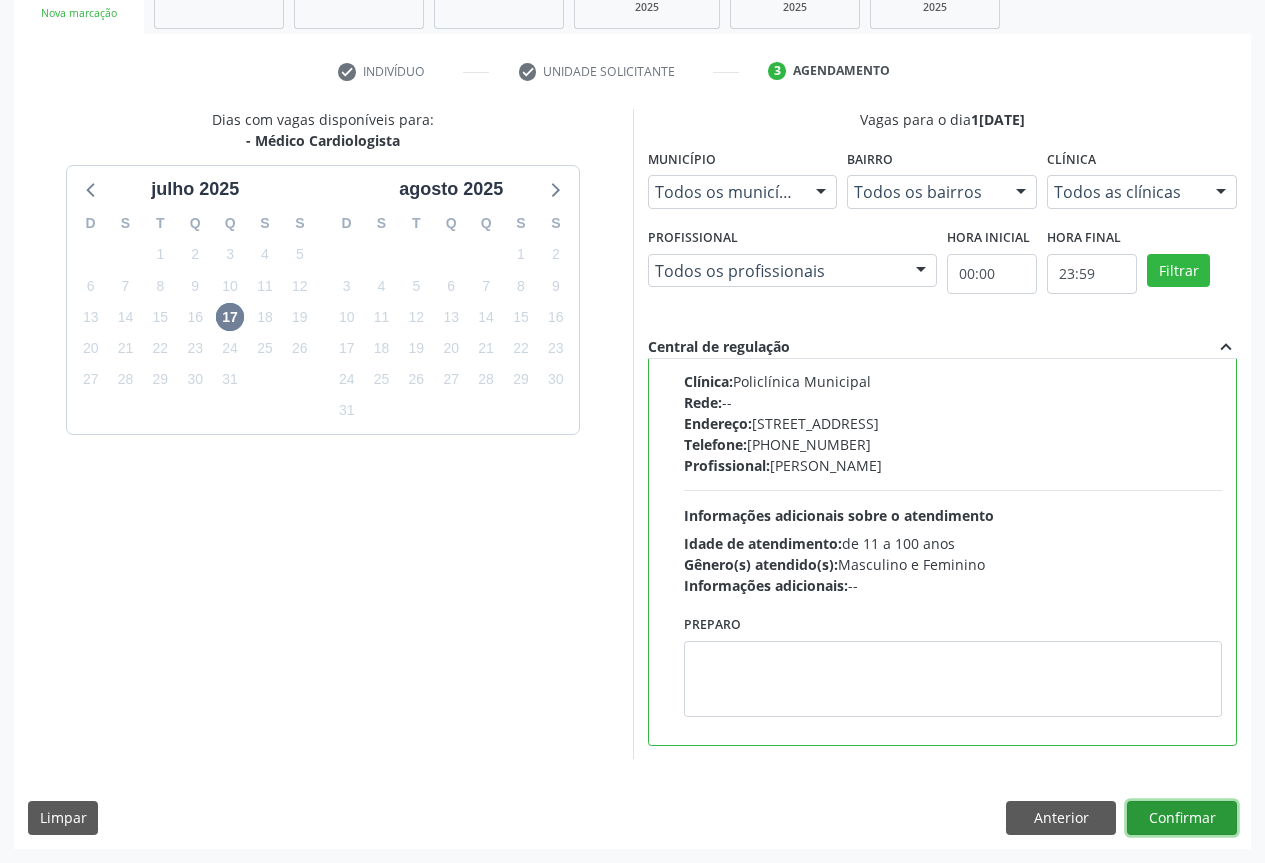 click on "Confirmar" at bounding box center (1182, 818) 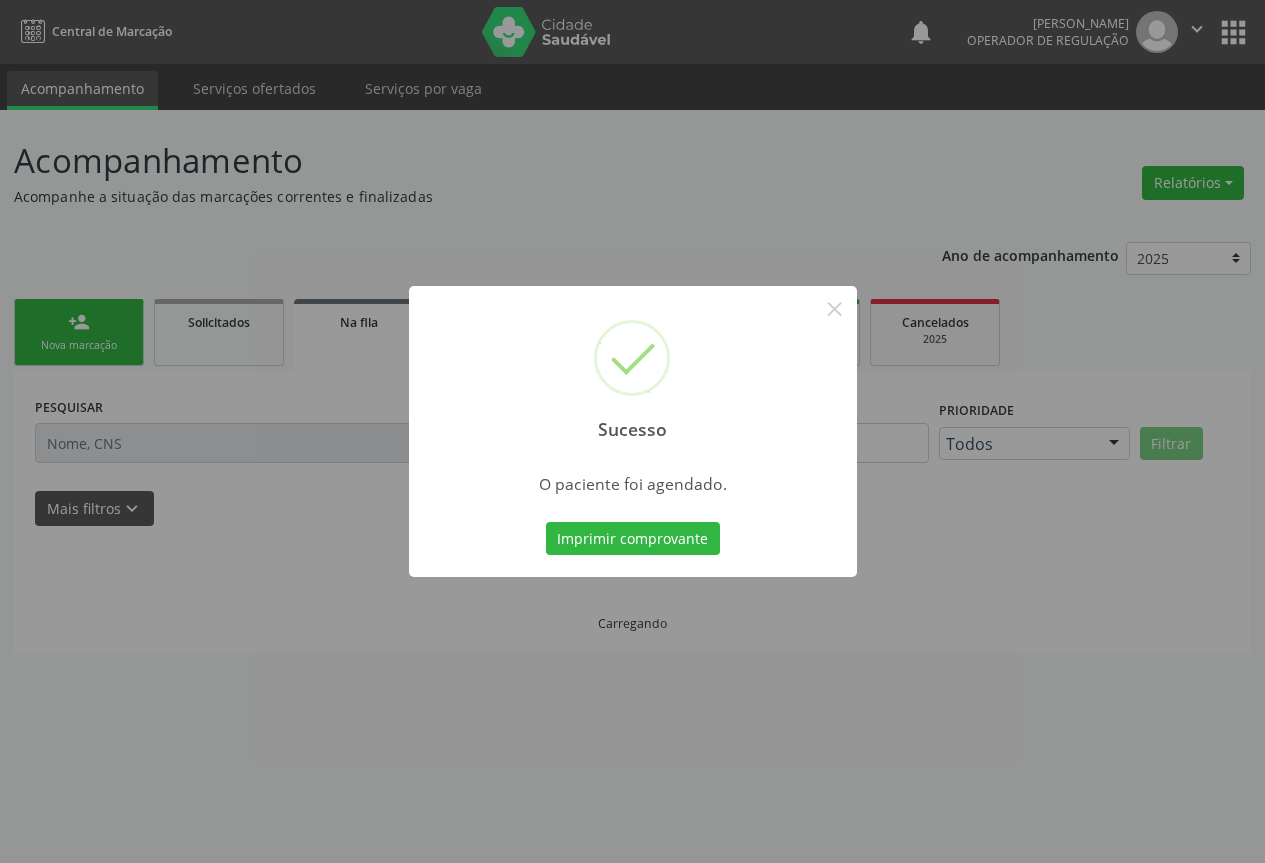 scroll, scrollTop: 0, scrollLeft: 0, axis: both 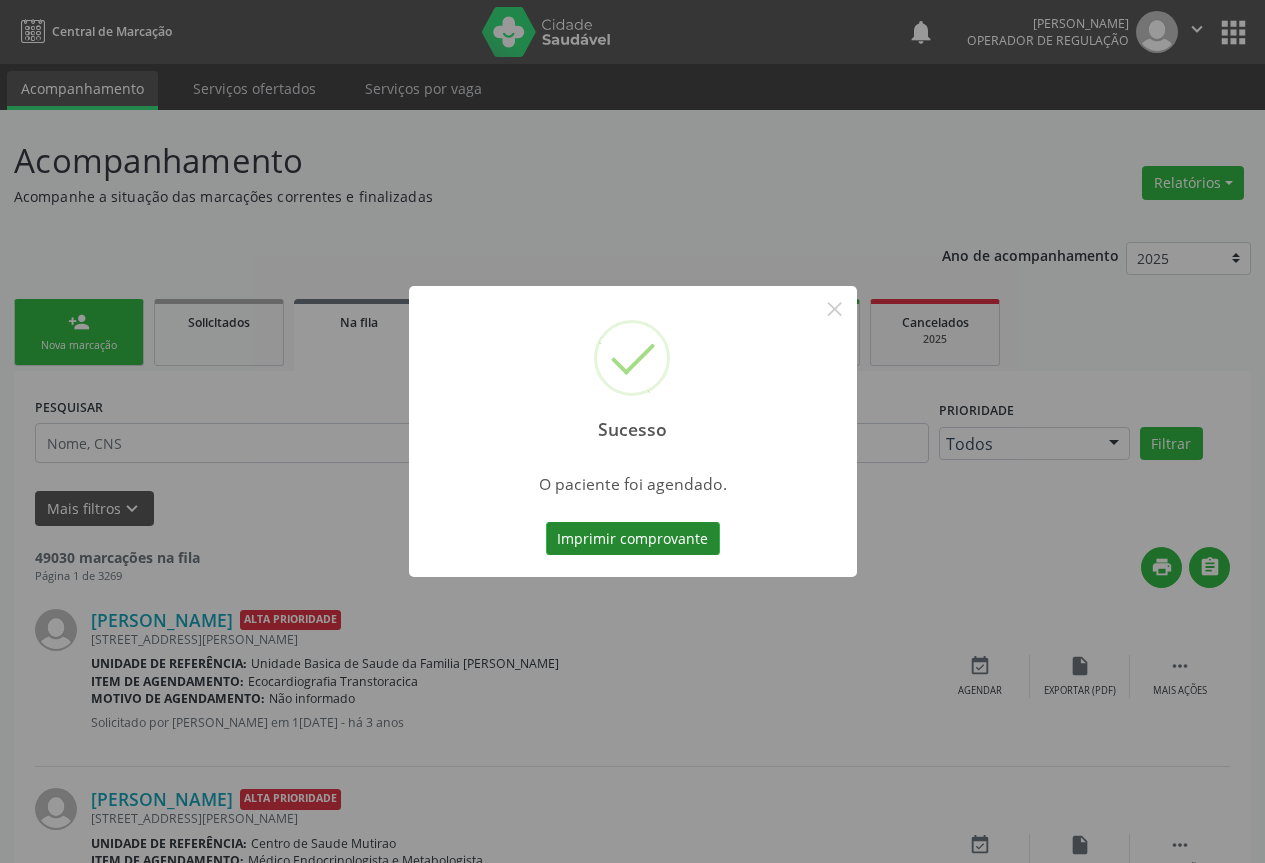 click on "Imprimir comprovante" at bounding box center (633, 539) 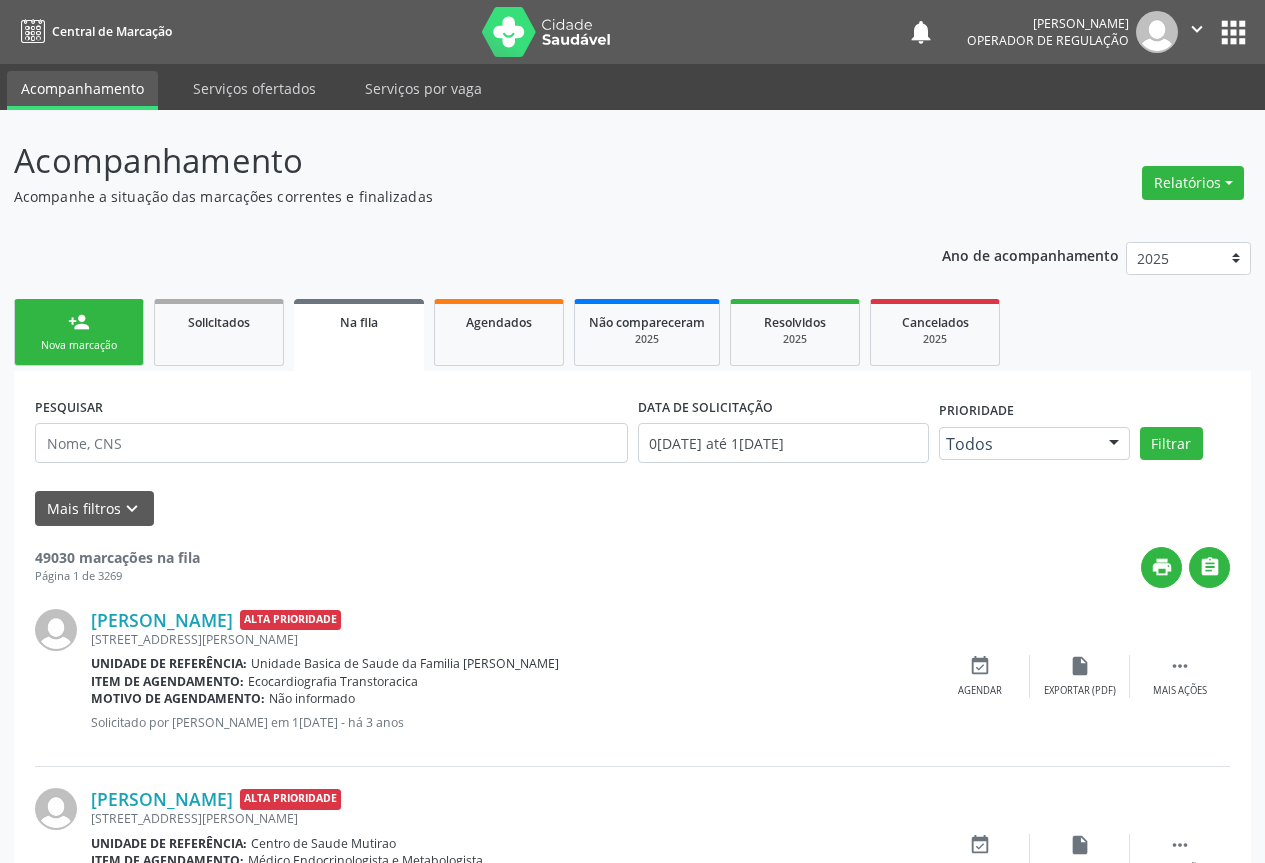 click on "person_add
Nova marcação" at bounding box center (79, 332) 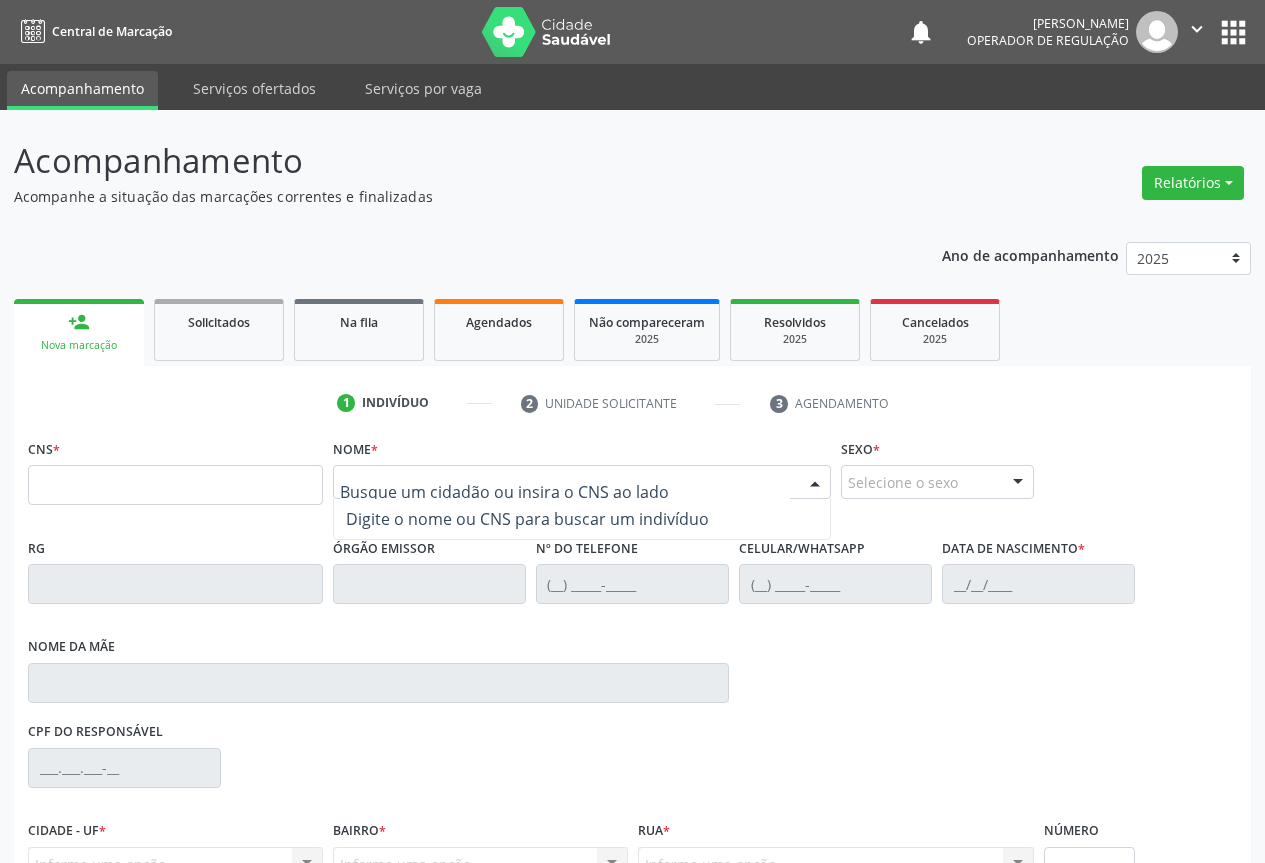 click at bounding box center [582, 482] 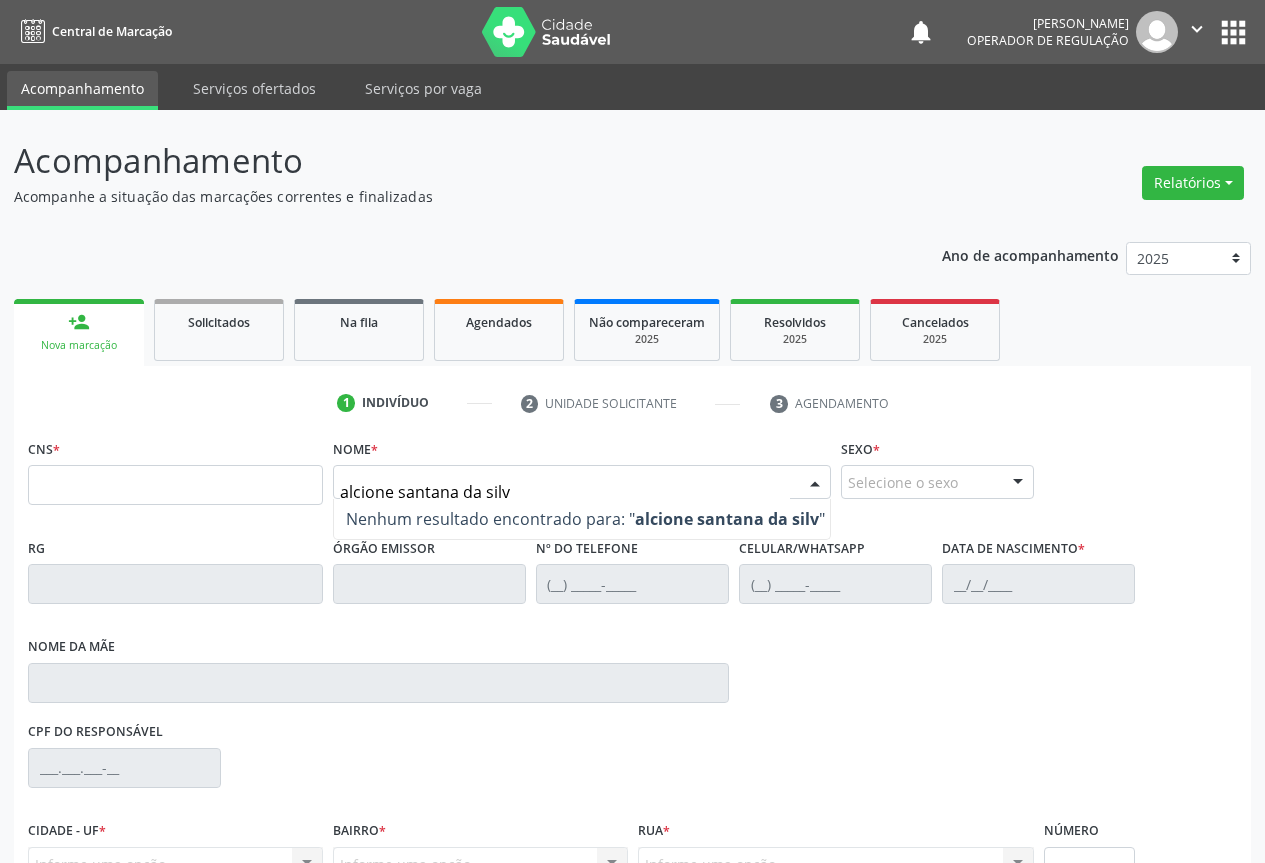 type on "[PERSON_NAME]" 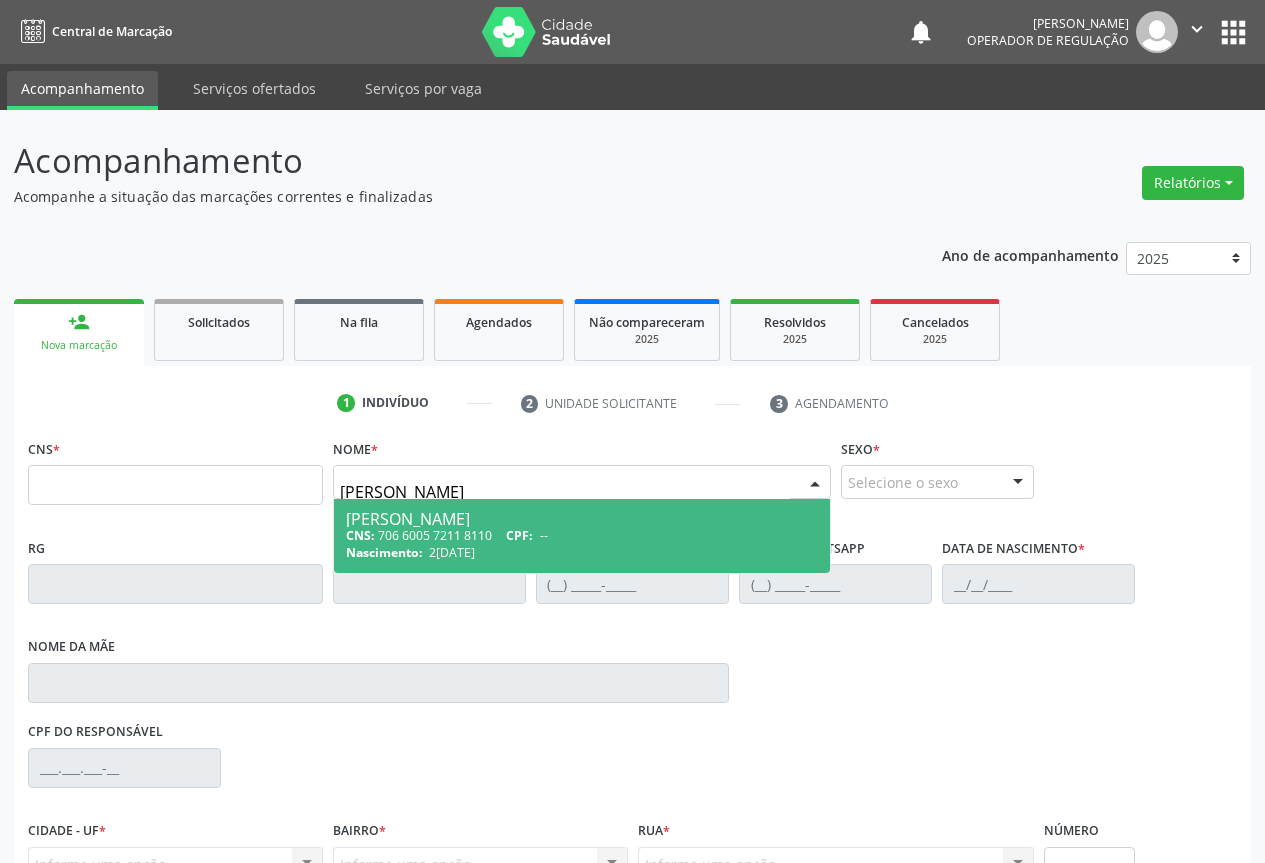 click on "CNS:
706 6005 7211 8110
CPF:    --" at bounding box center [582, 535] 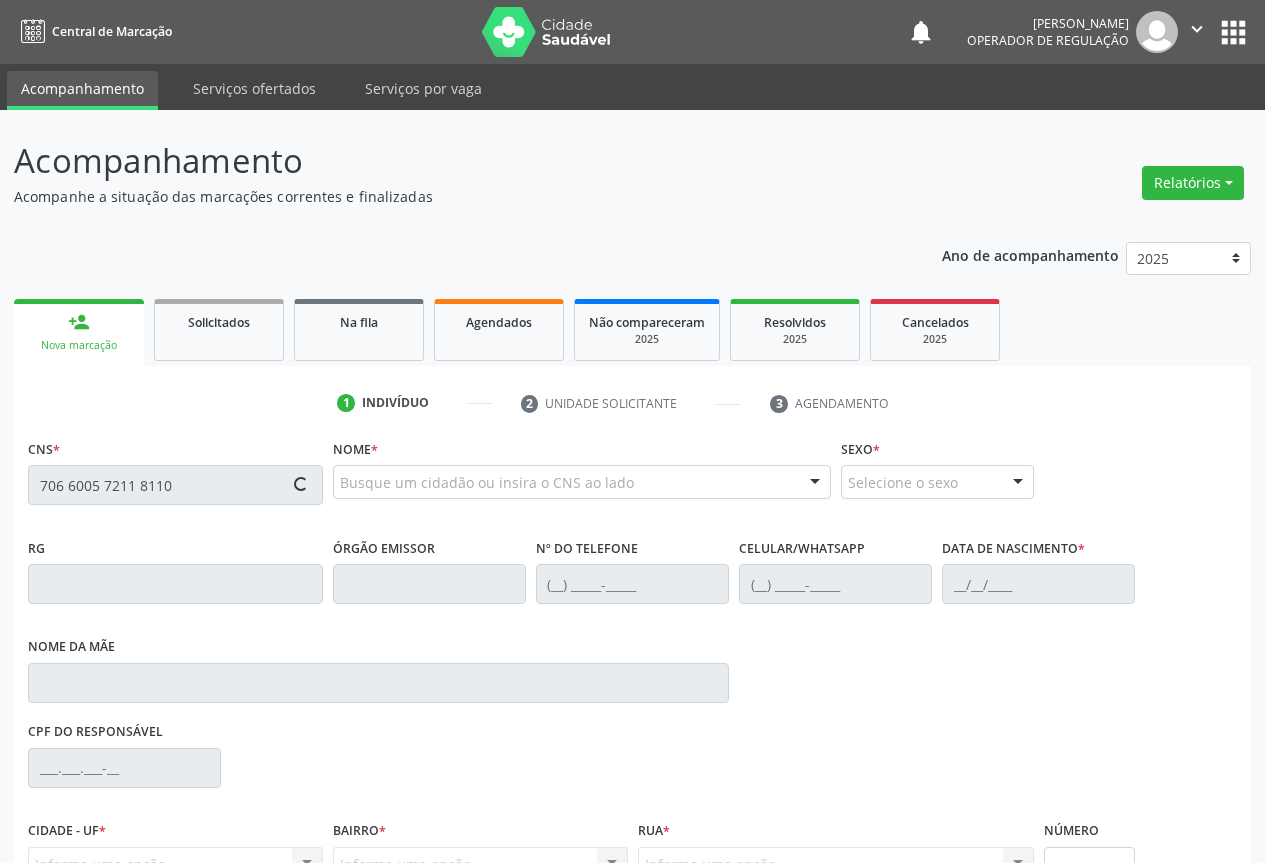 type on "706 6005 7211 8110" 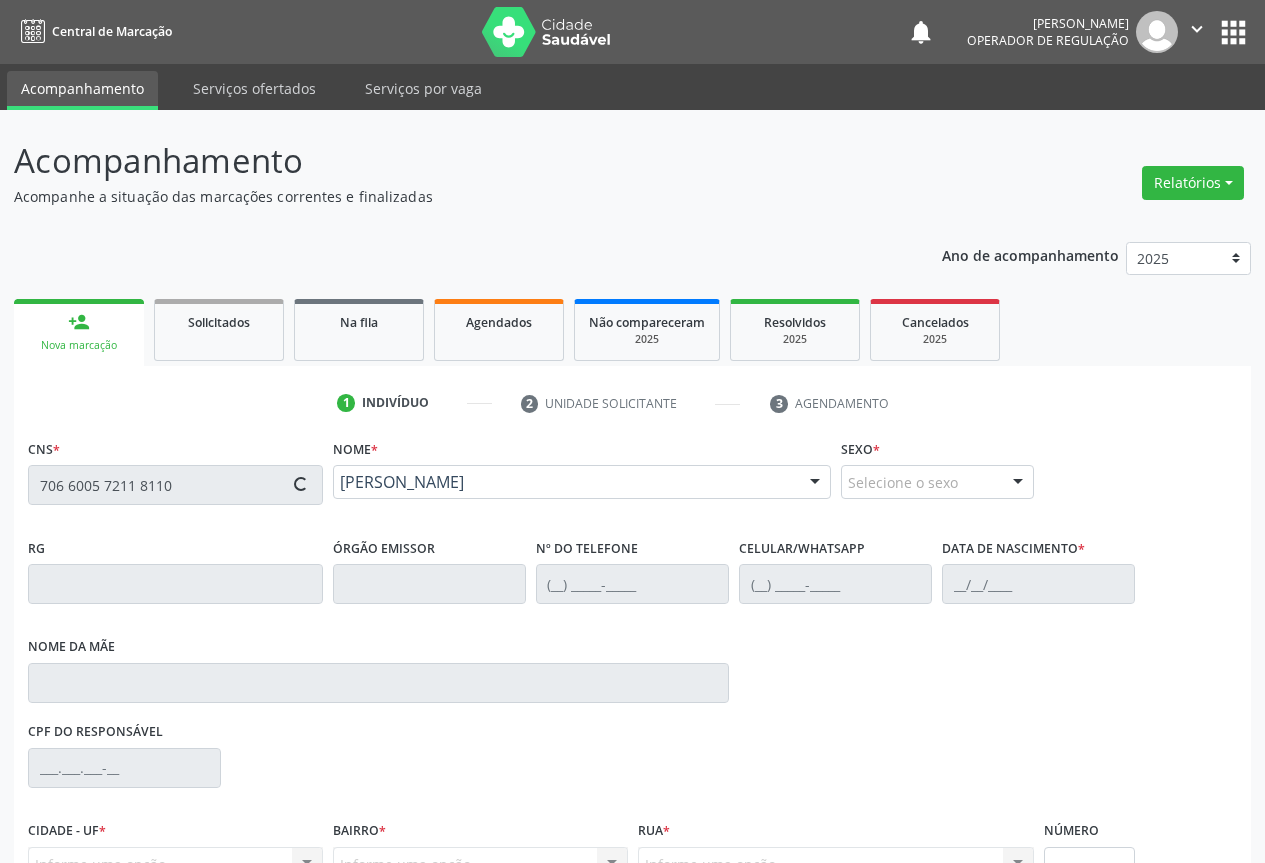 type on "1424799341" 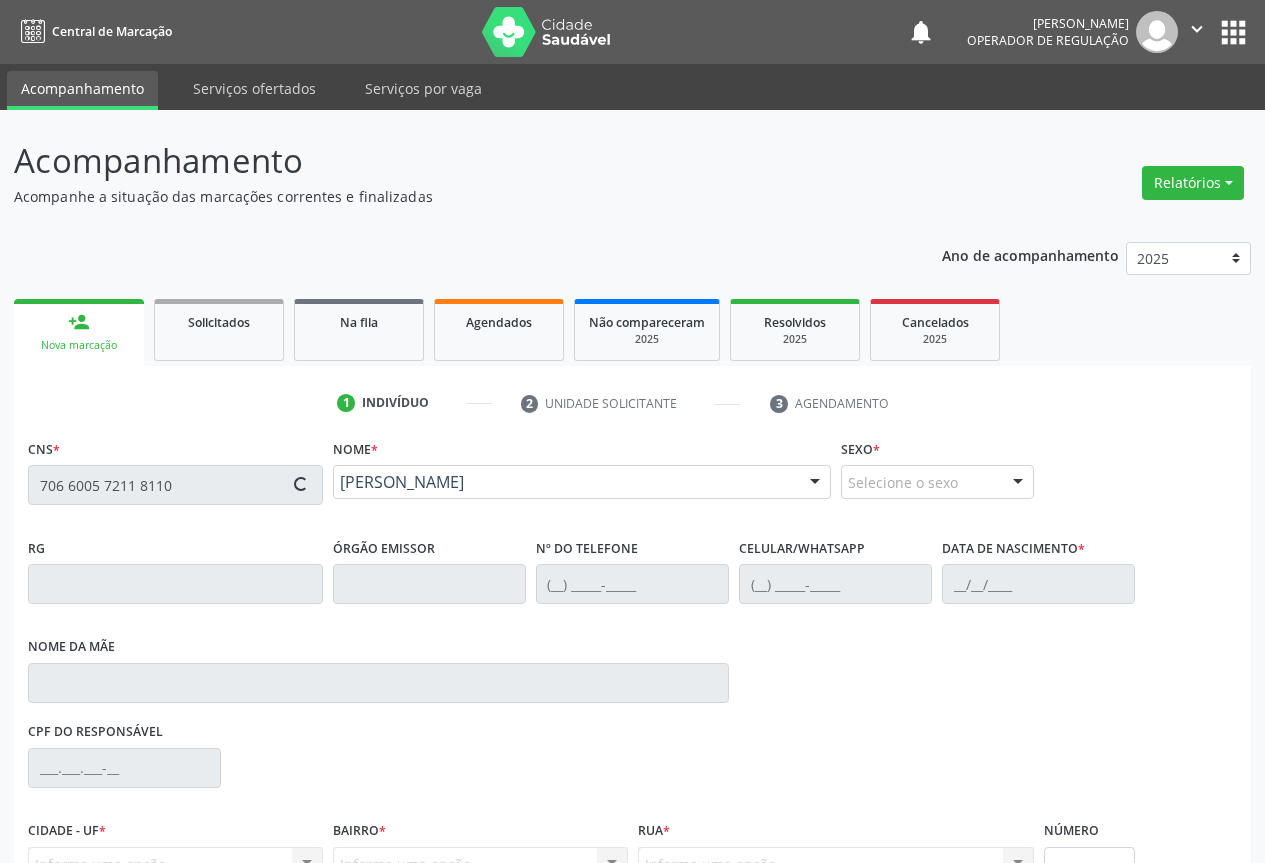 type on "[PHONE_NUMBER]" 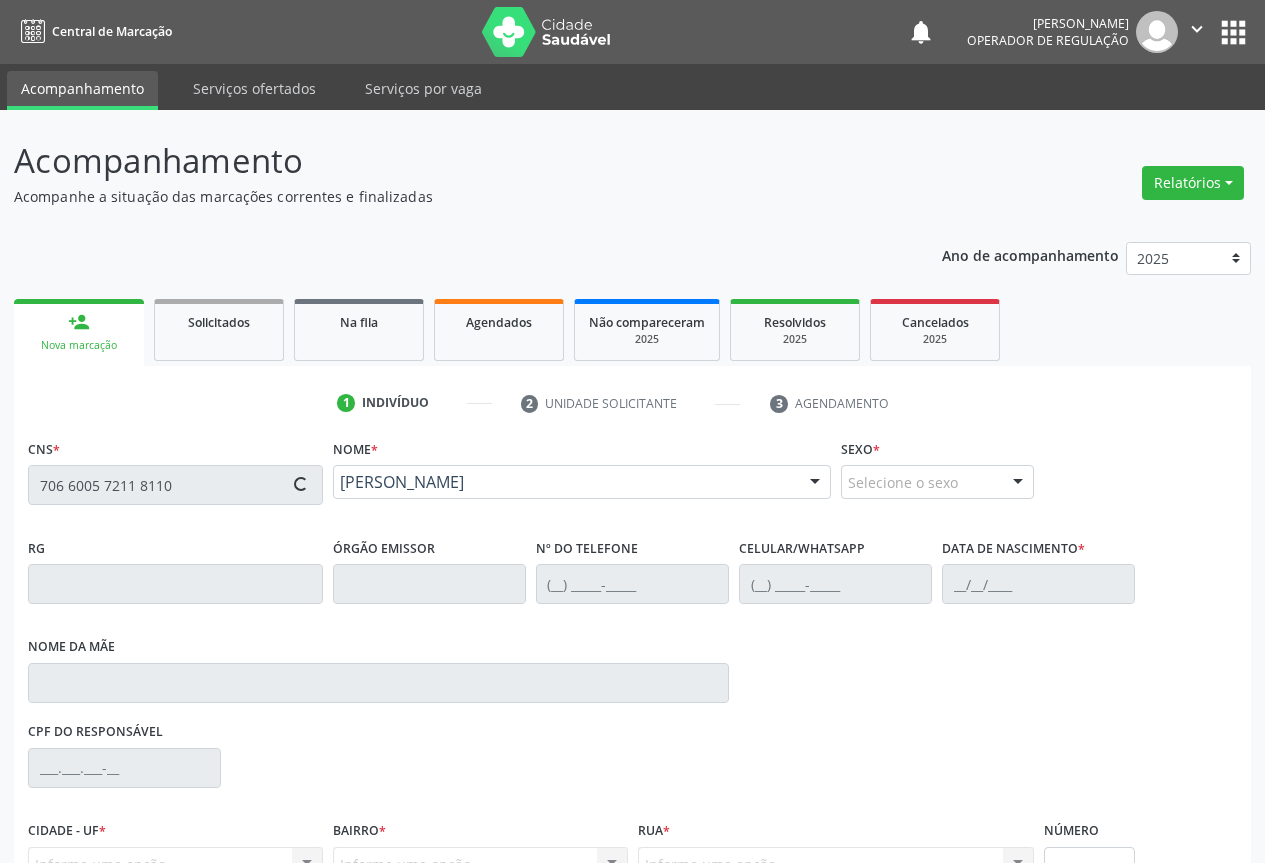 type on "[PHONE_NUMBER]" 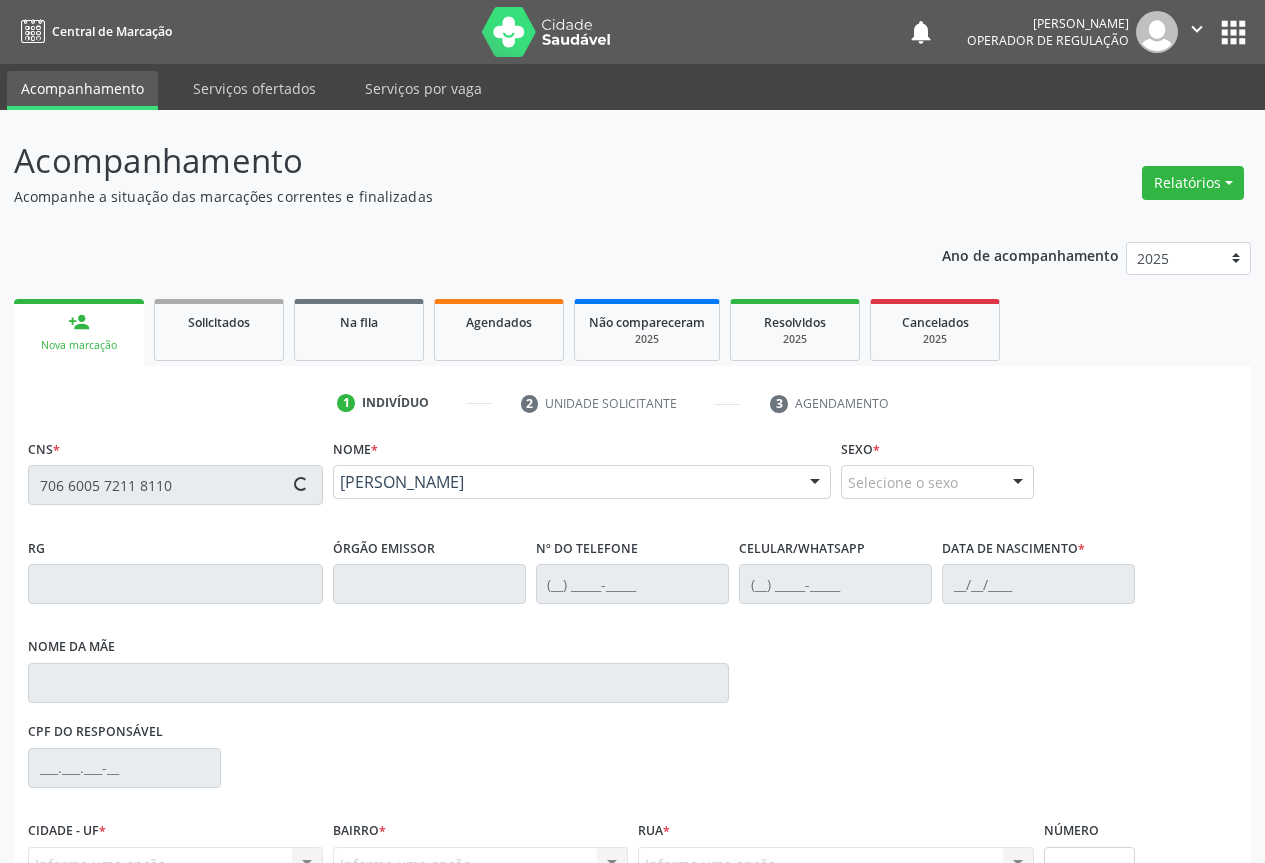 type on "029.212.885-16" 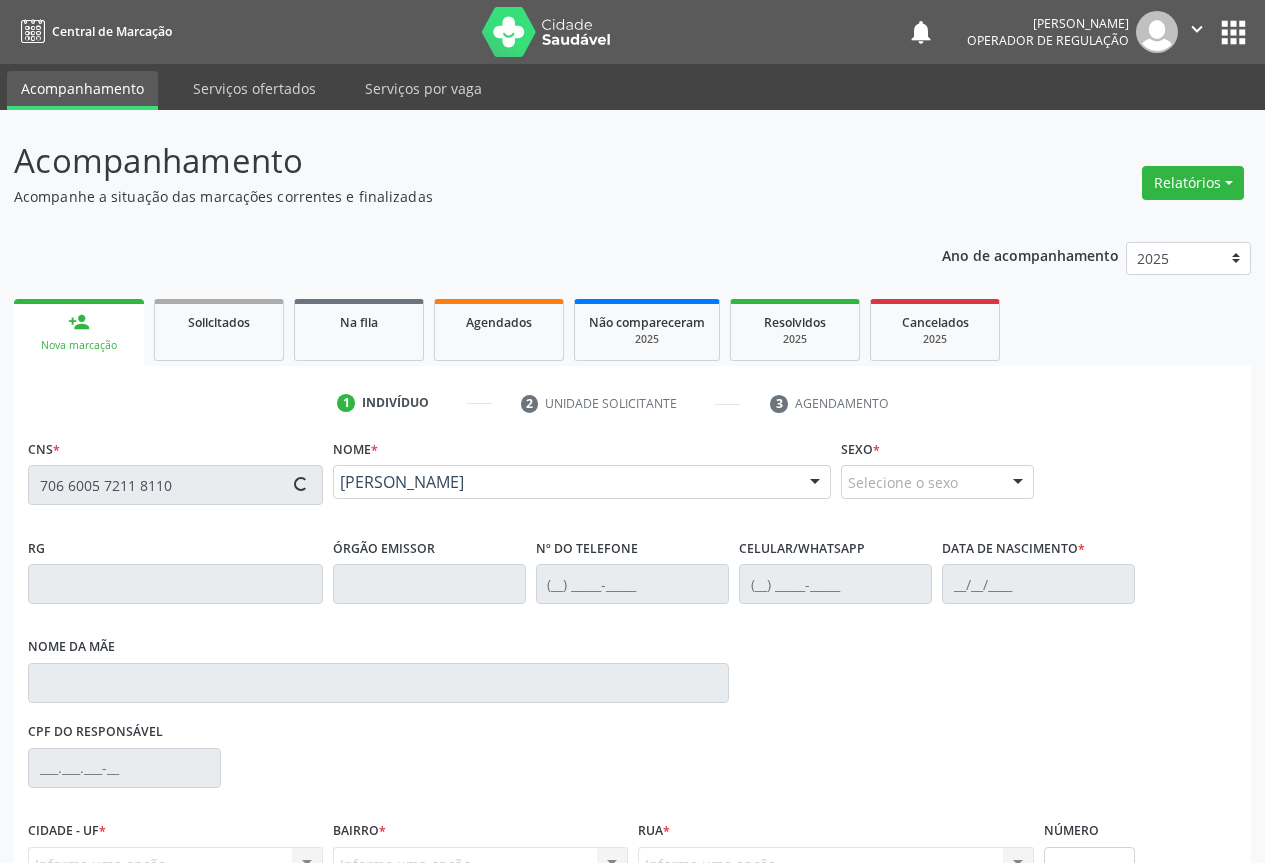 type on "S/N" 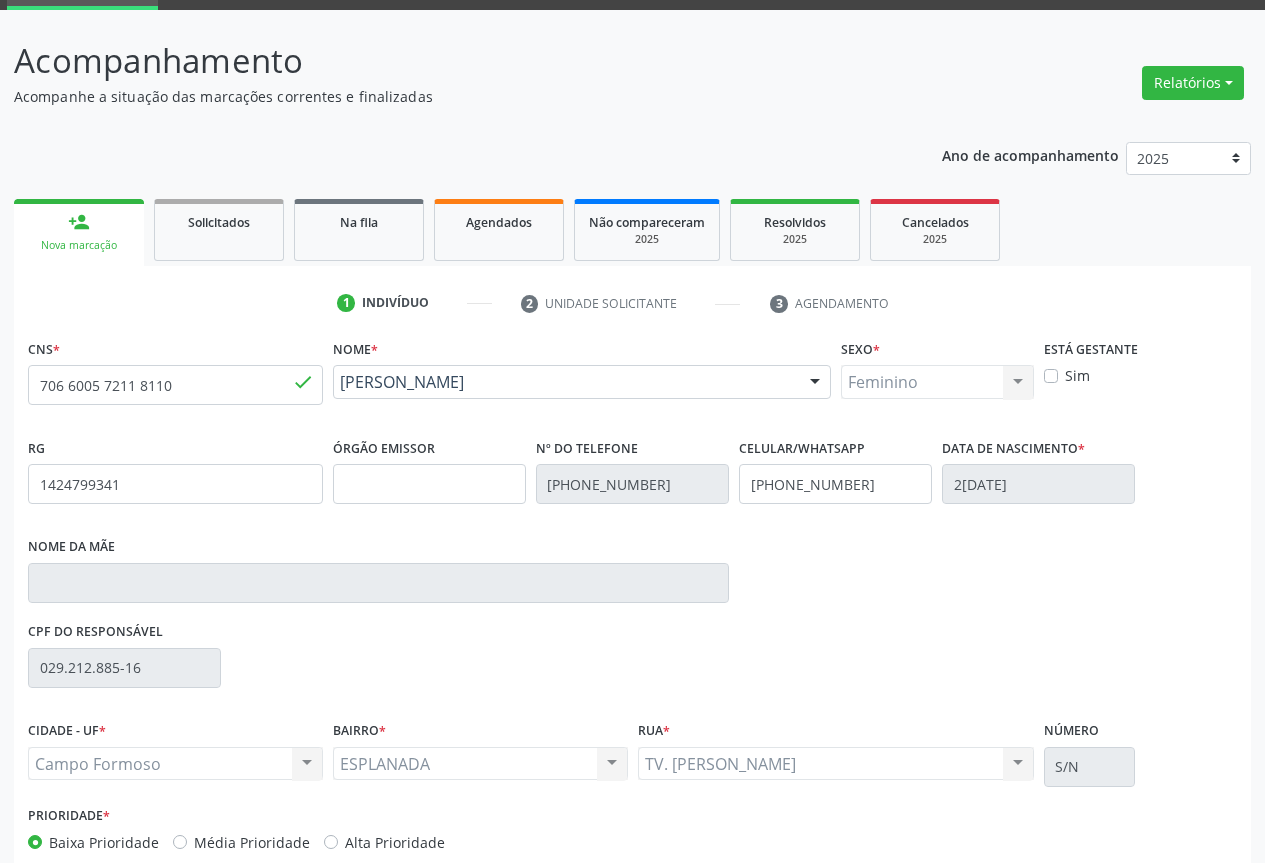 scroll, scrollTop: 207, scrollLeft: 0, axis: vertical 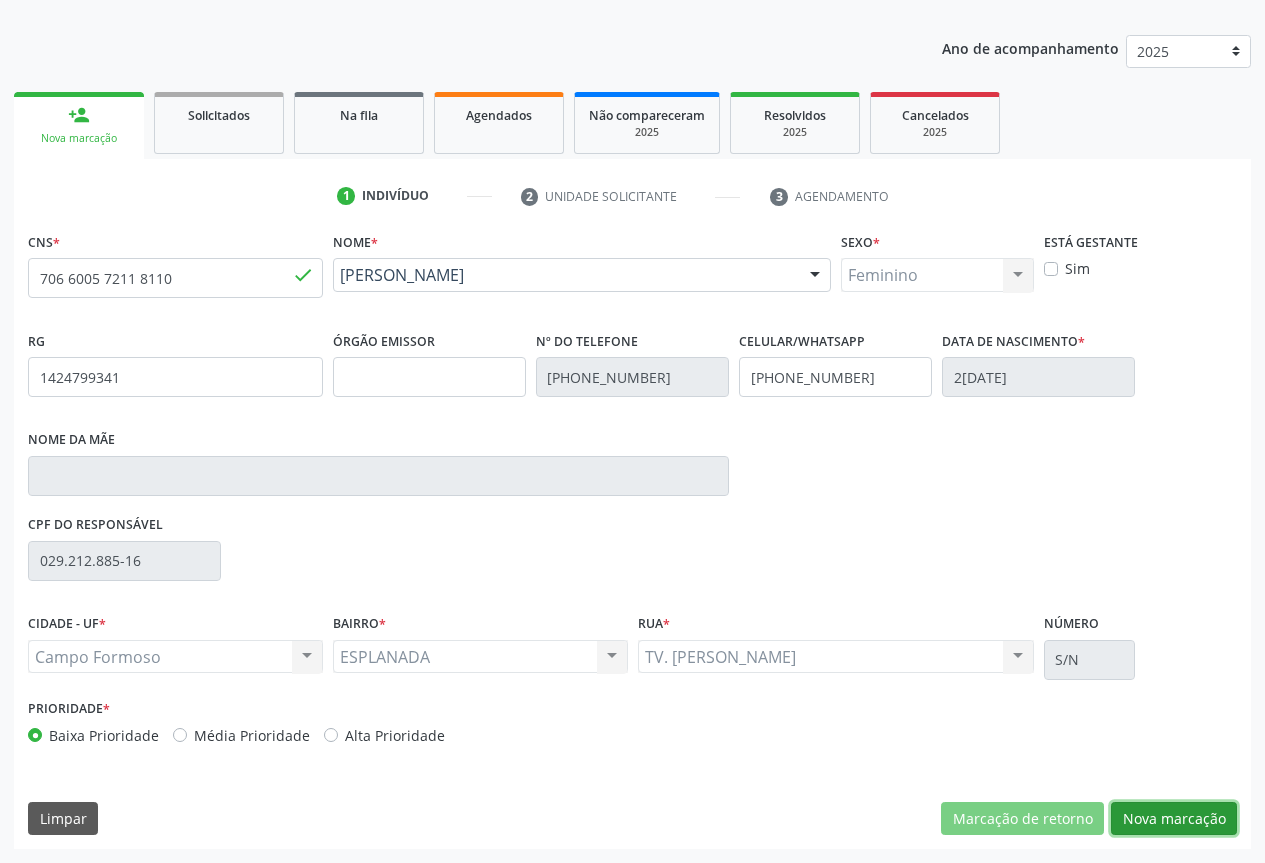 click on "Nova marcação" at bounding box center (1174, 819) 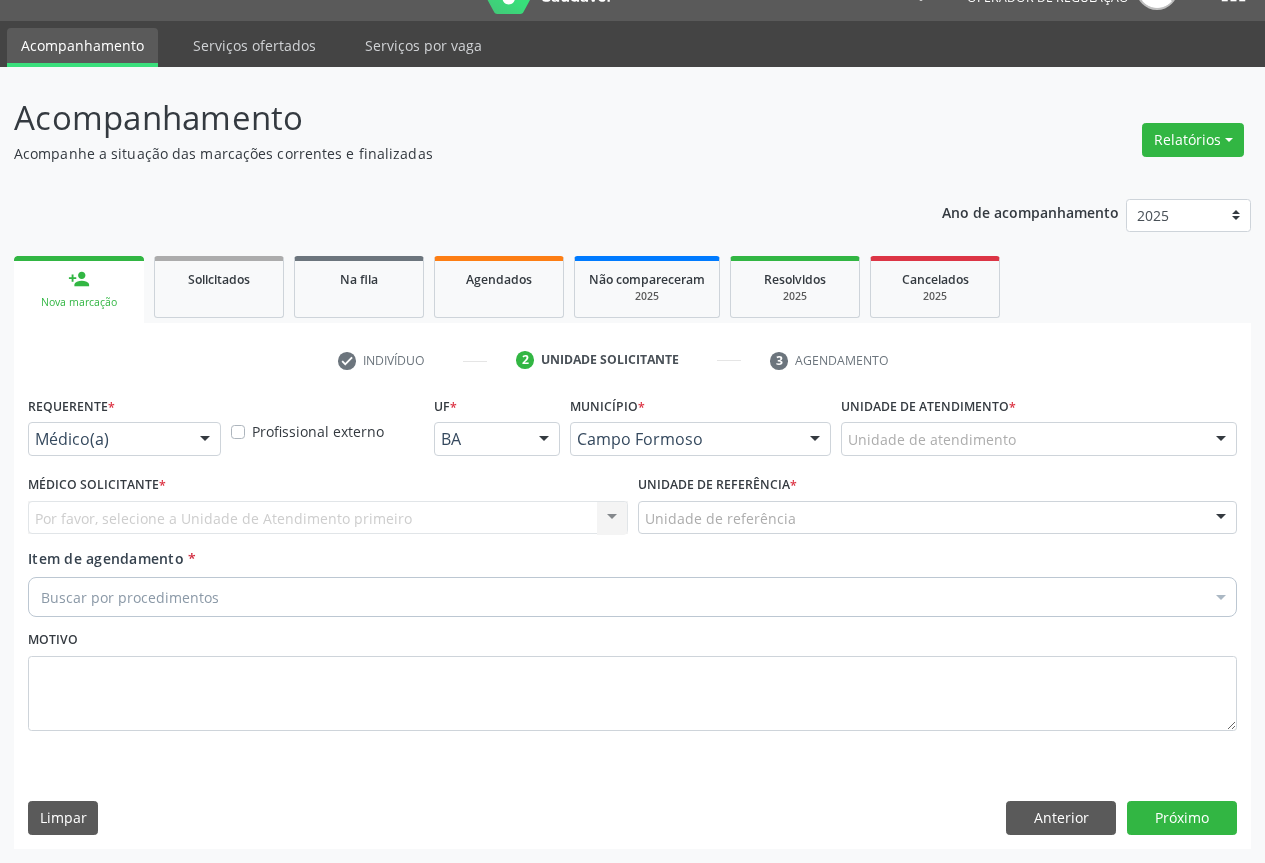 scroll, scrollTop: 43, scrollLeft: 0, axis: vertical 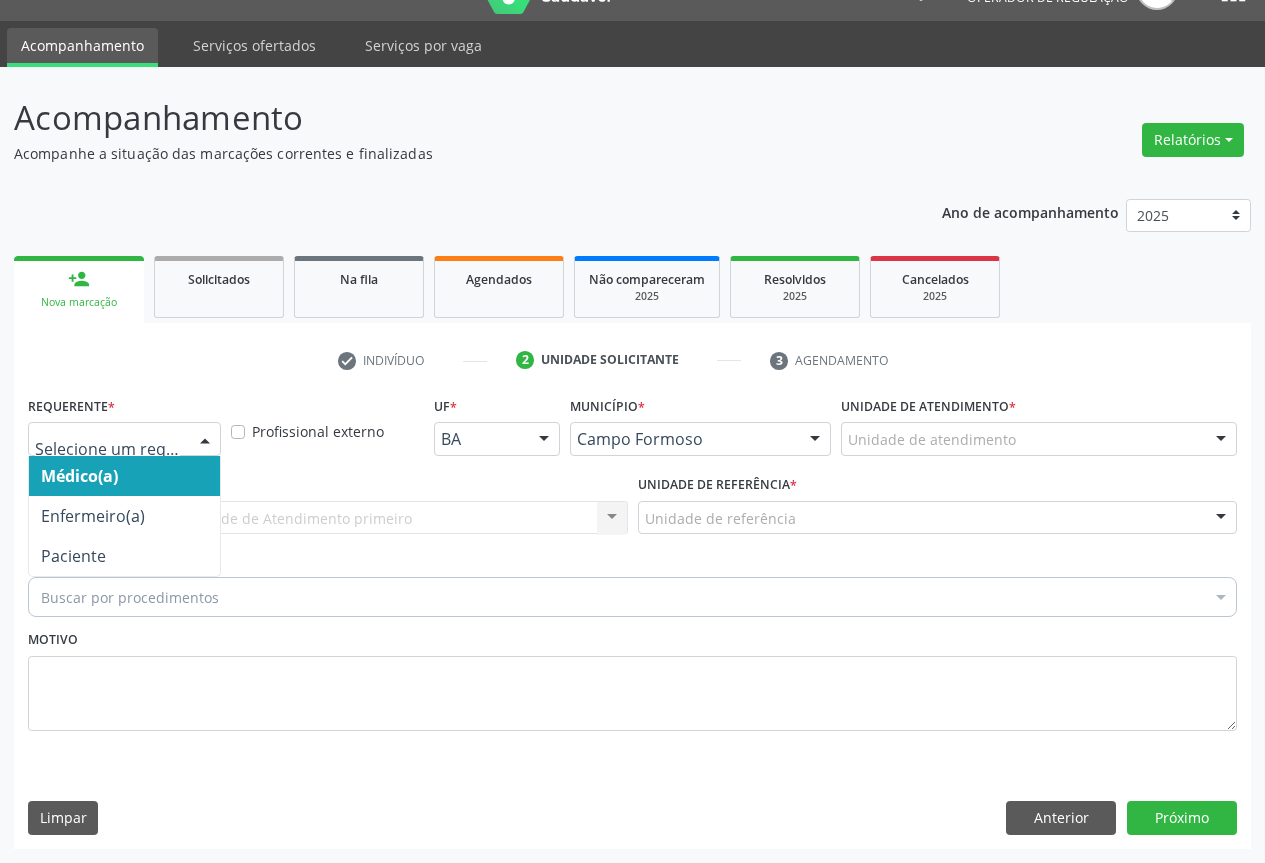drag, startPoint x: 191, startPoint y: 439, endPoint x: 114, endPoint y: 506, distance: 102.0686 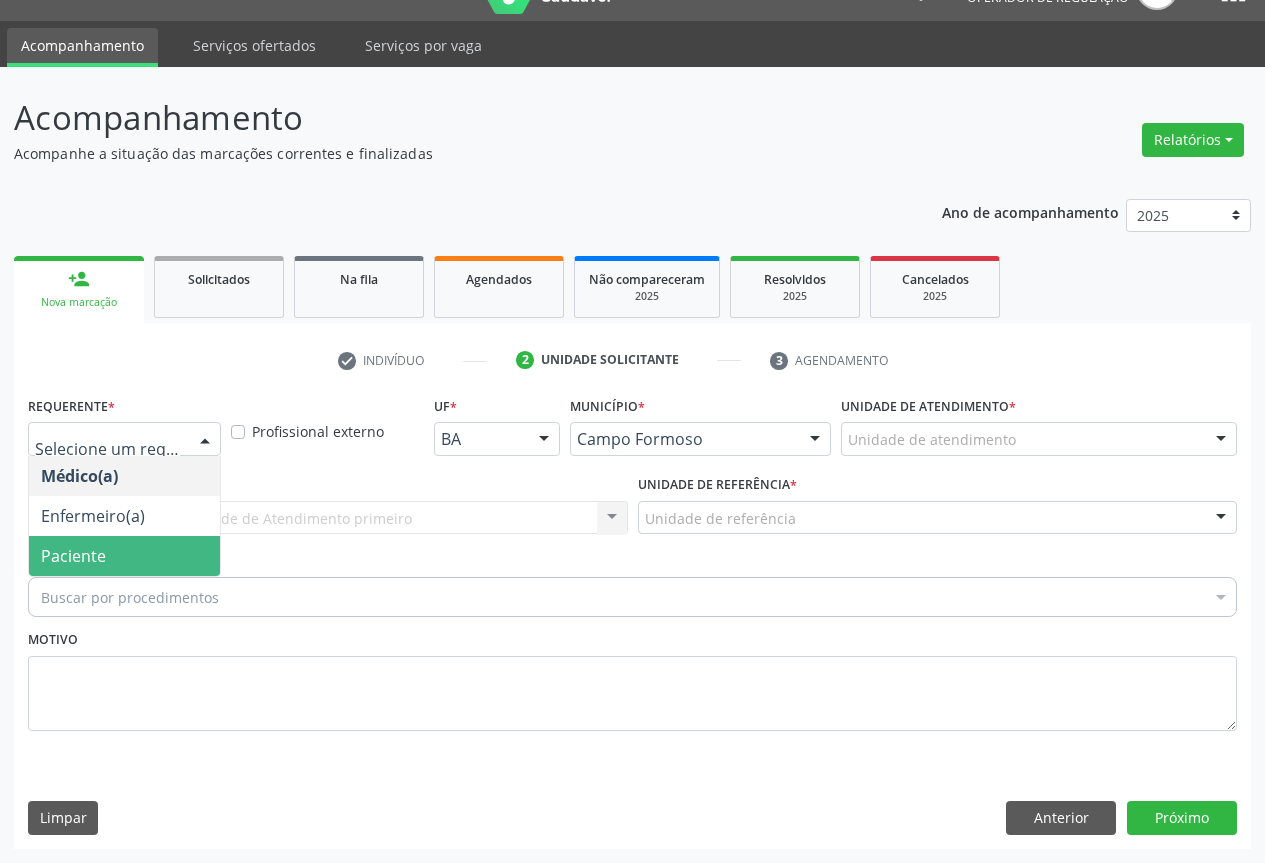 drag, startPoint x: 113, startPoint y: 546, endPoint x: 182, endPoint y: 522, distance: 73.05477 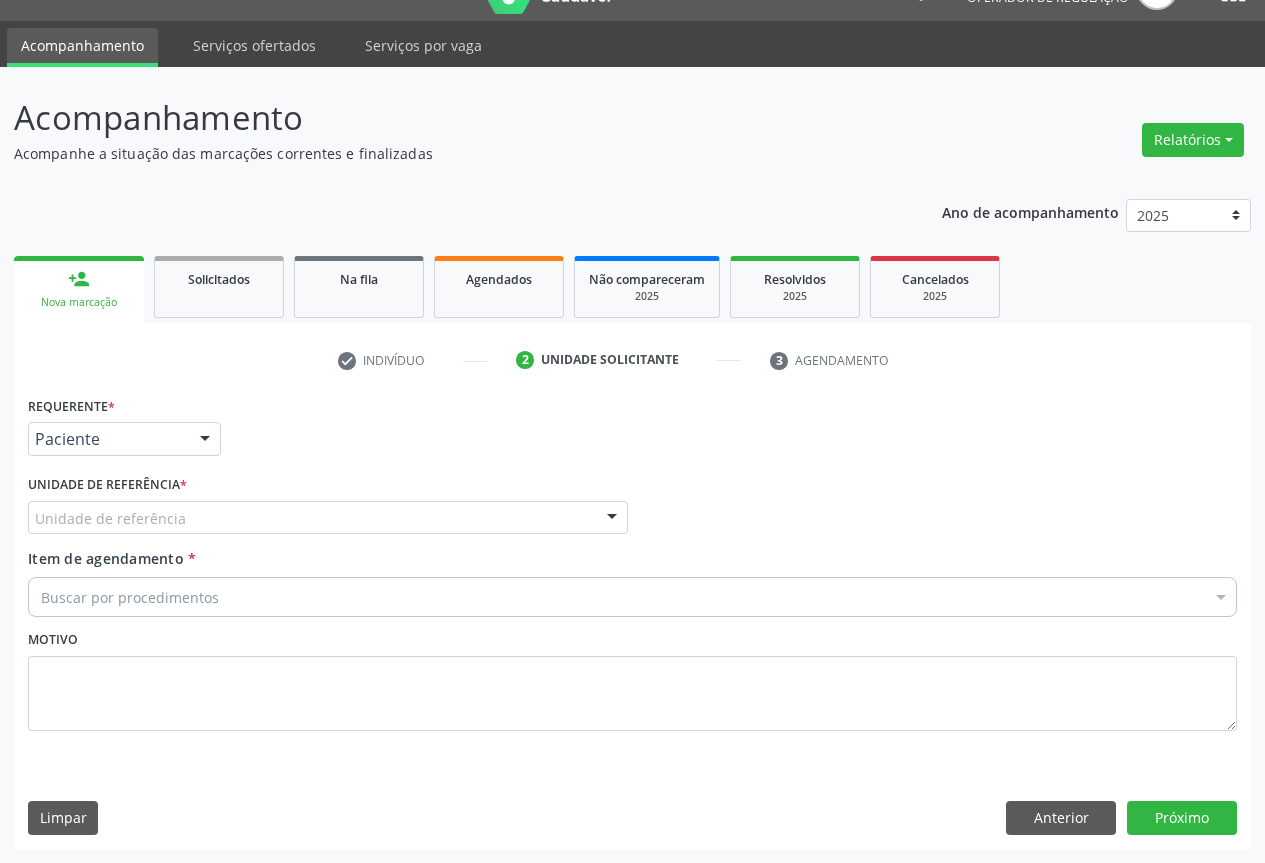 click on "Unidade de referência" at bounding box center [328, 518] 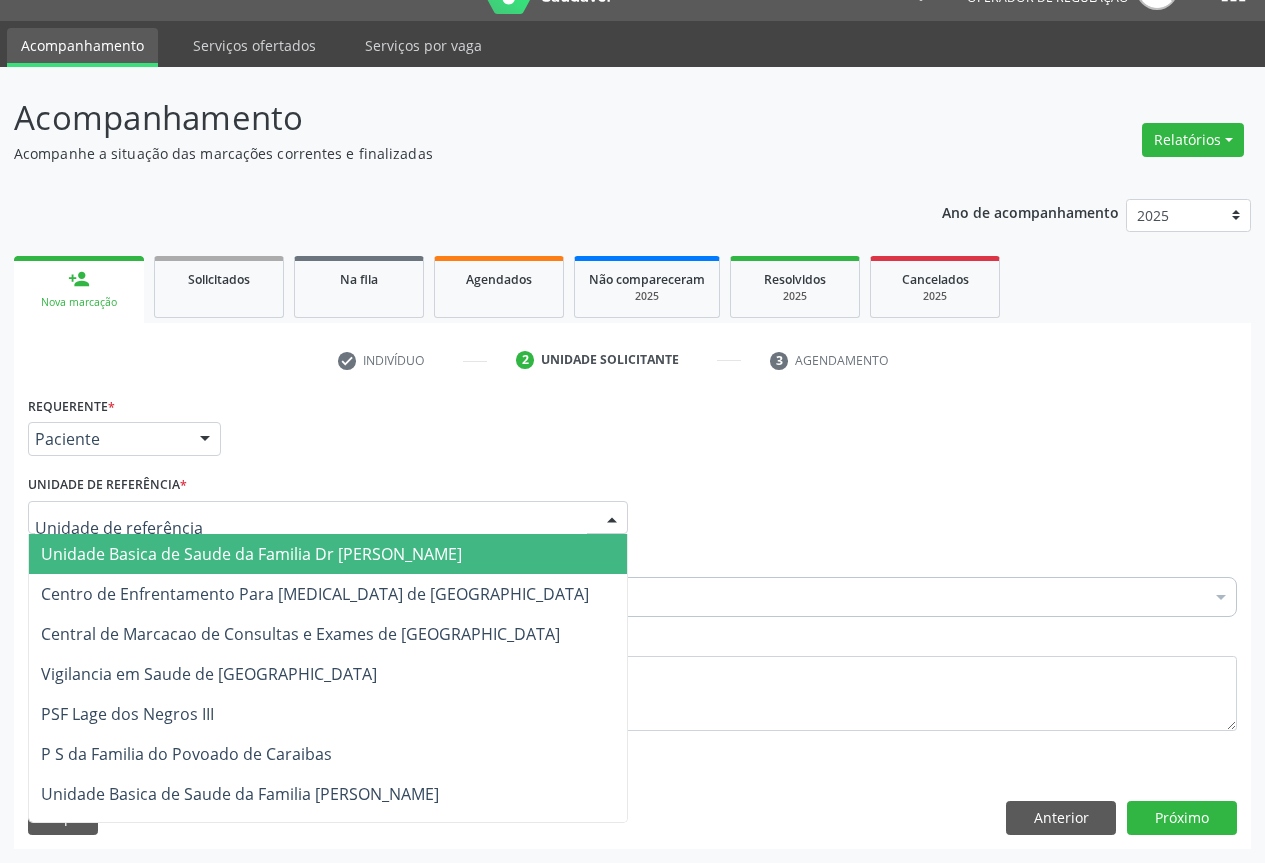 click on "Unidade Basica de Saude da Familia Dr [PERSON_NAME]" at bounding box center (251, 554) 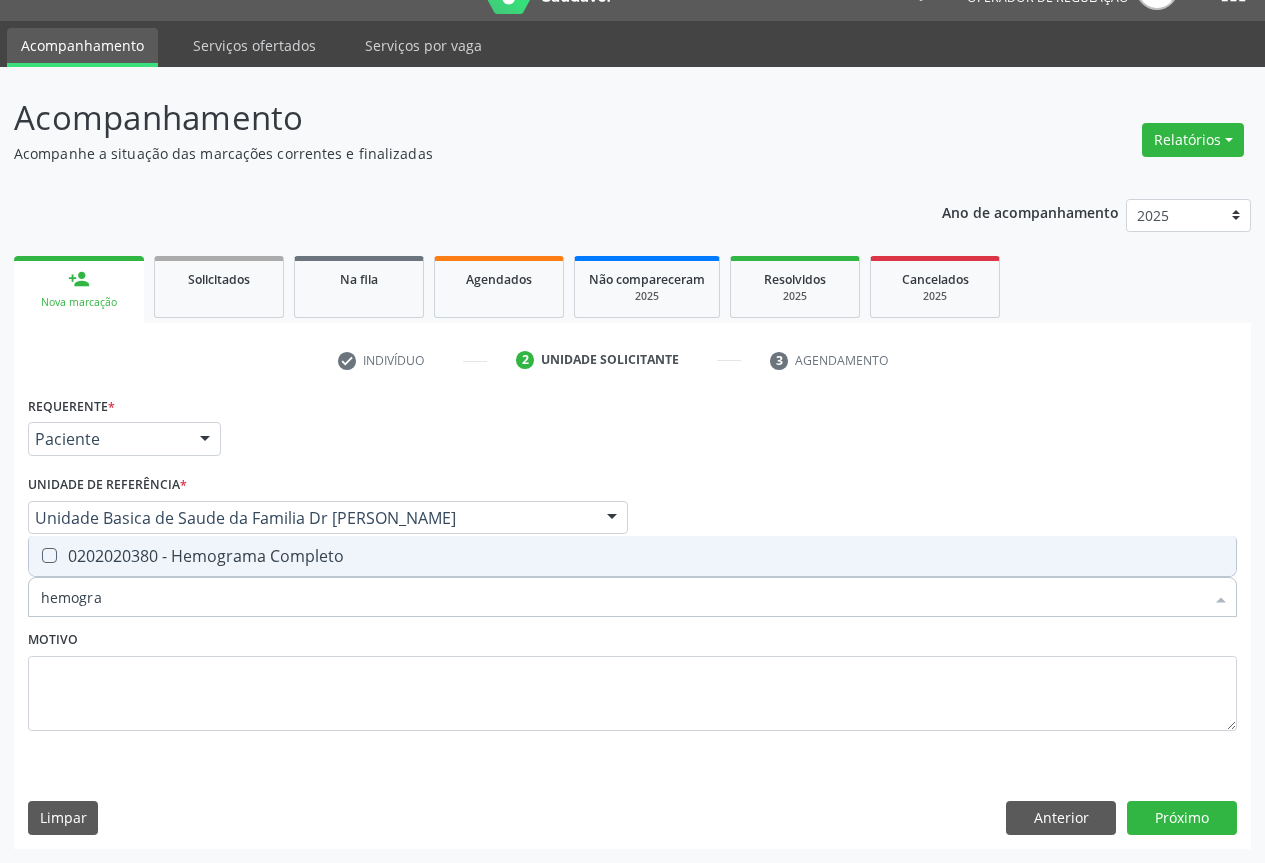 type on "hemogra" 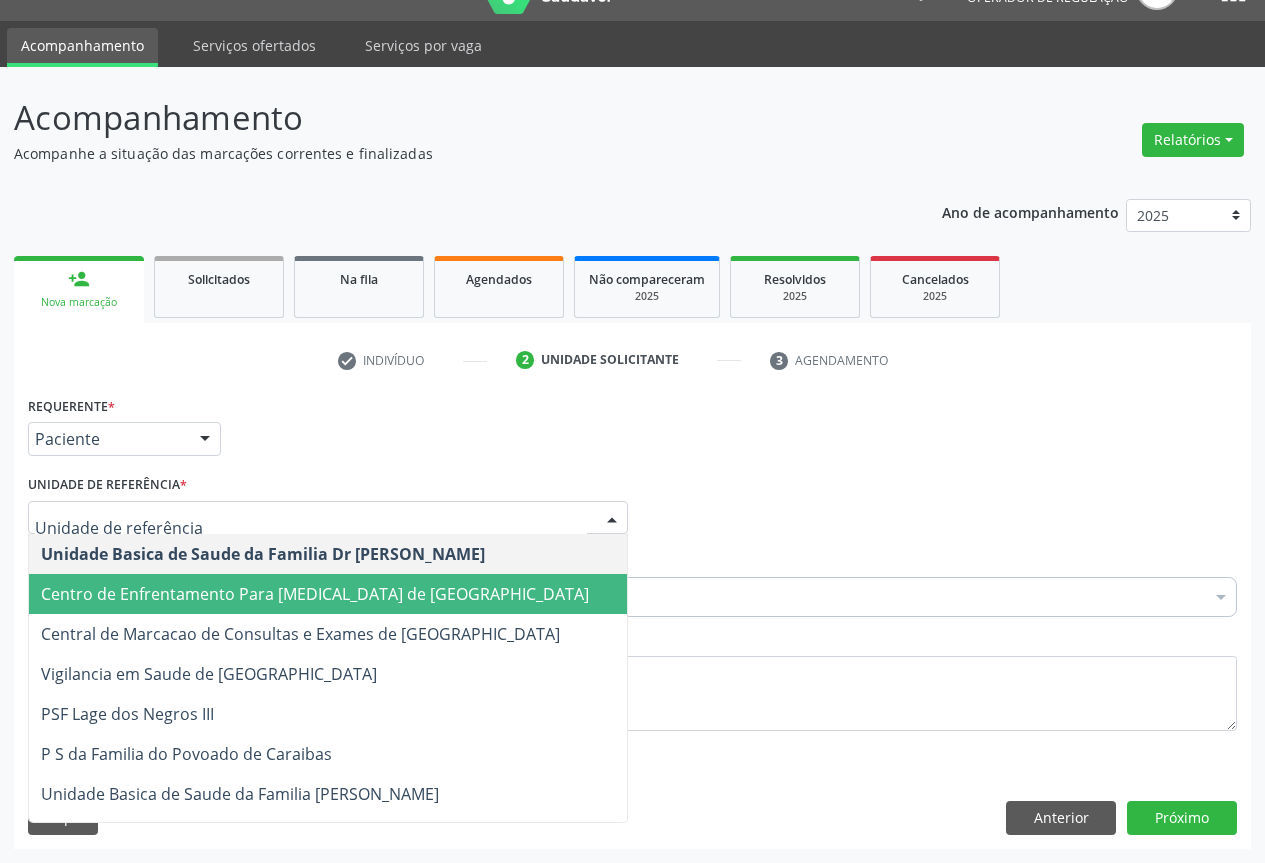 drag, startPoint x: 283, startPoint y: 520, endPoint x: 279, endPoint y: 563, distance: 43.185646 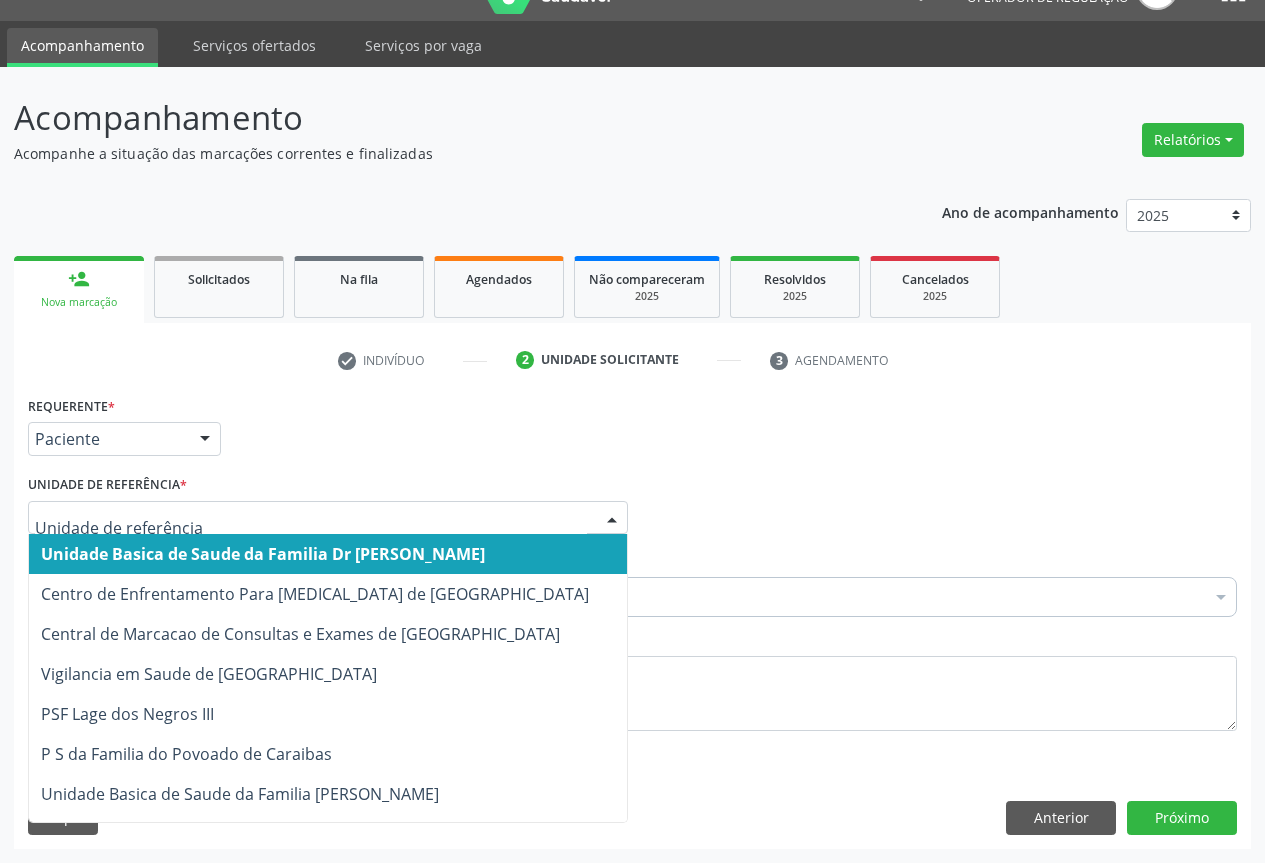 click on "Requerente
*
Paciente         Médico(a)   Enfermeiro(a)   Paciente
Nenhum resultado encontrado para: "   "
Não há nenhuma opção para ser exibida.
UF
BA         BA
Nenhum resultado encontrado para: "   "
Não há nenhuma opção para ser exibida.
Município
[GEOGRAPHIC_DATA]         [GEOGRAPHIC_DATA] resultado encontrado para: "   "
Não há nenhuma opção para ser exibida." at bounding box center [632, 430] 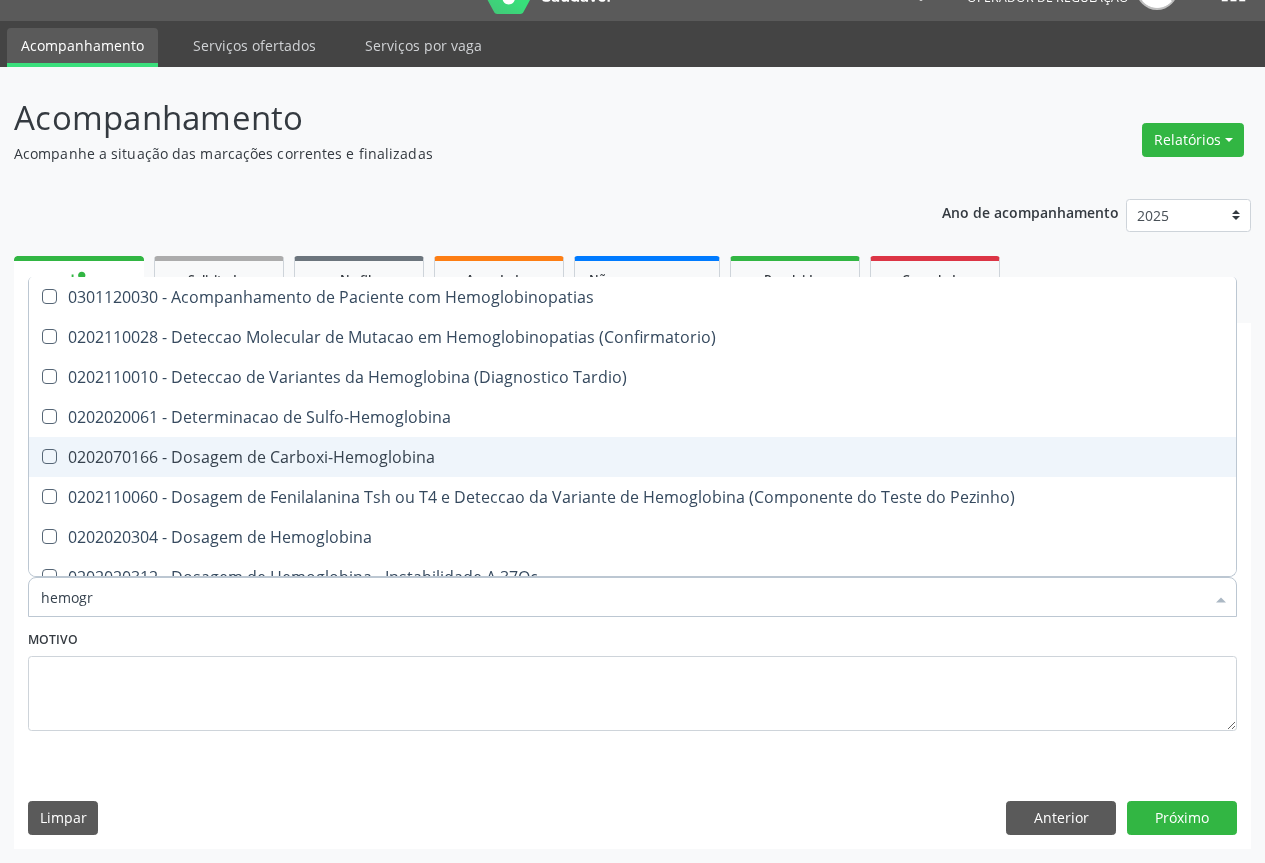 type on "hemogra" 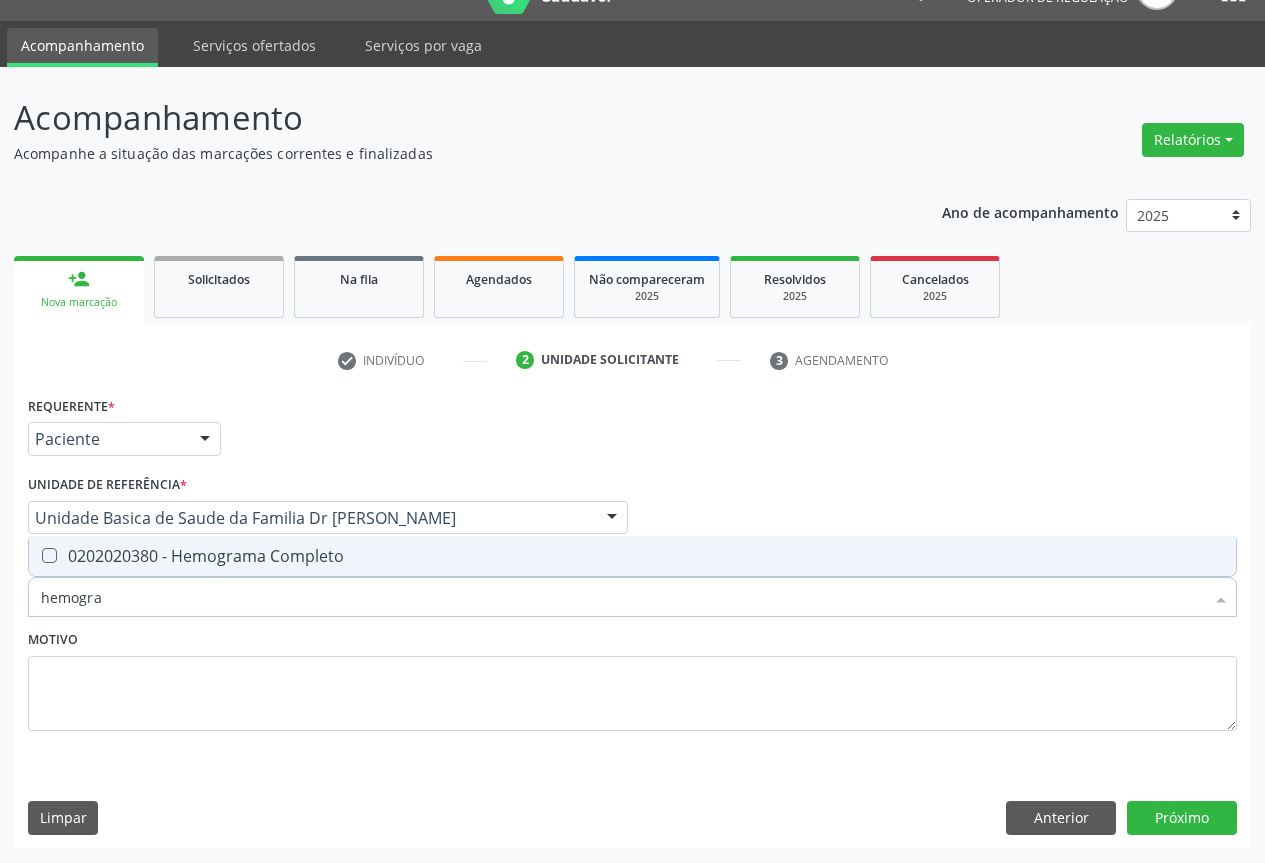 click on "0202020380 - Hemograma Completo" at bounding box center [632, 556] 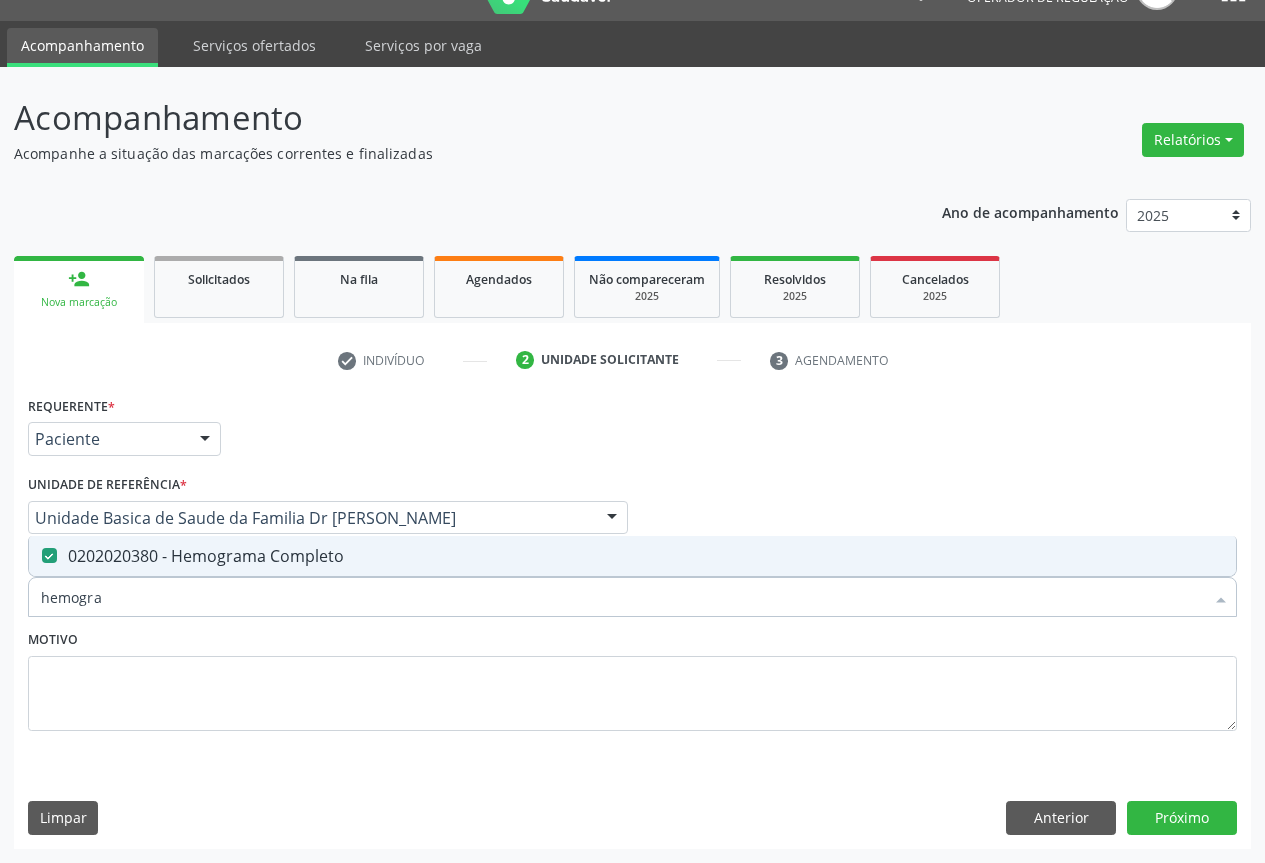 checkbox on "true" 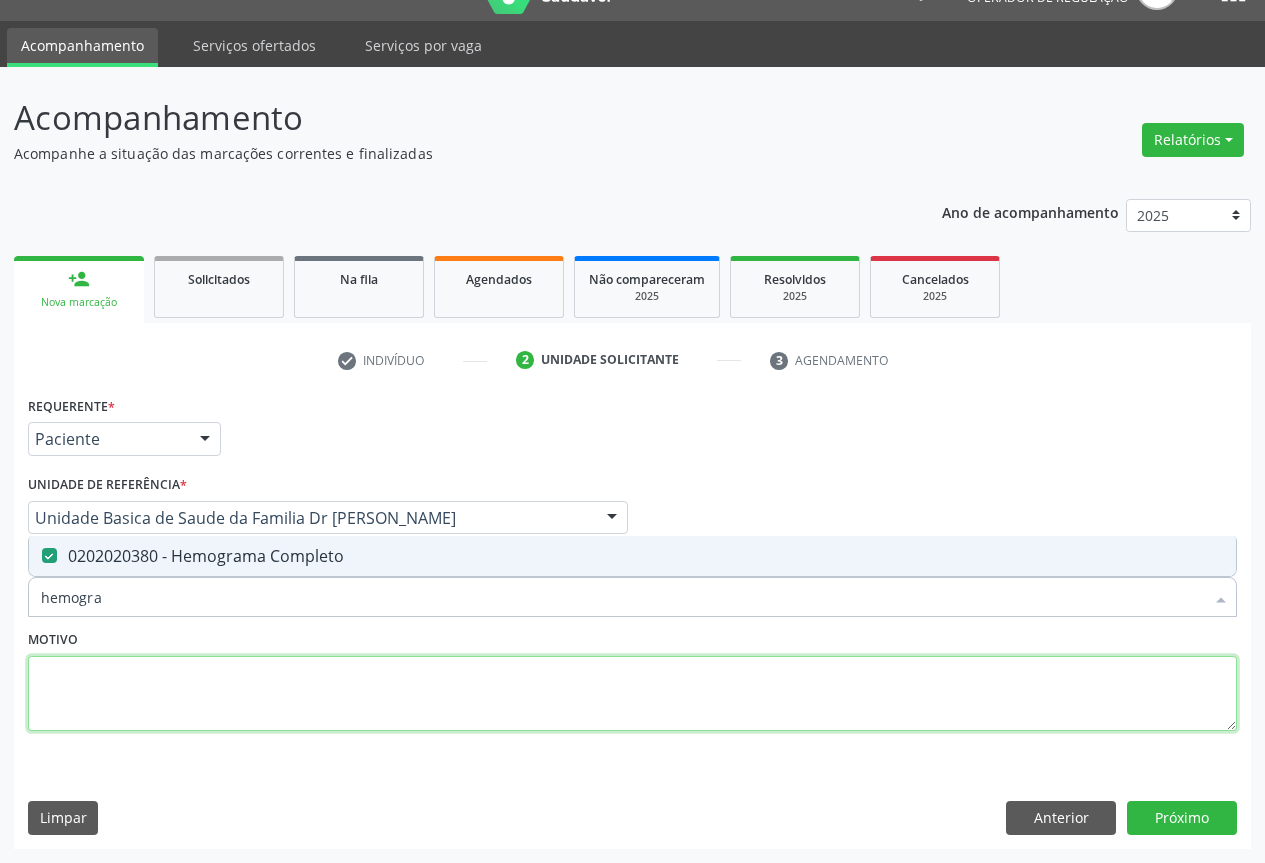 click at bounding box center [632, 694] 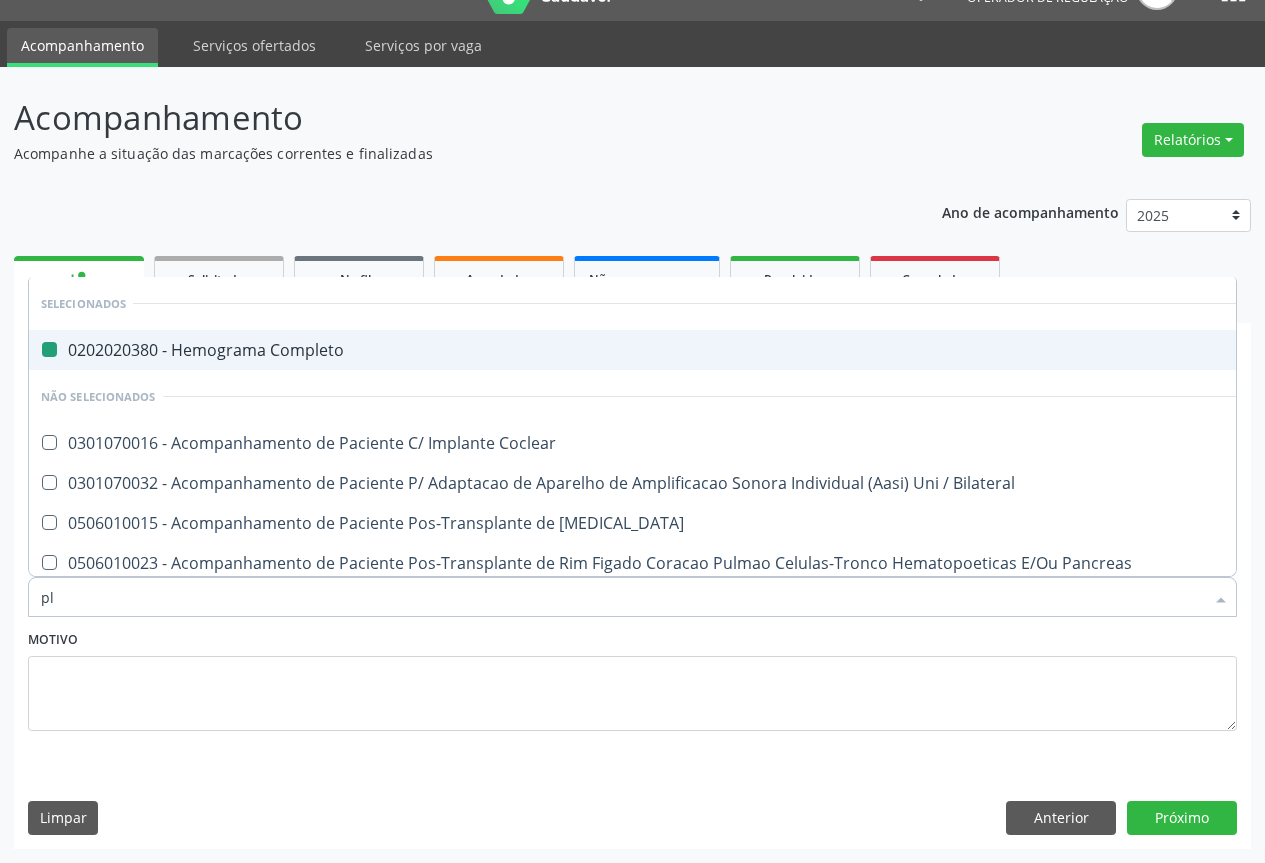 type on "pla" 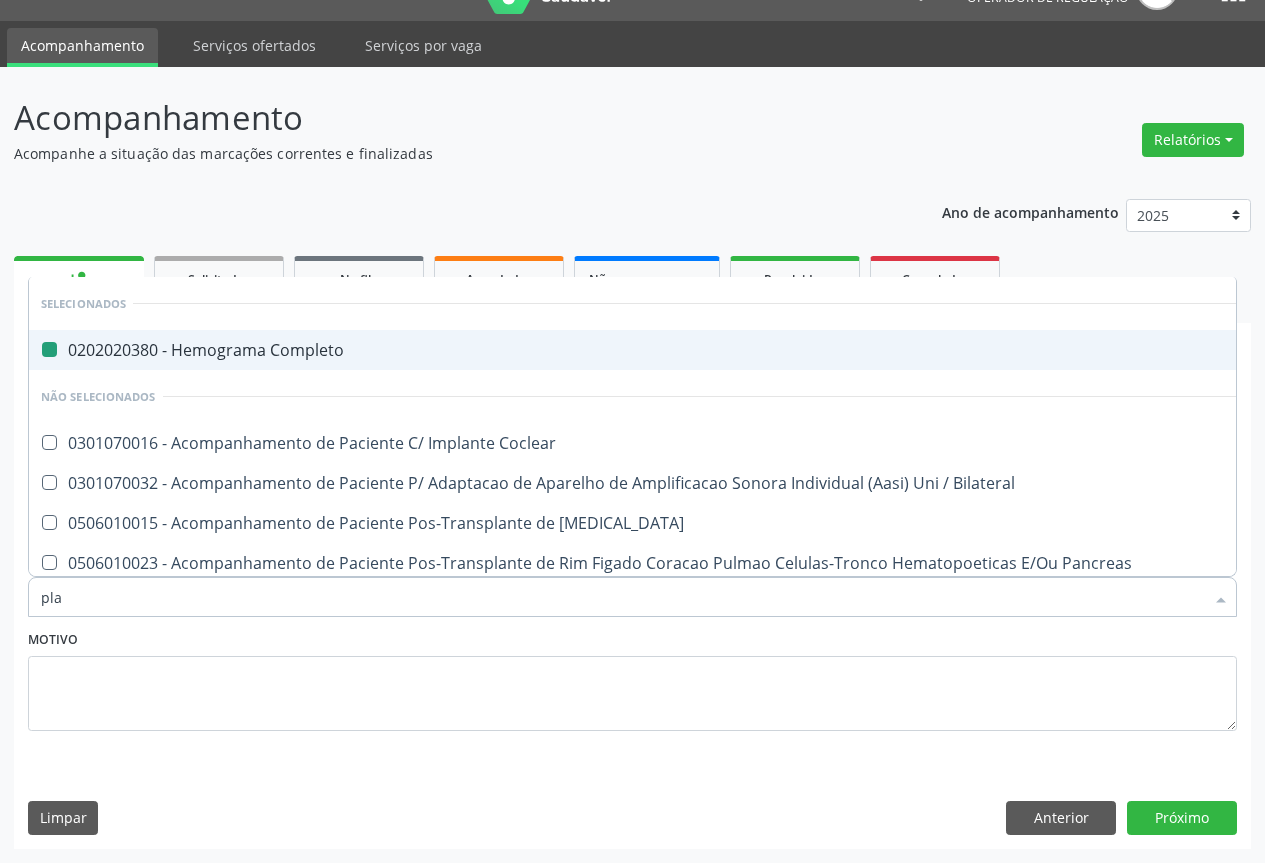 type on "plaq" 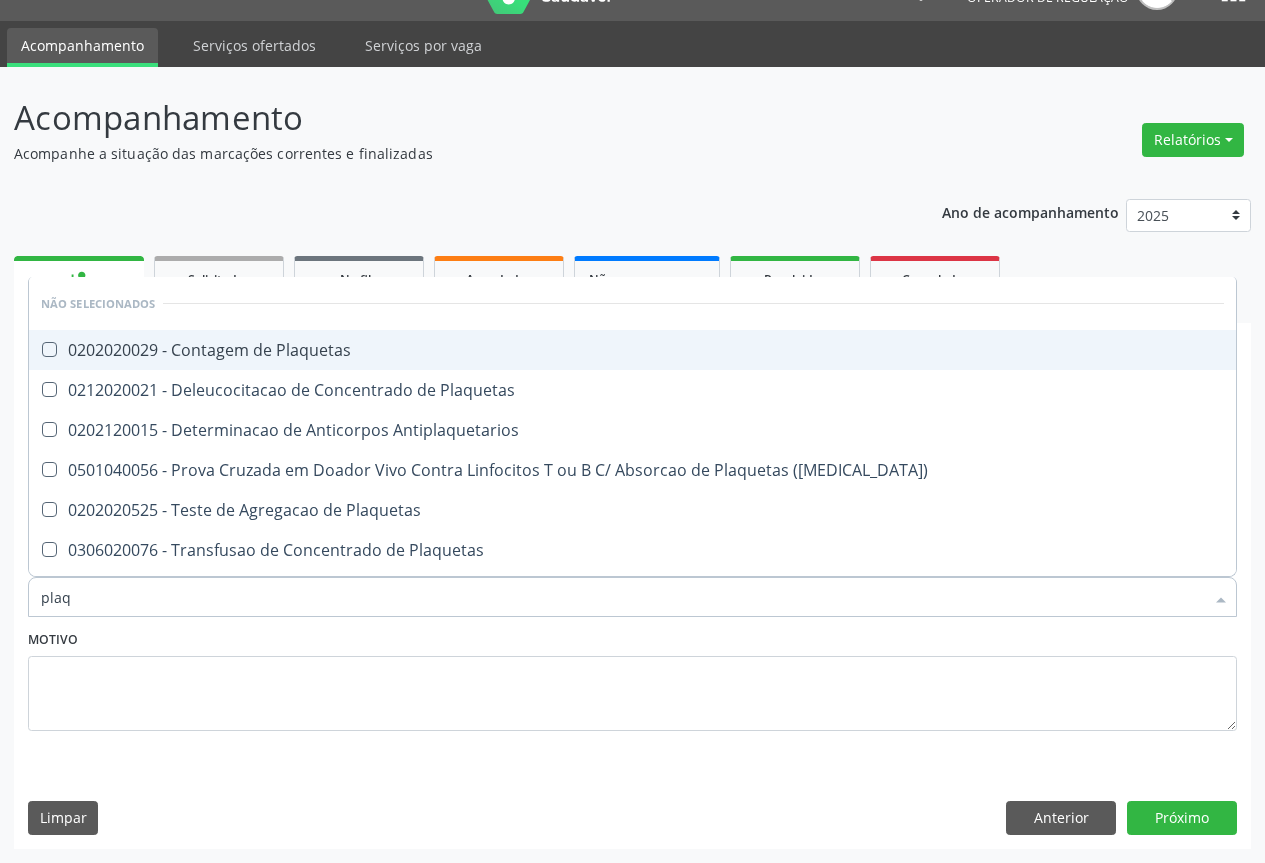 drag, startPoint x: 264, startPoint y: 354, endPoint x: 402, endPoint y: 686, distance: 359.5386 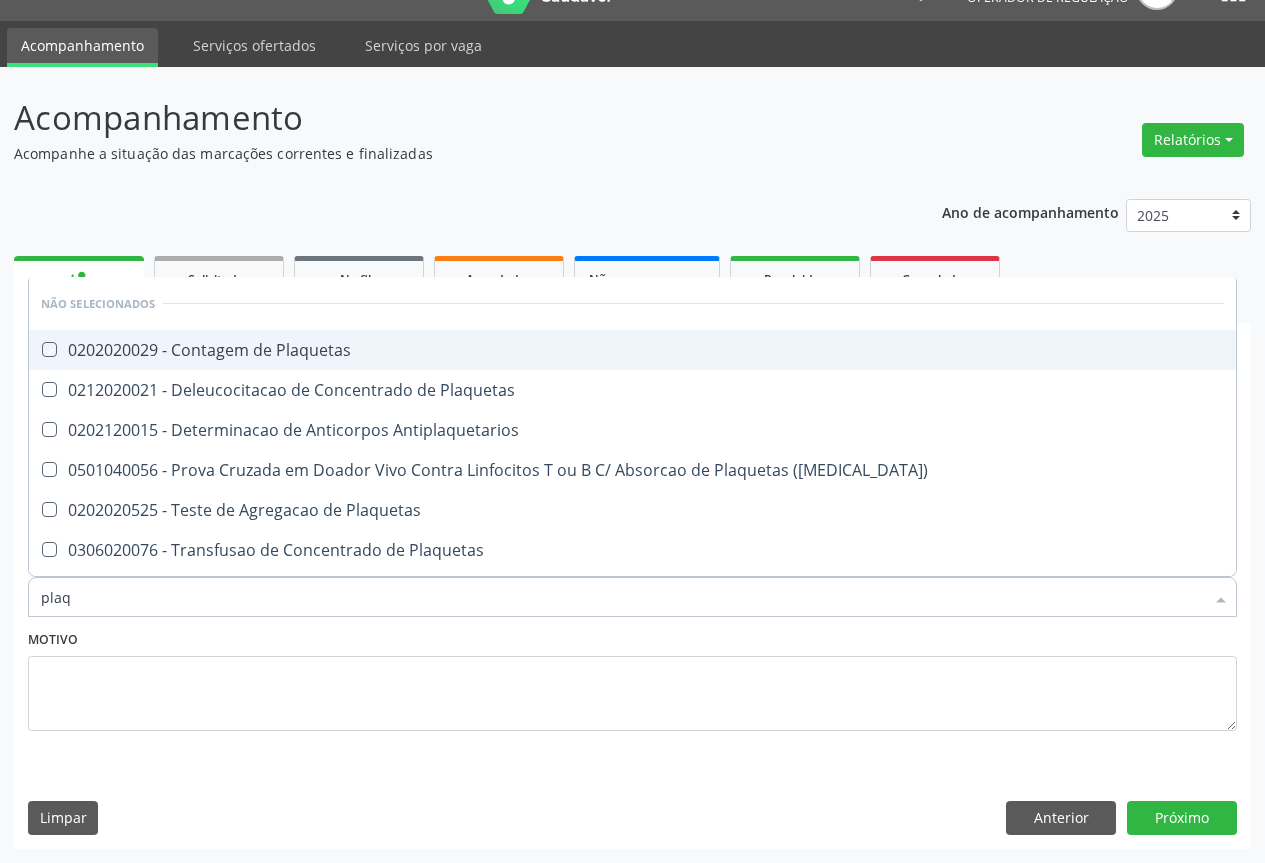 checkbox on "true" 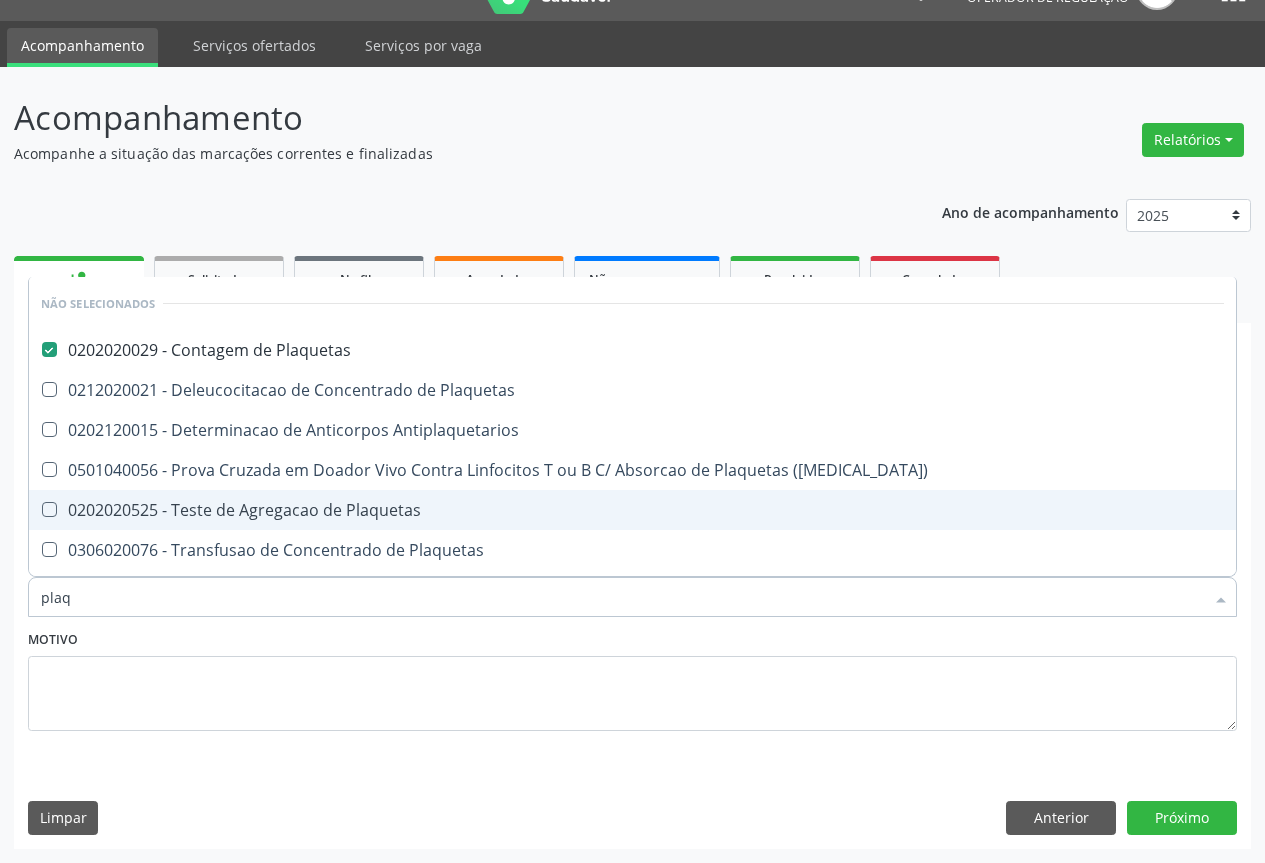 type on "plaq" 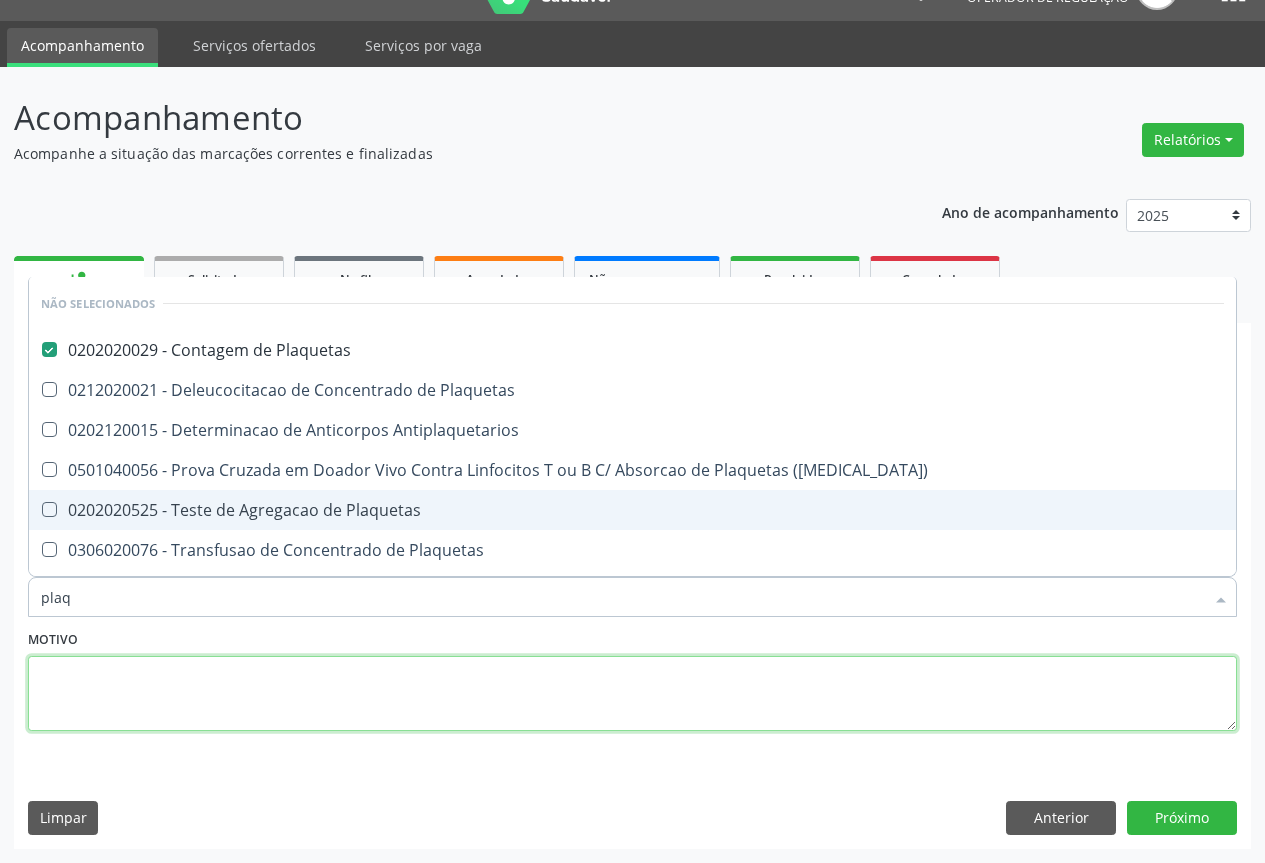 click at bounding box center (632, 694) 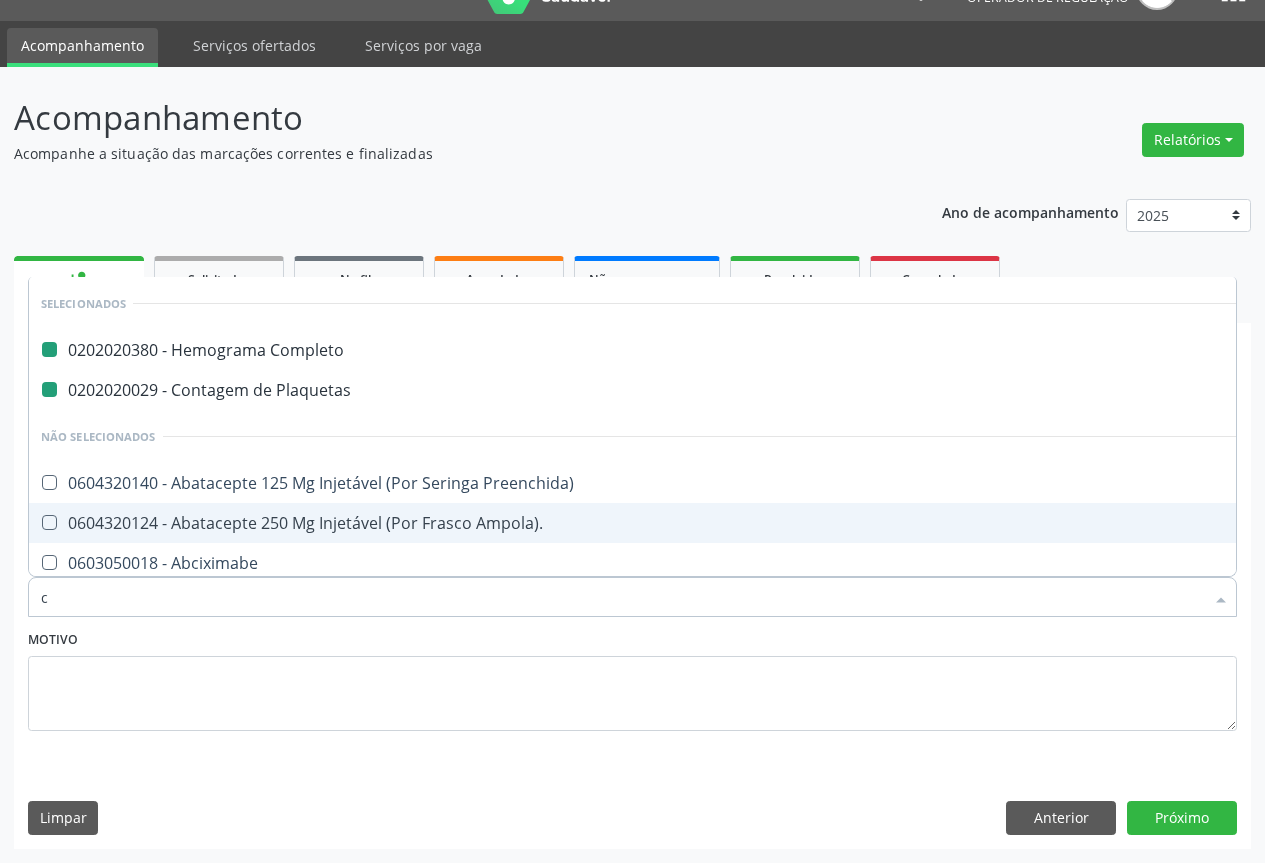 type on "ci" 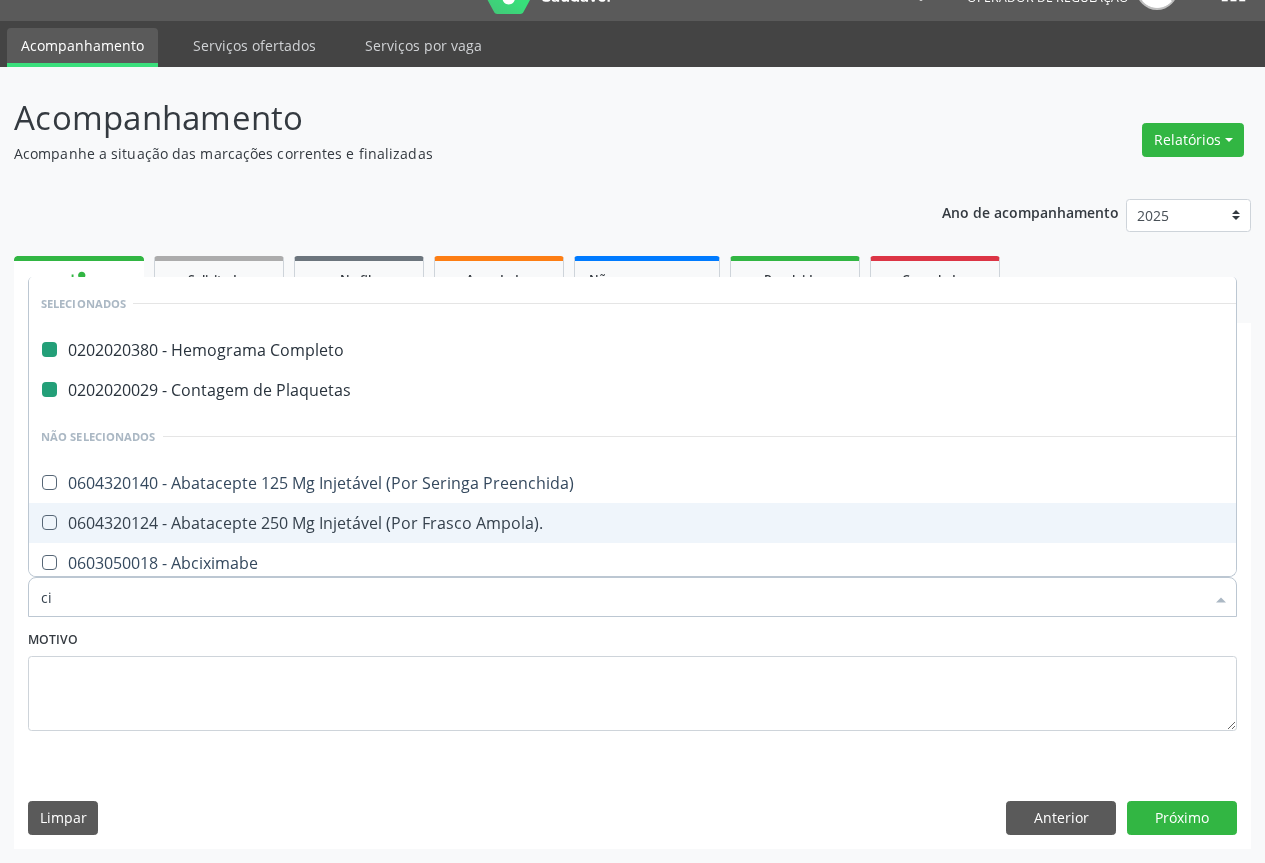 checkbox on "false" 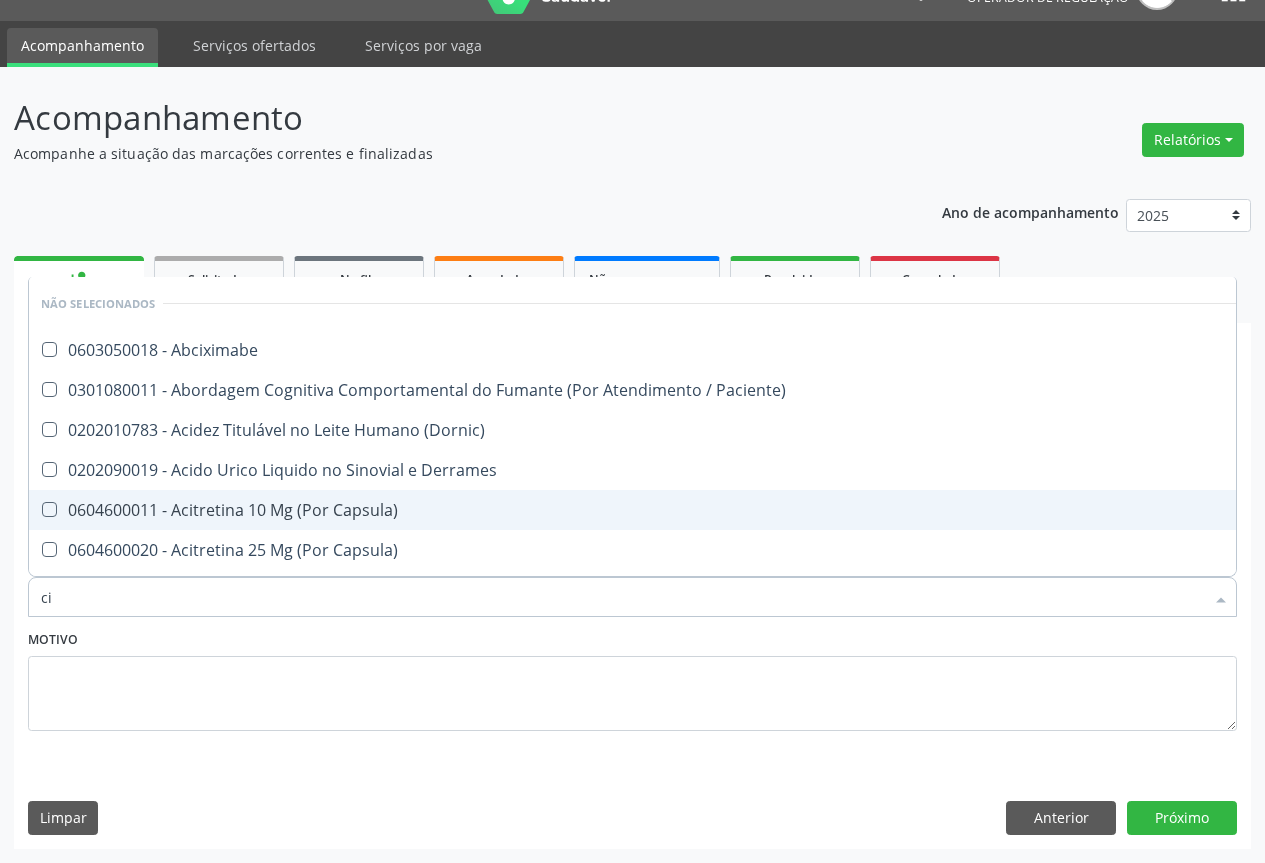 type on "c" 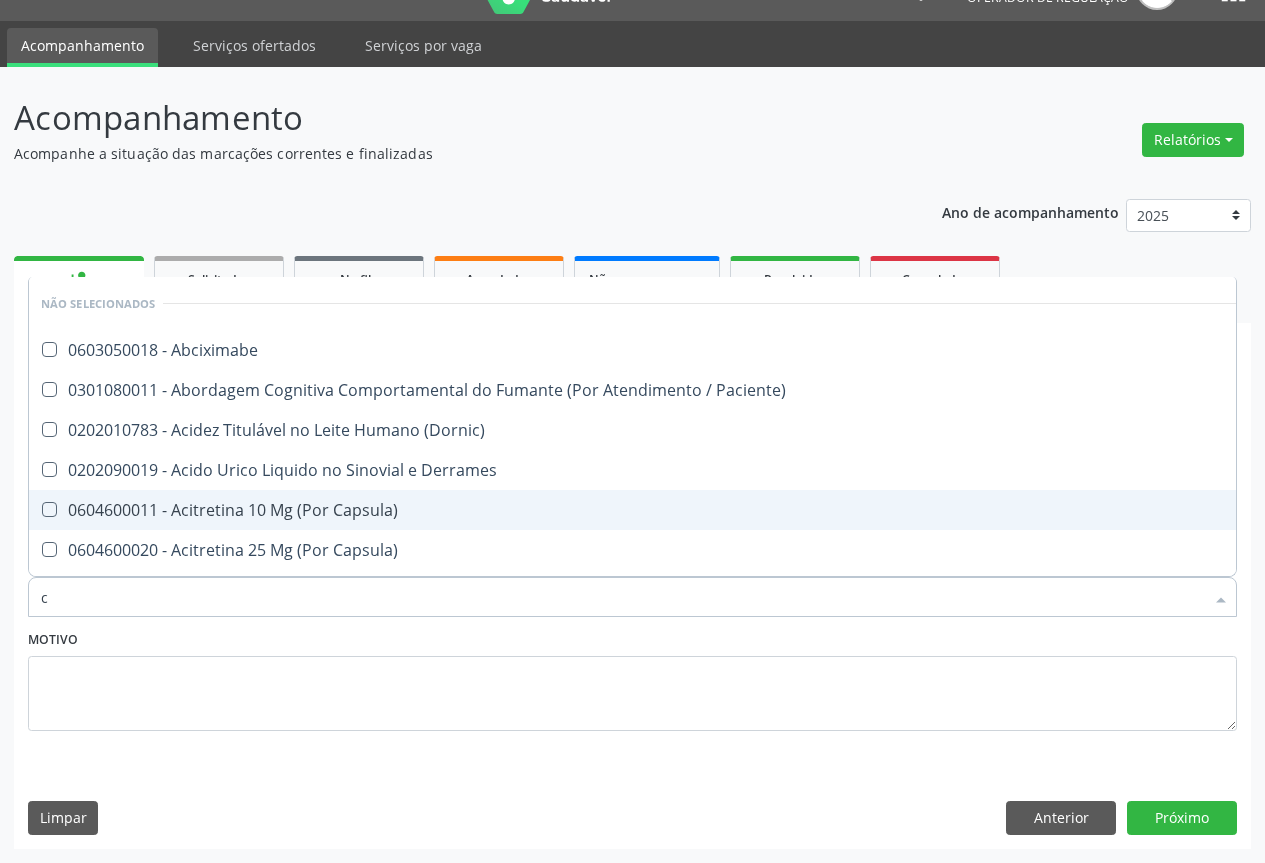 checkbox on "true" 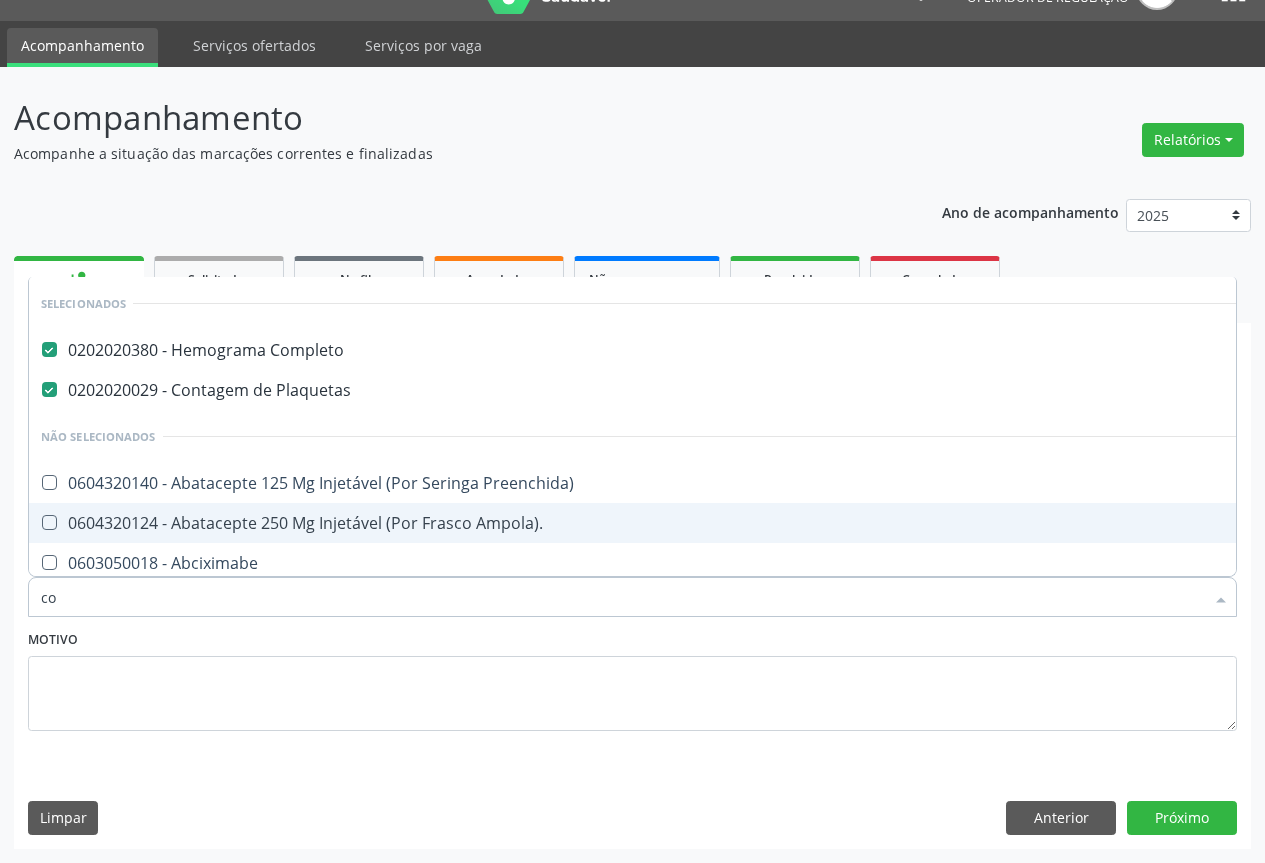 type on "col" 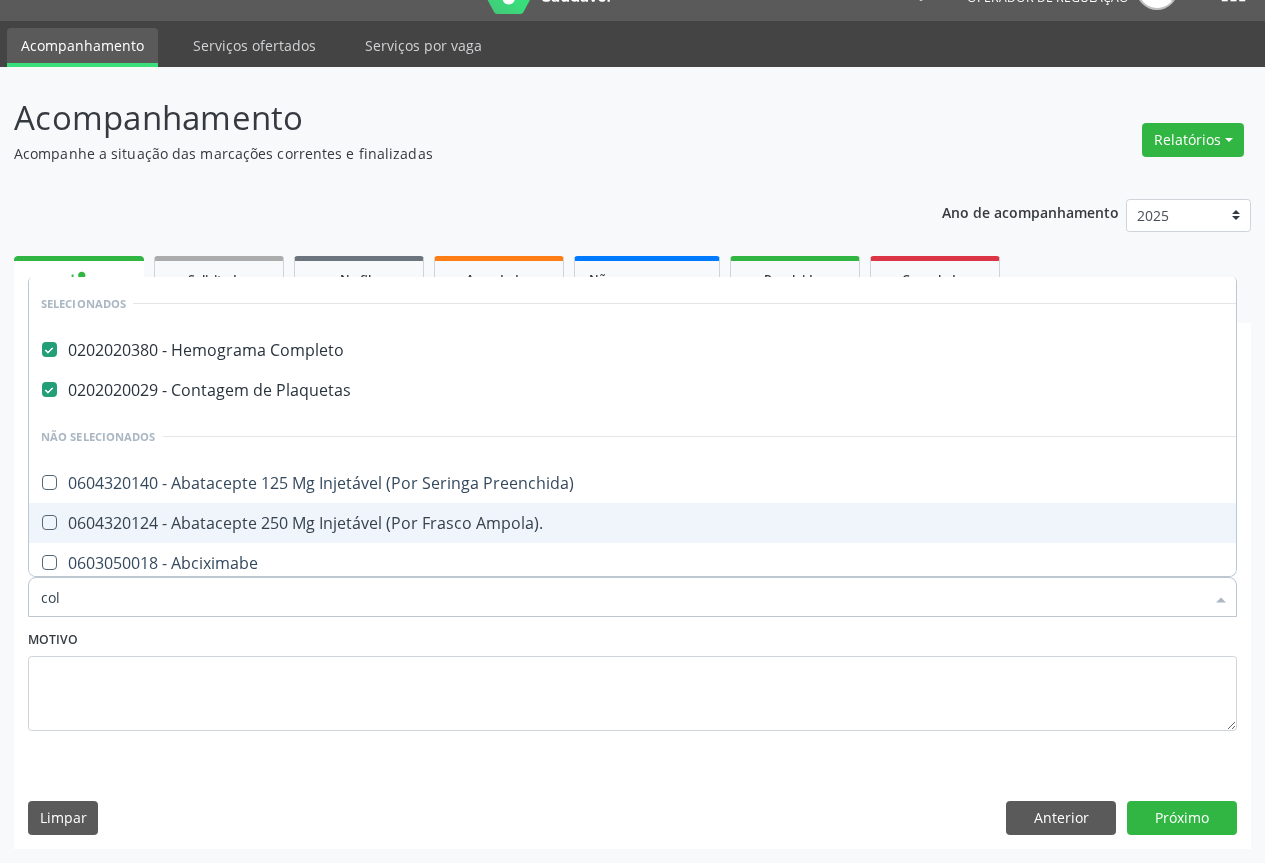 checkbox on "false" 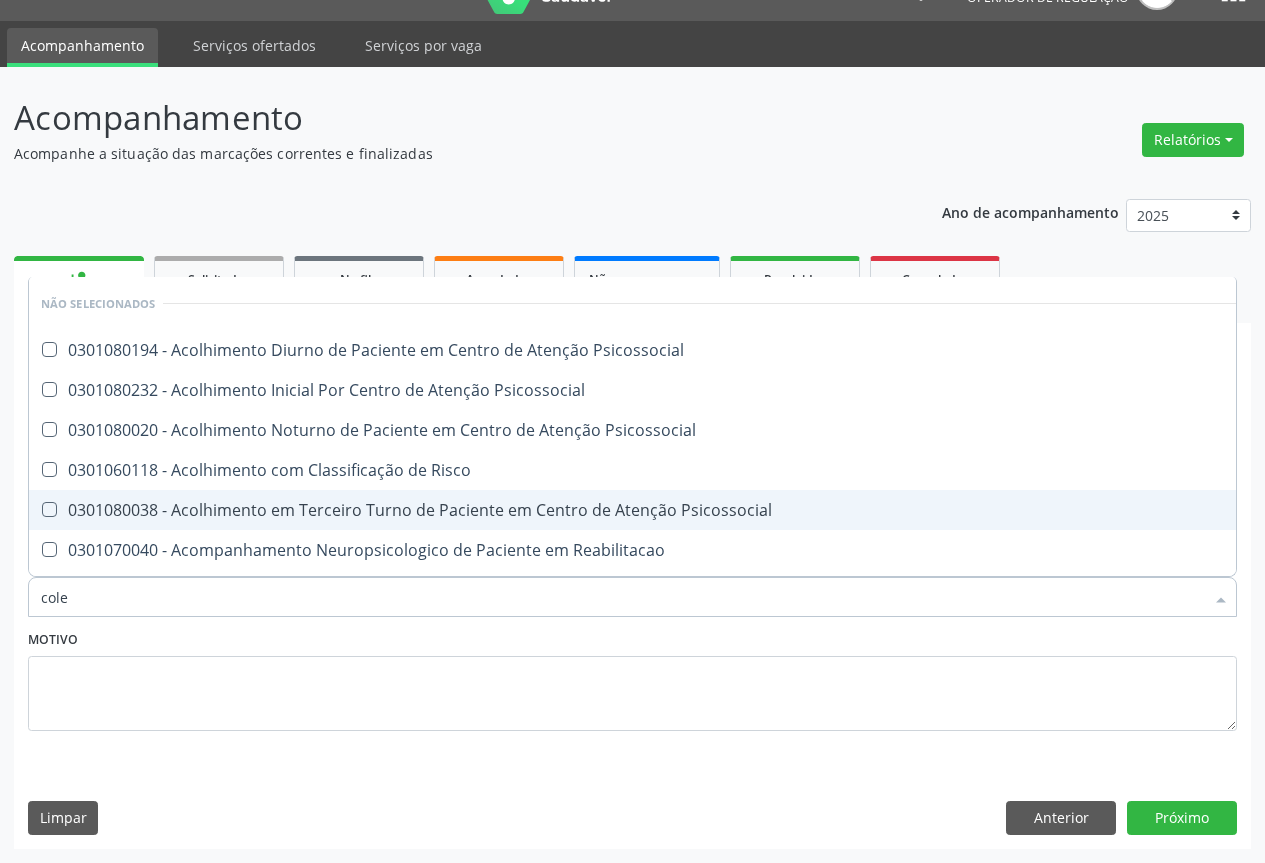 type on "coles" 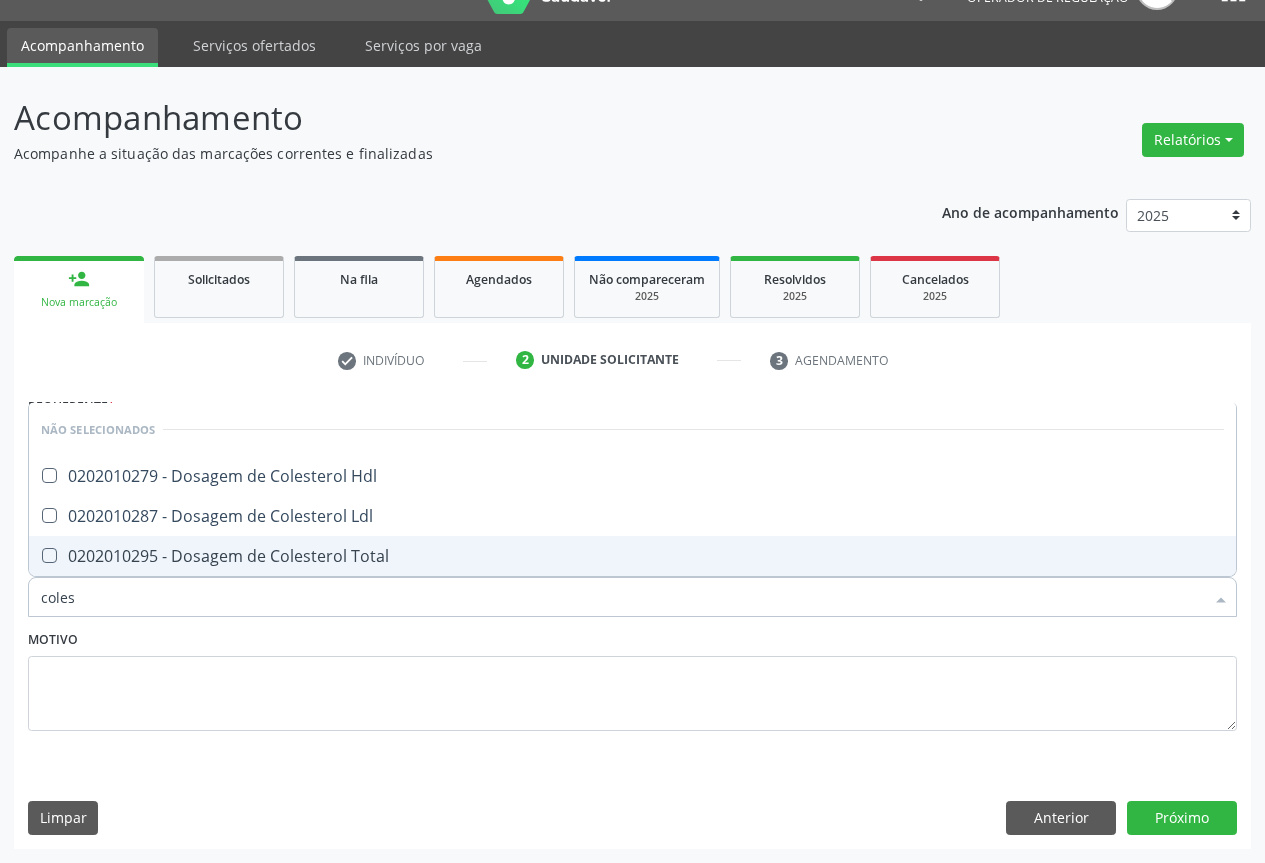 click on "0202010295 - Dosagem de Colesterol Total" at bounding box center [632, 556] 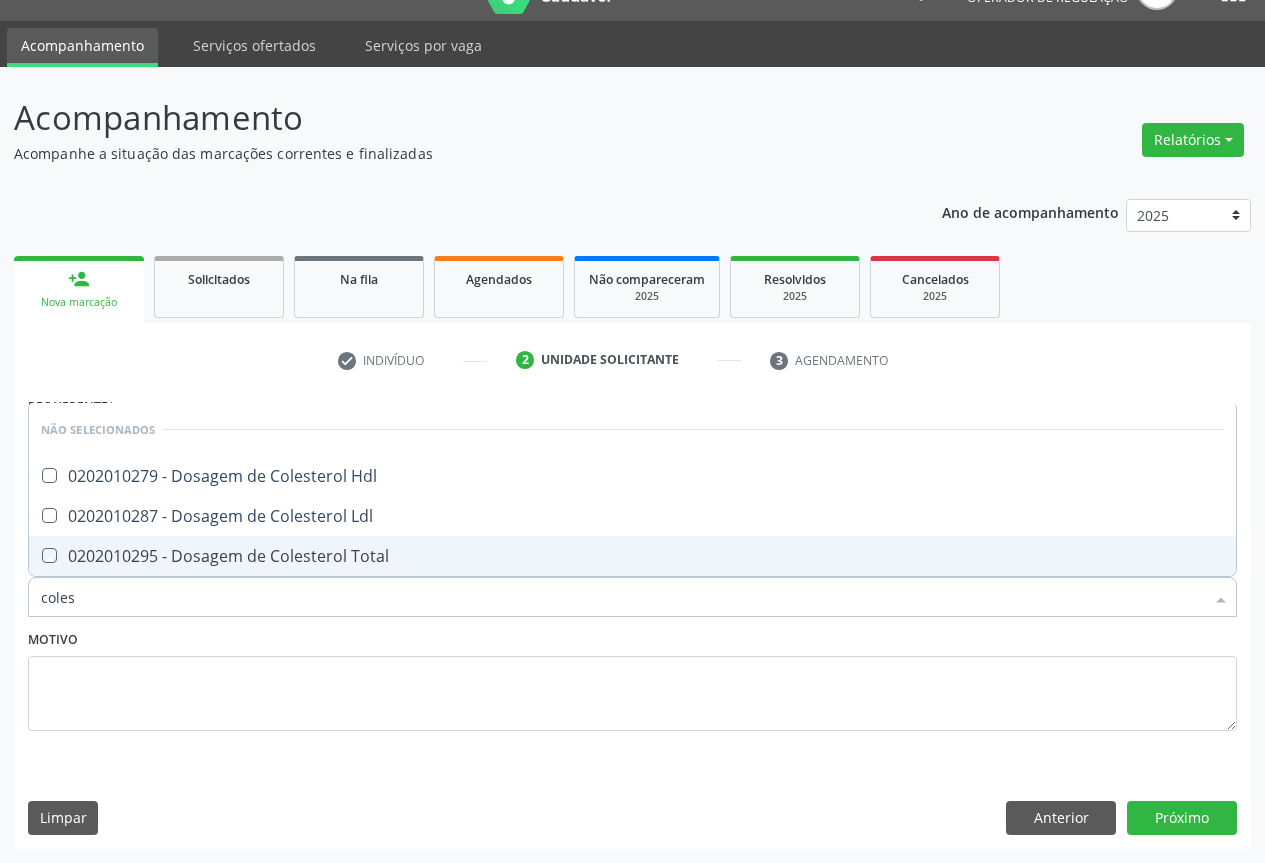 checkbox on "true" 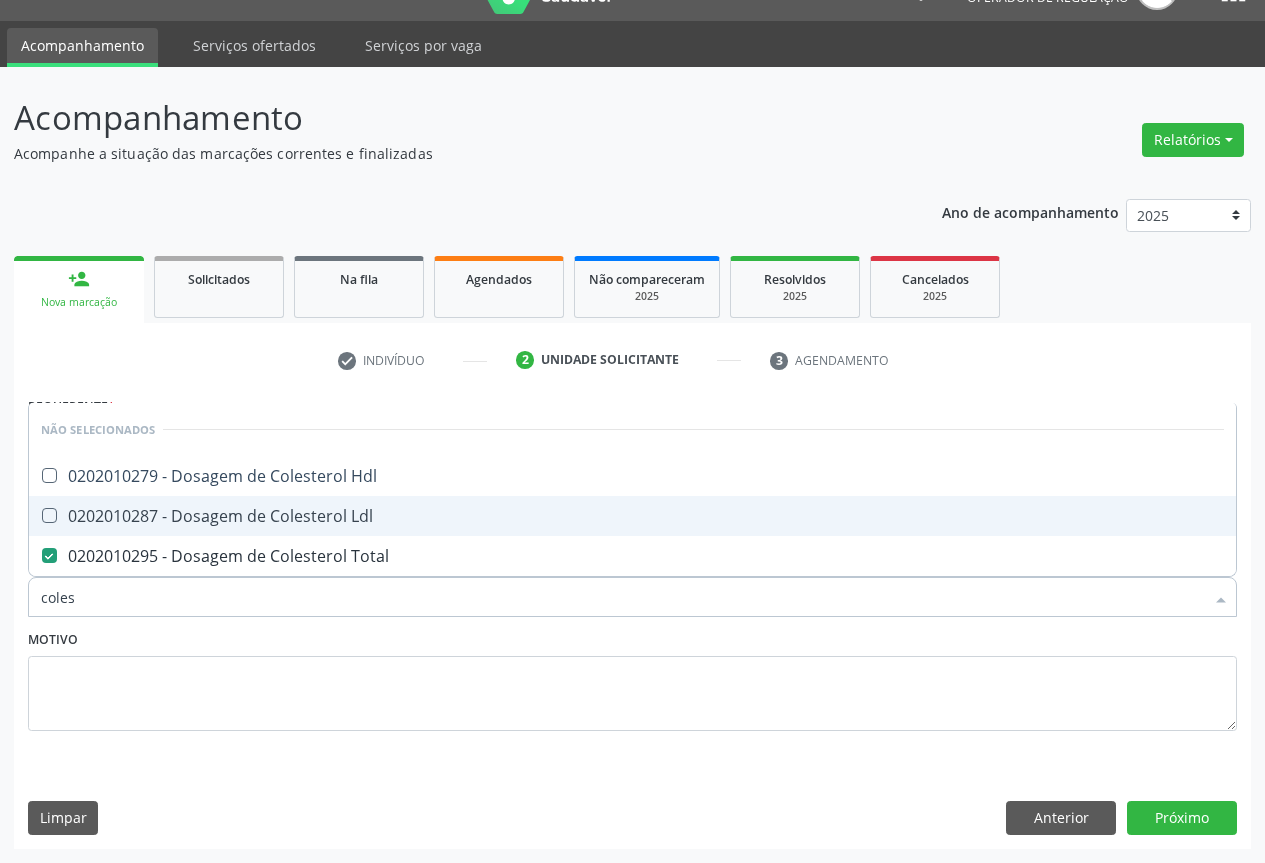 click on "0202010287 - Dosagem de Colesterol Ldl" at bounding box center [632, 516] 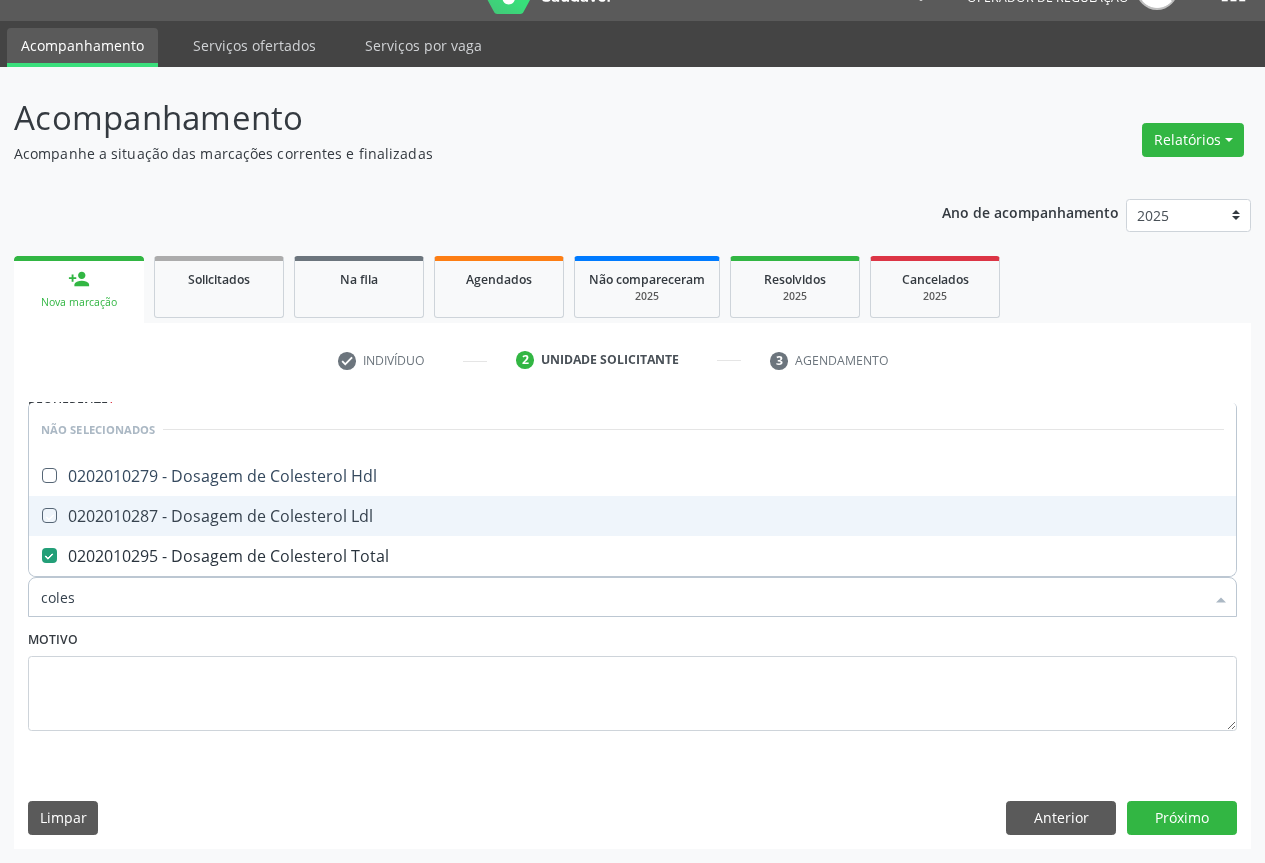 checkbox on "true" 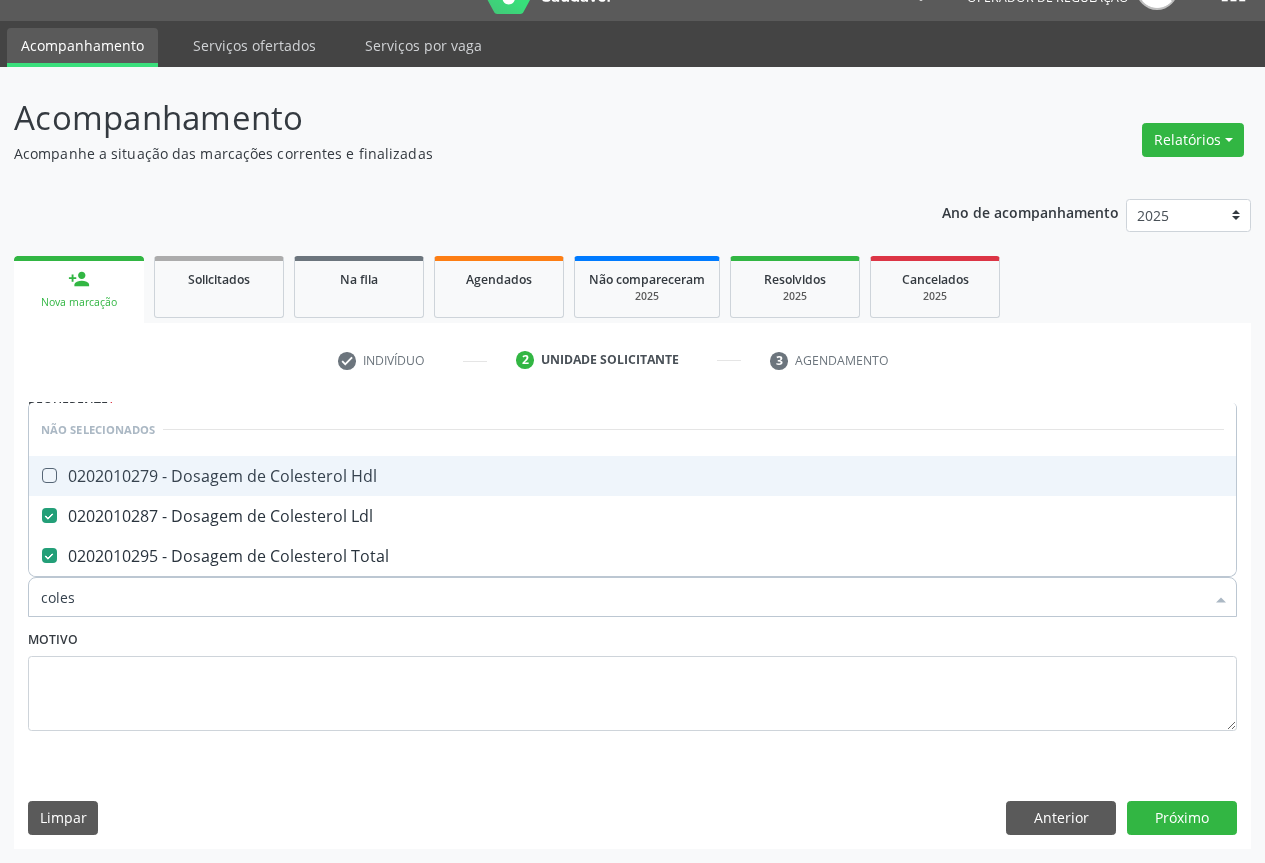 drag, startPoint x: 209, startPoint y: 478, endPoint x: 252, endPoint y: 593, distance: 122.77622 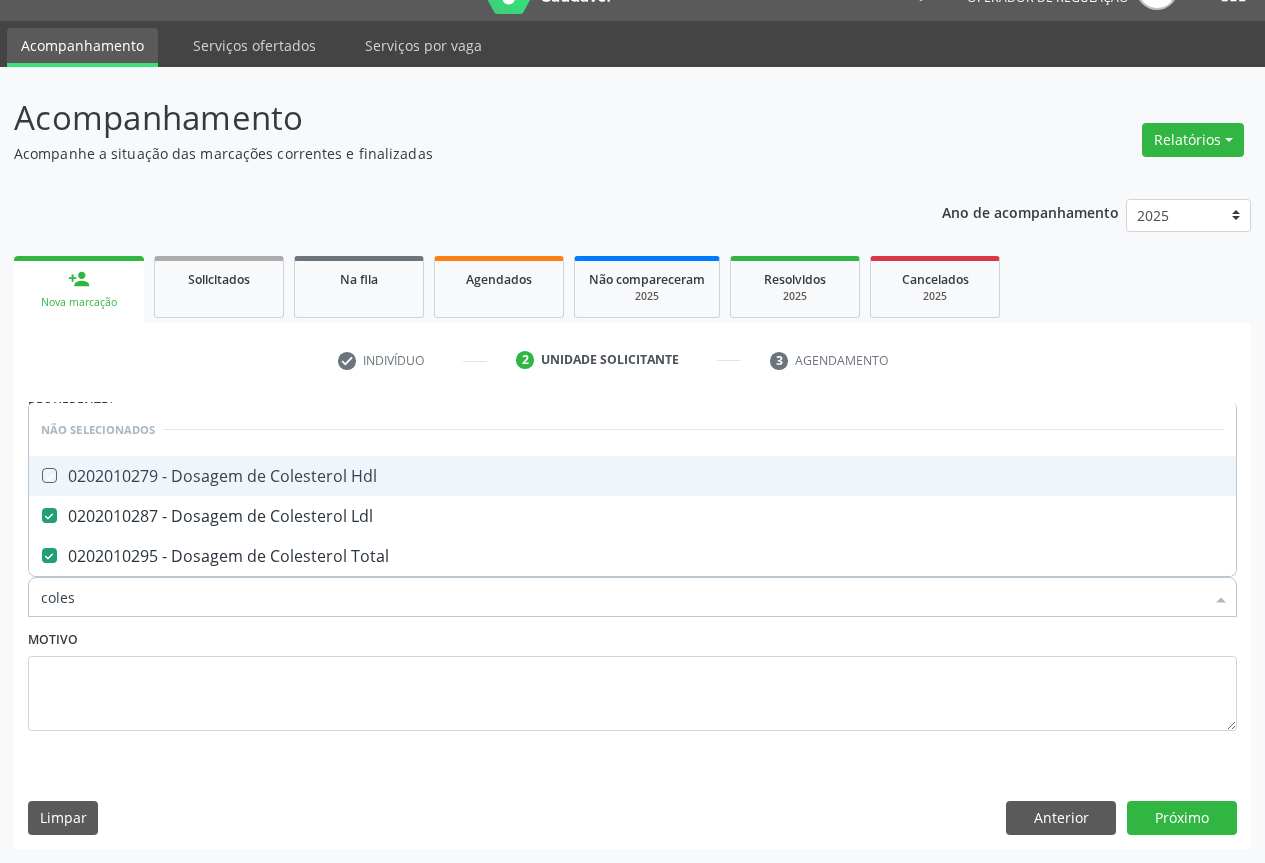 checkbox on "true" 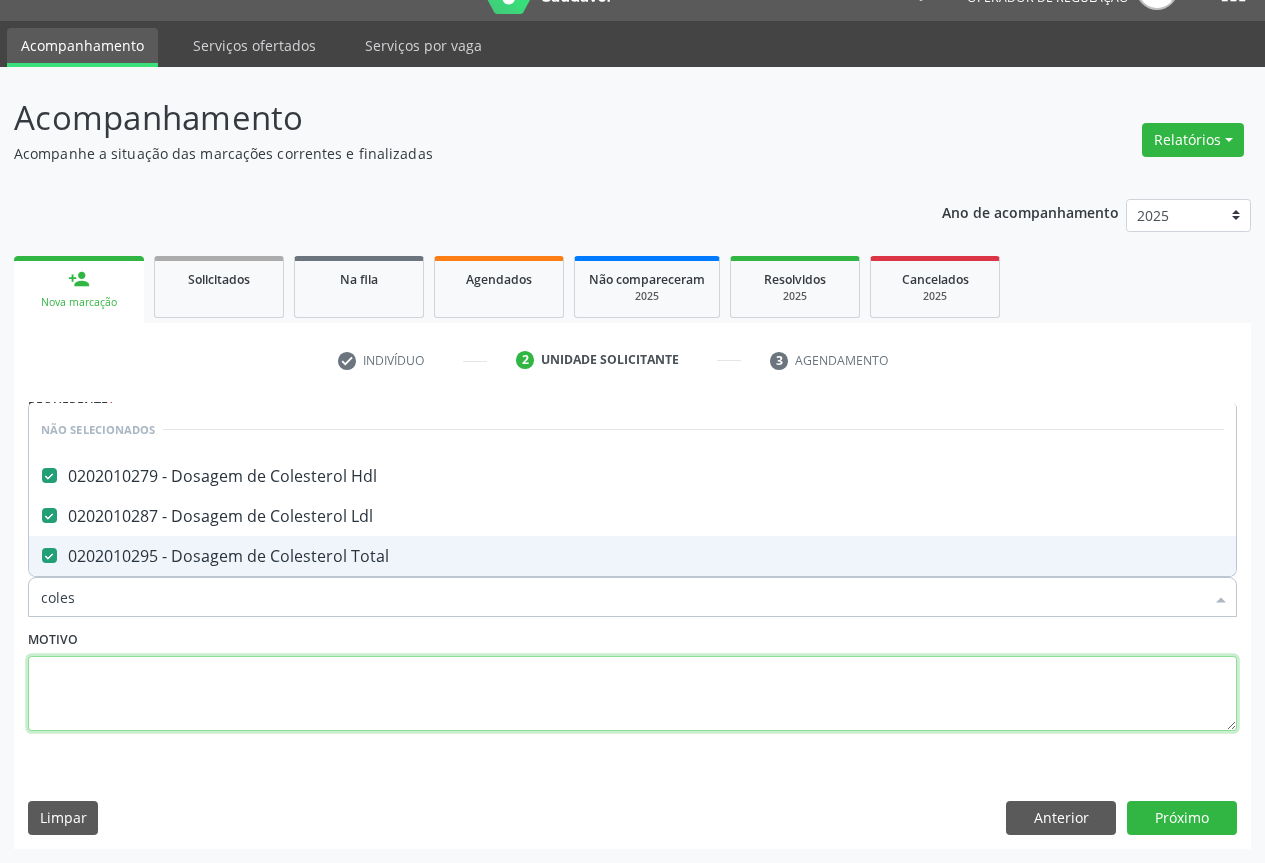click at bounding box center (632, 694) 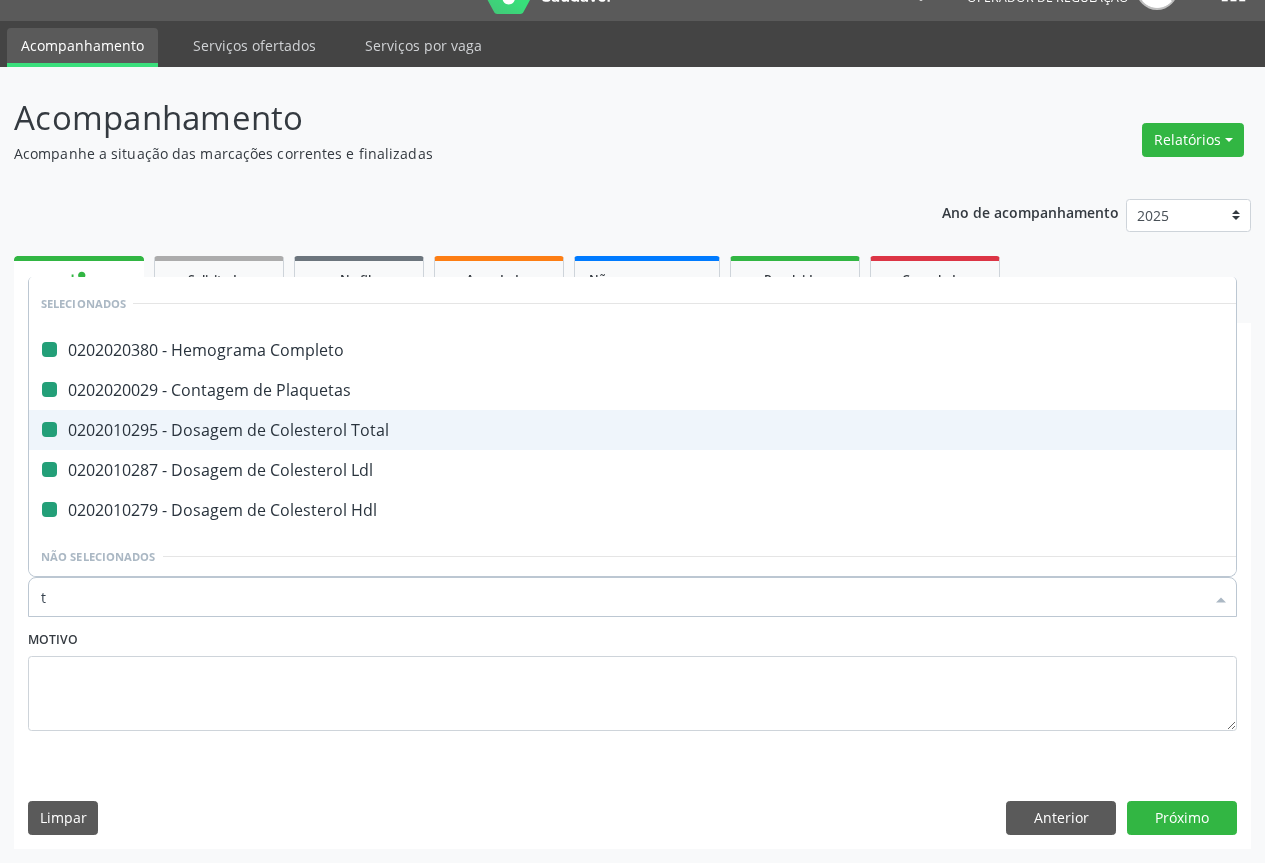 type on "tr" 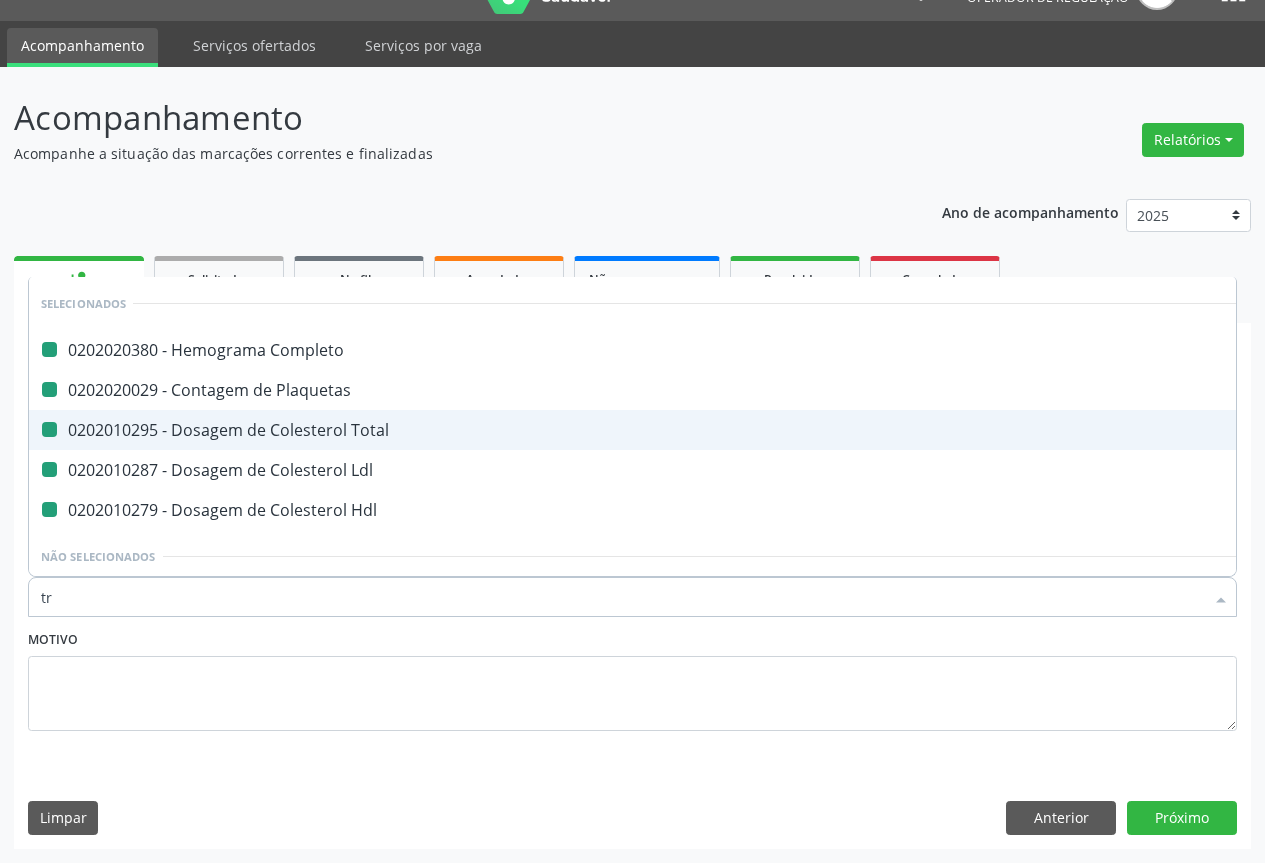 checkbox on "false" 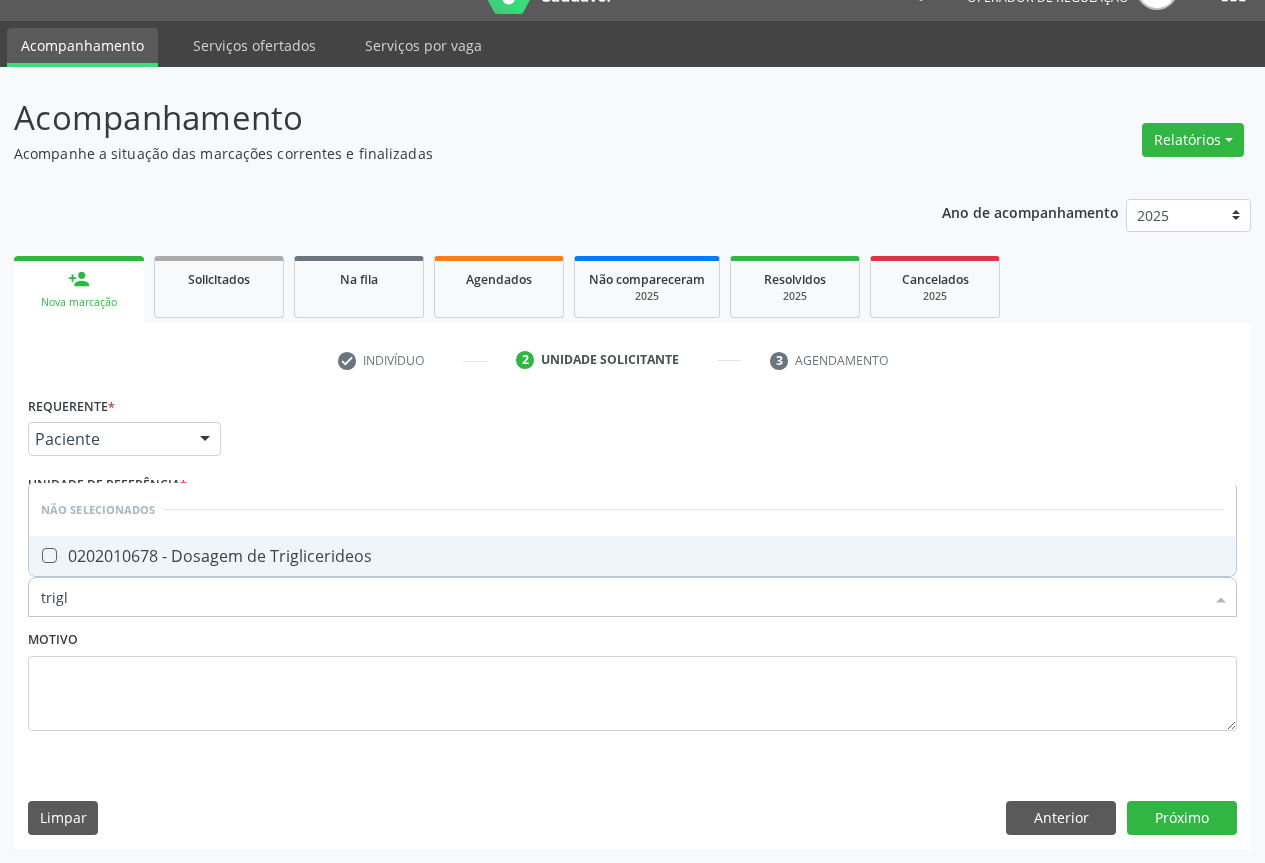 type on "trigli" 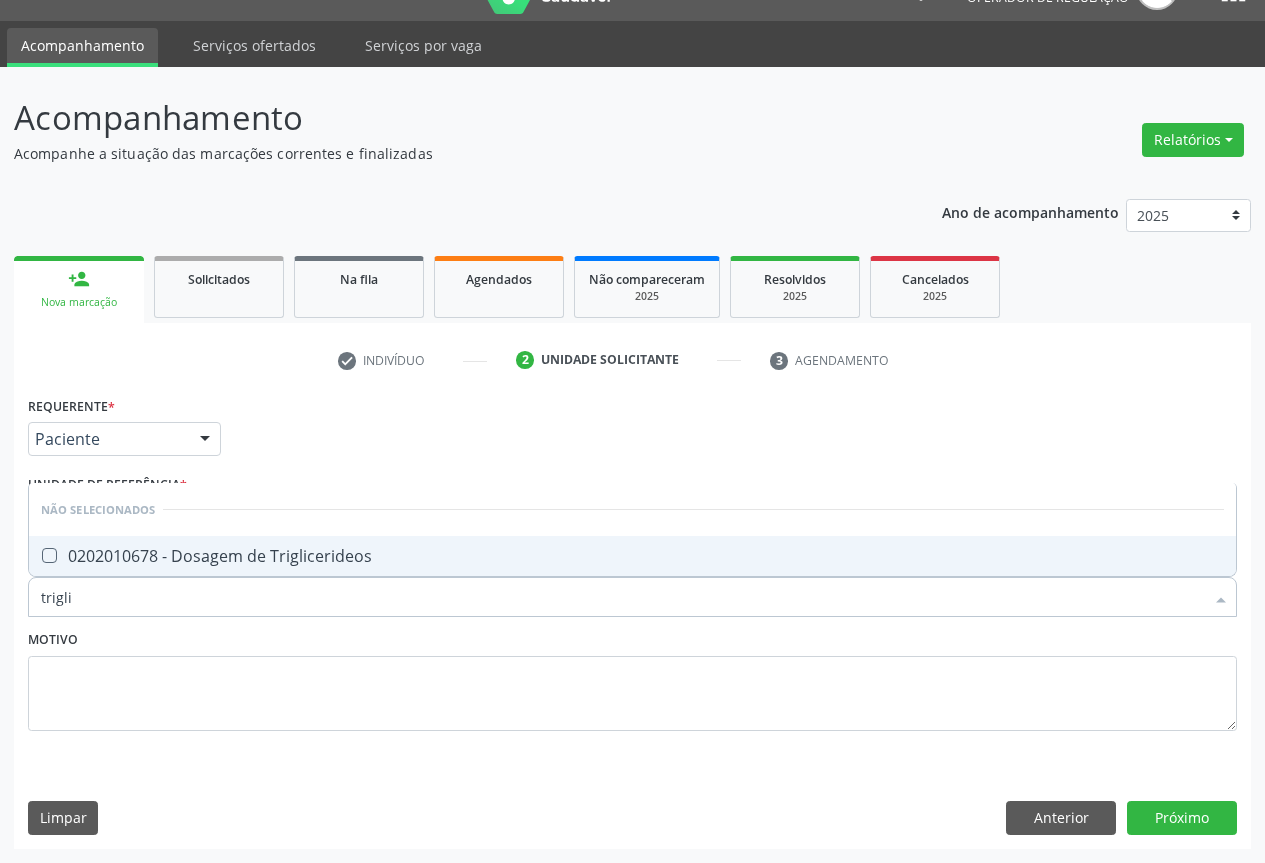 drag, startPoint x: 279, startPoint y: 549, endPoint x: 282, endPoint y: 667, distance: 118.03813 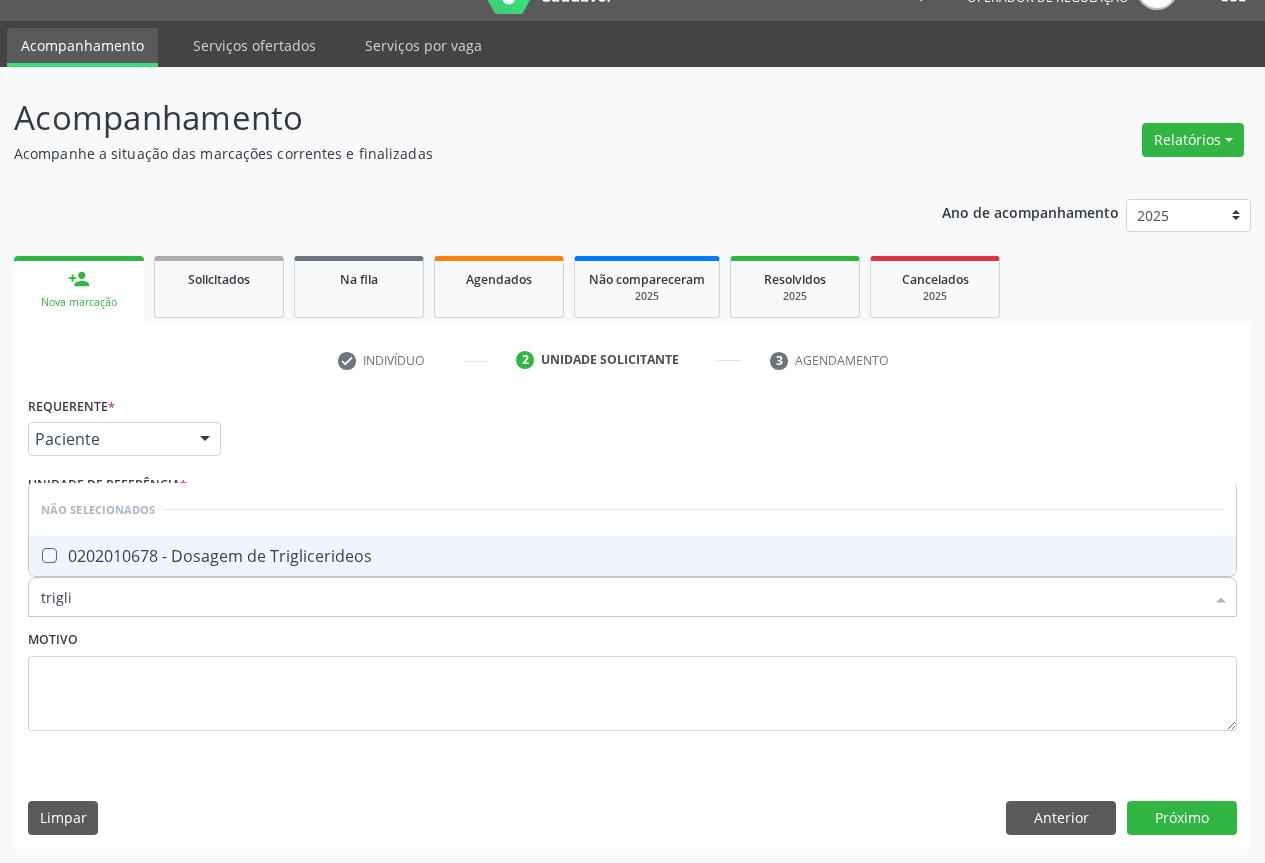 checkbox on "true" 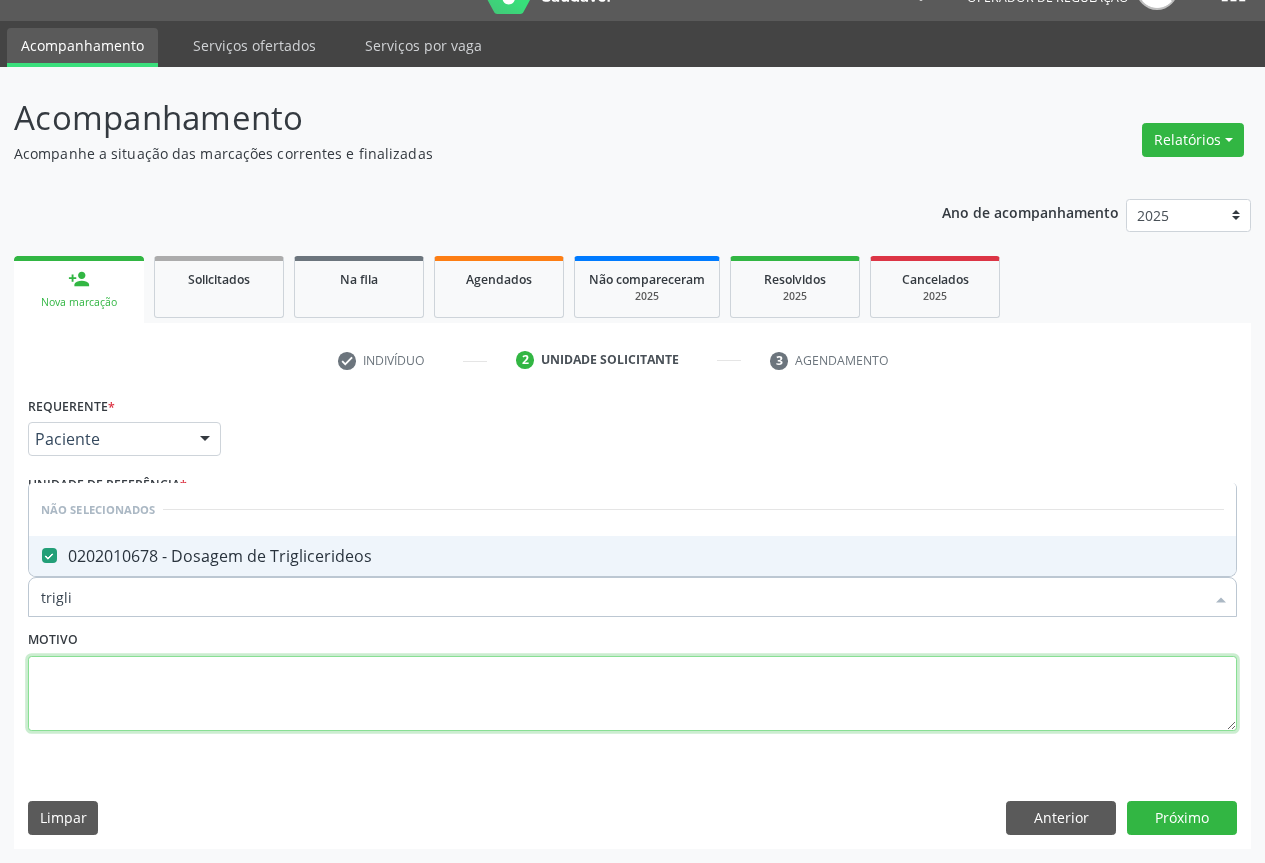 click at bounding box center (632, 694) 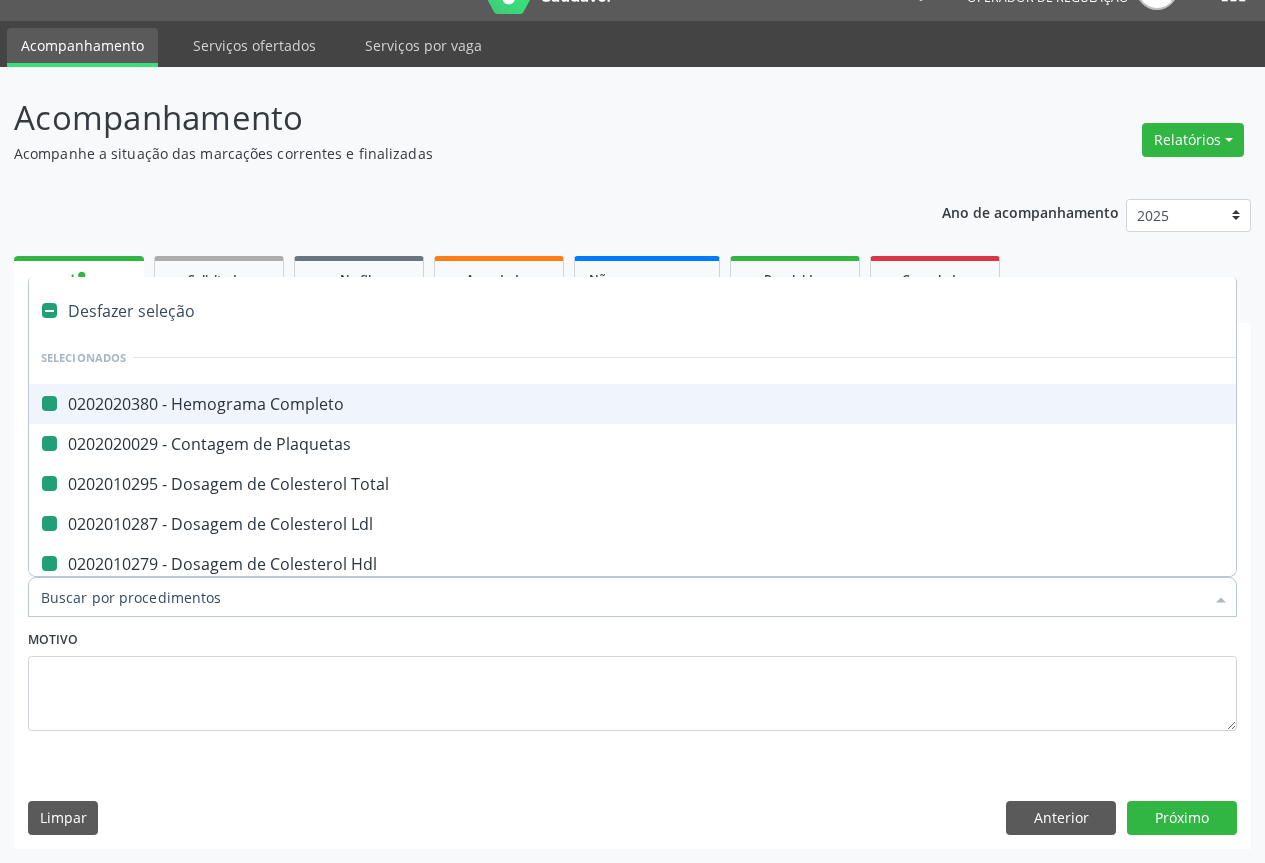 type on "f" 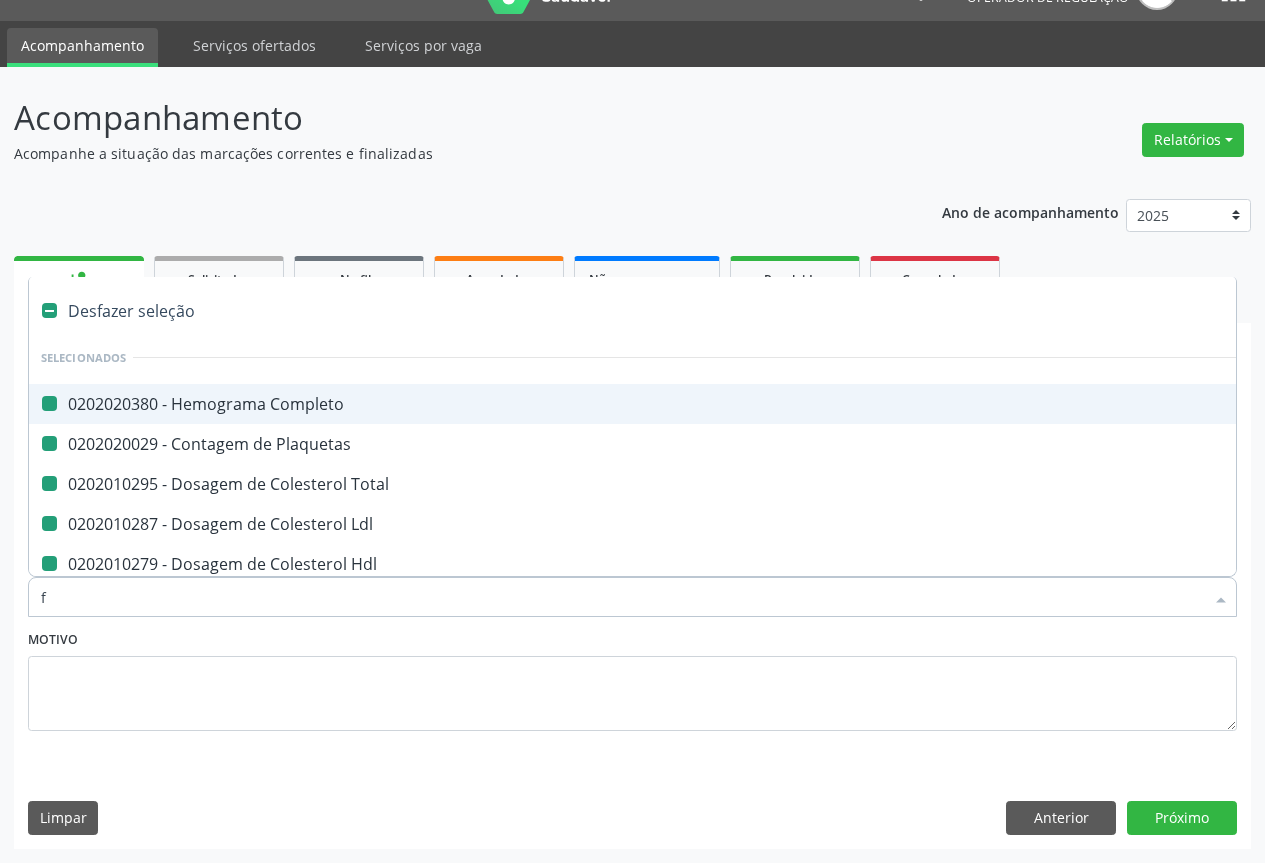checkbox on "false" 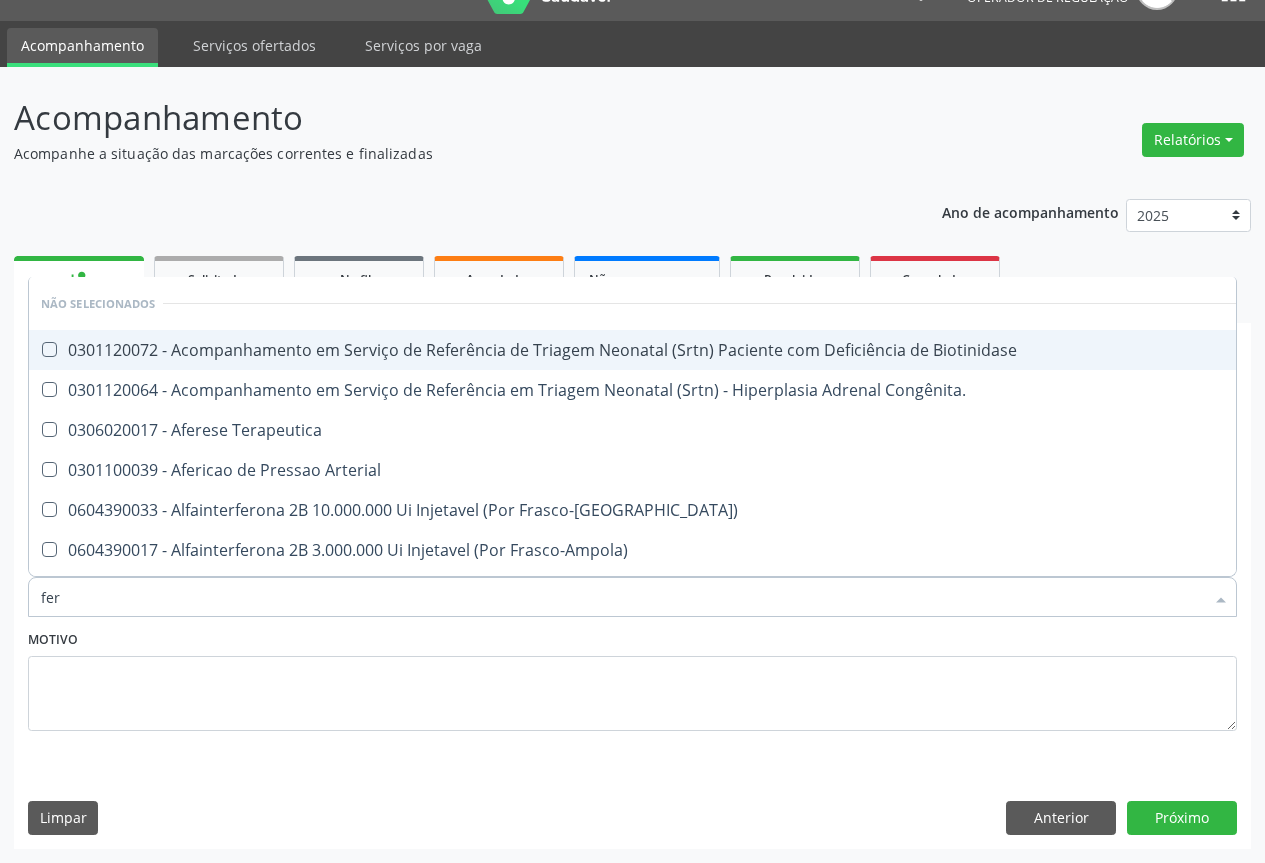 type on "ferr" 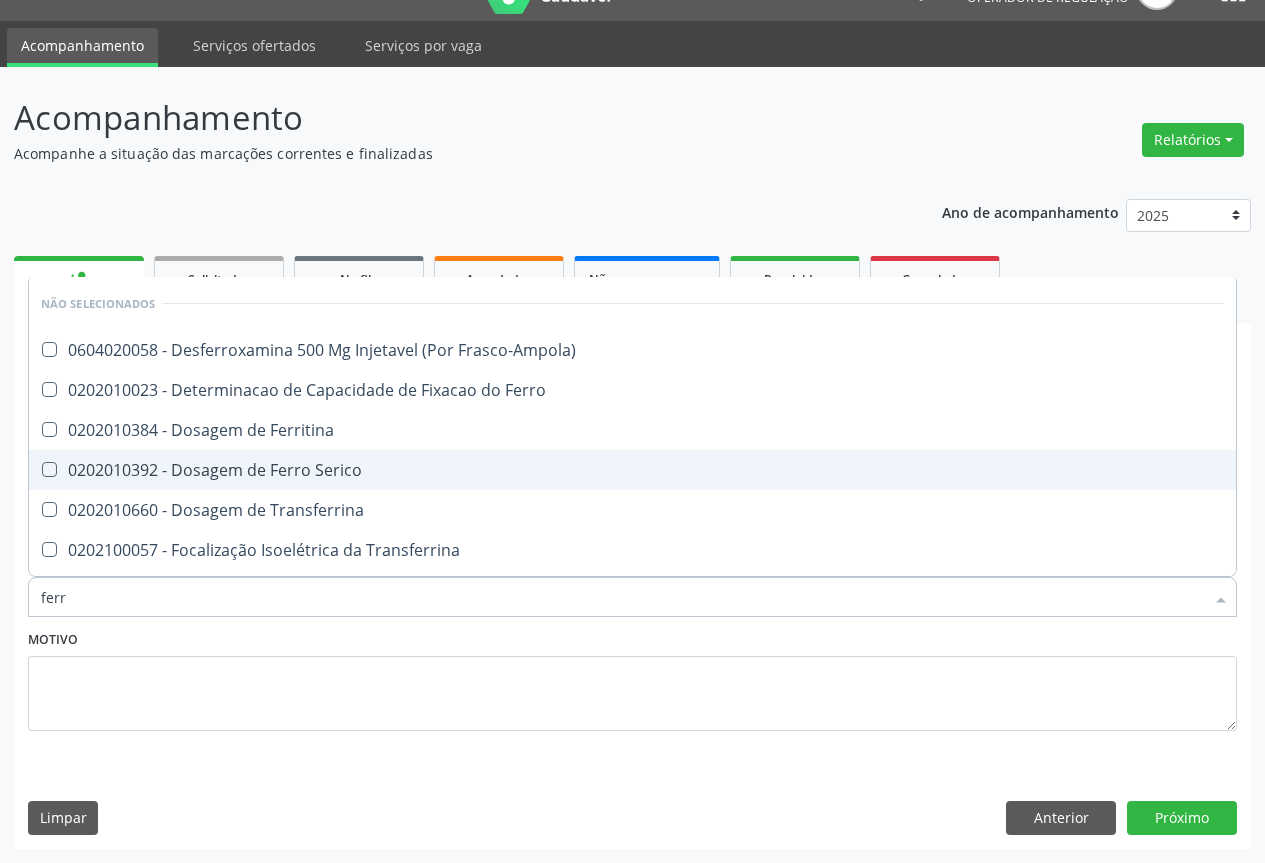 drag, startPoint x: 332, startPoint y: 478, endPoint x: 379, endPoint y: 631, distance: 160.05624 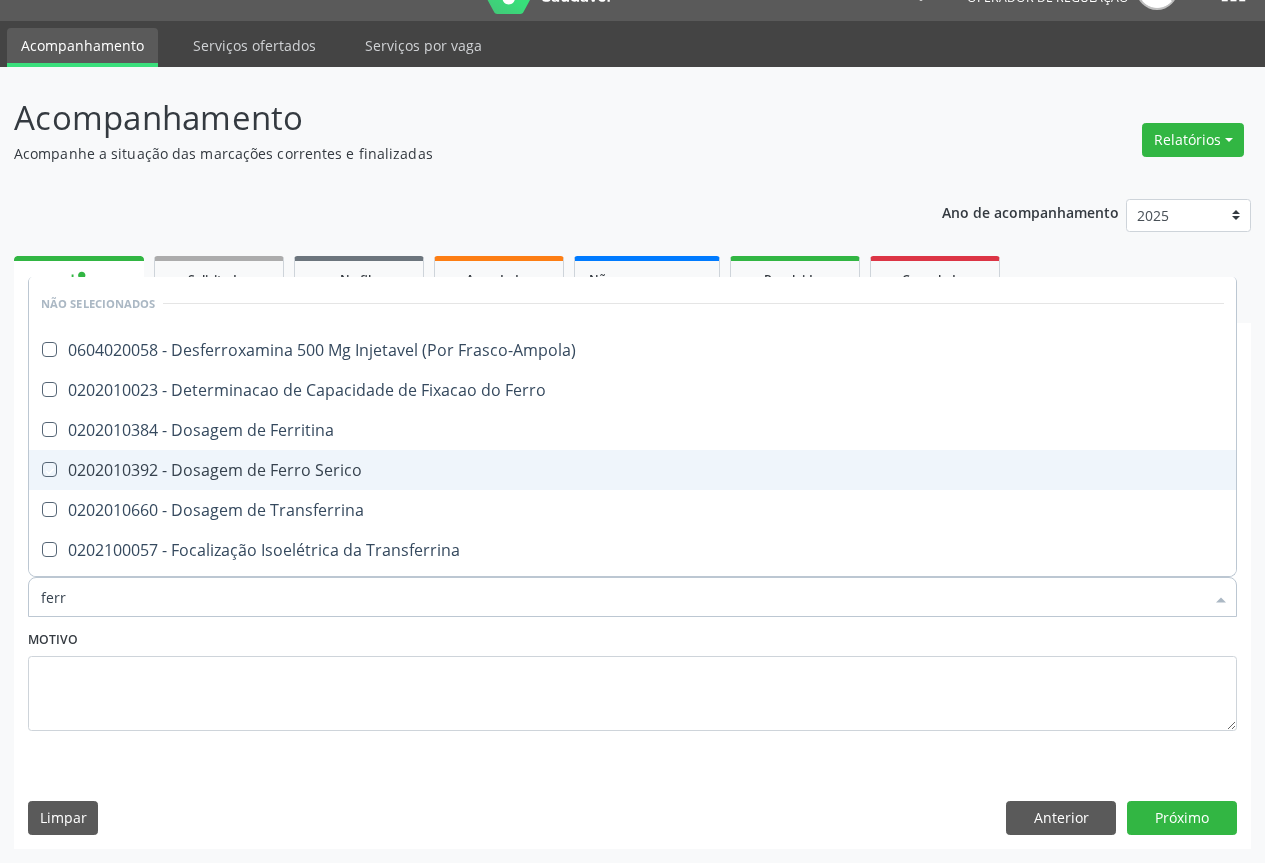 checkbox on "true" 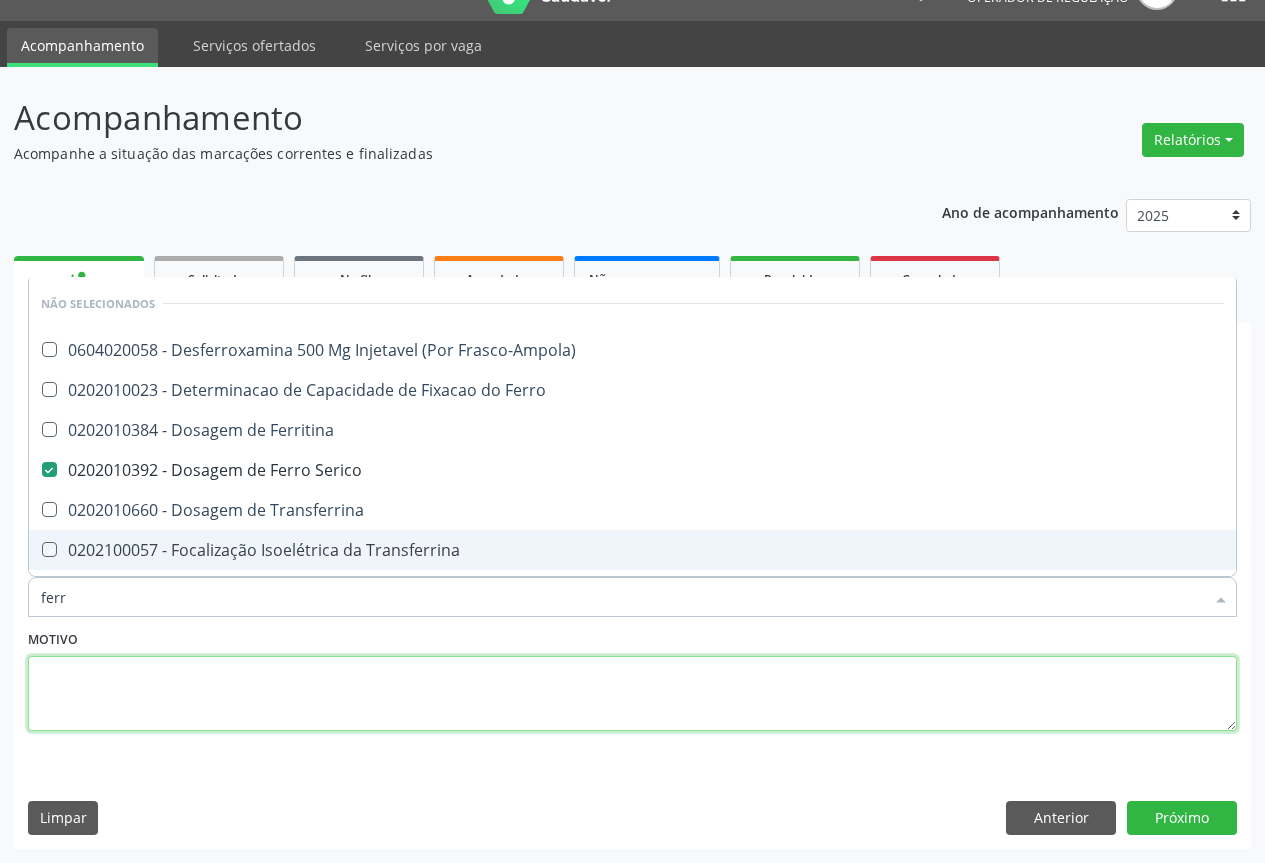 click at bounding box center (632, 694) 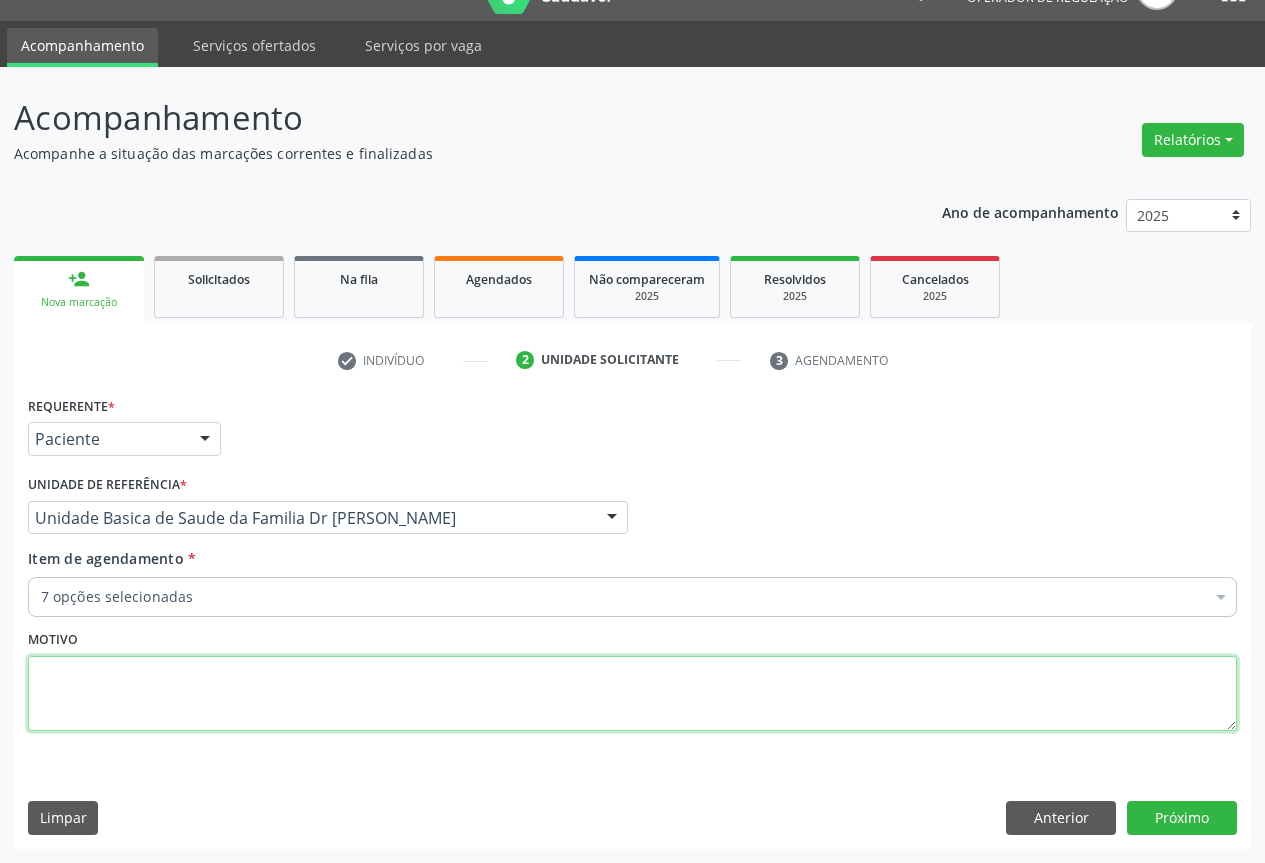 checkbox on "true" 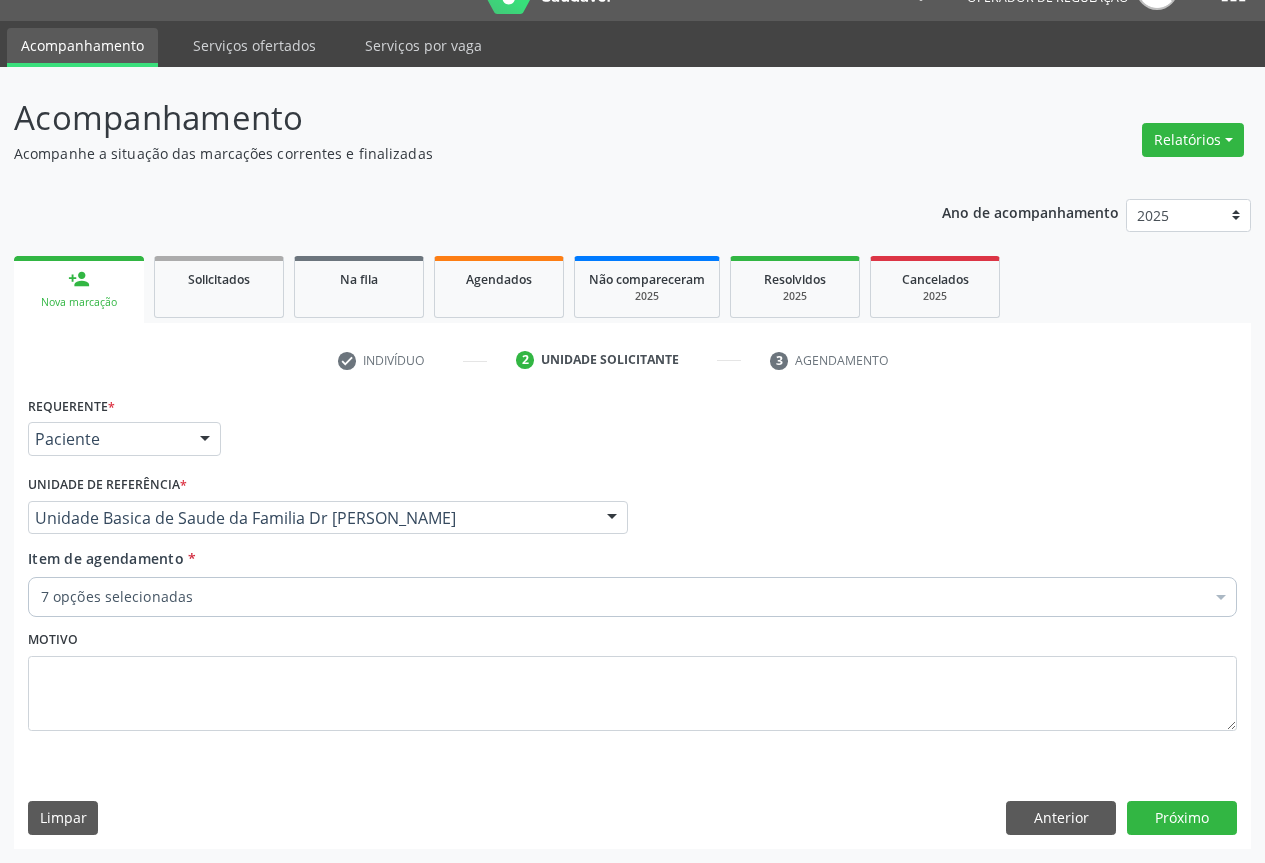 click on "7 opções selecionadas" at bounding box center [632, 597] 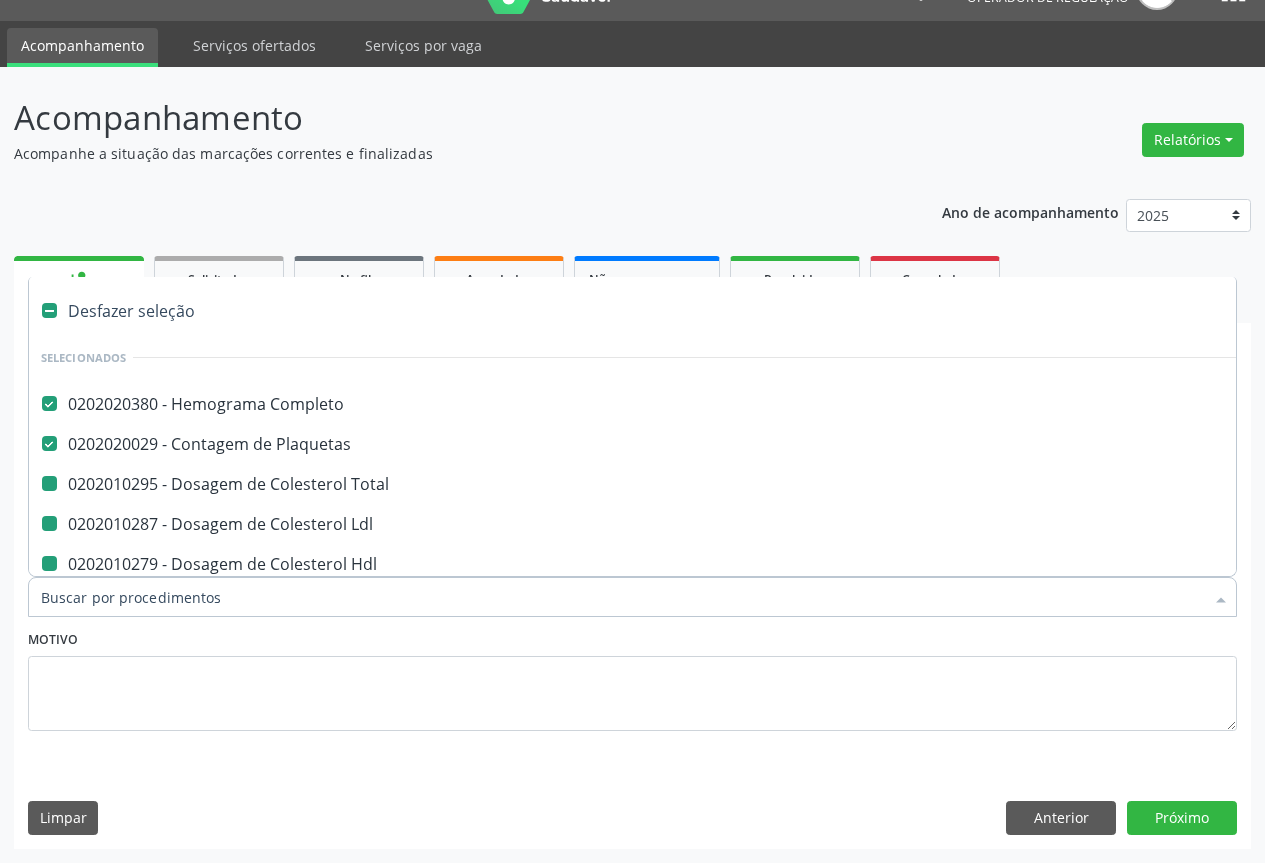 type on "u" 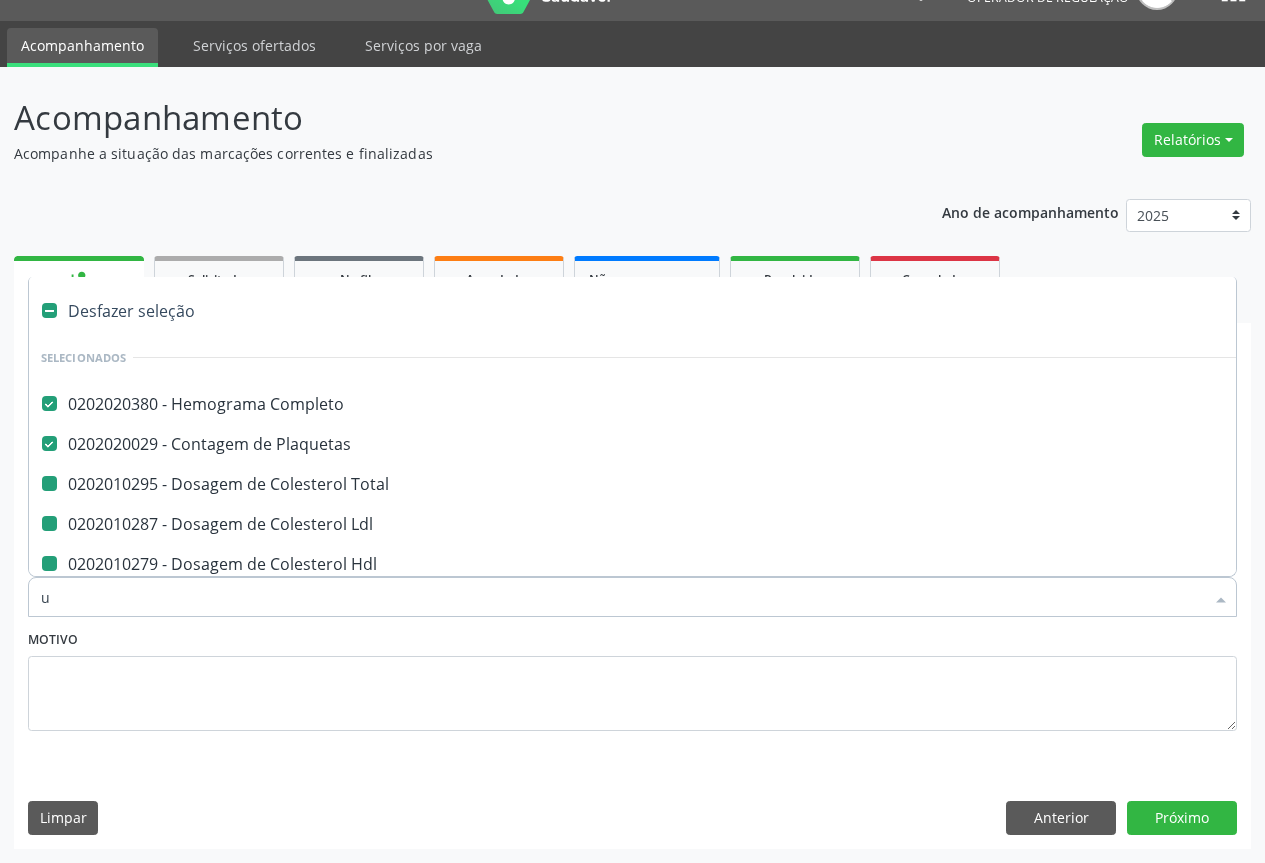 checkbox on "false" 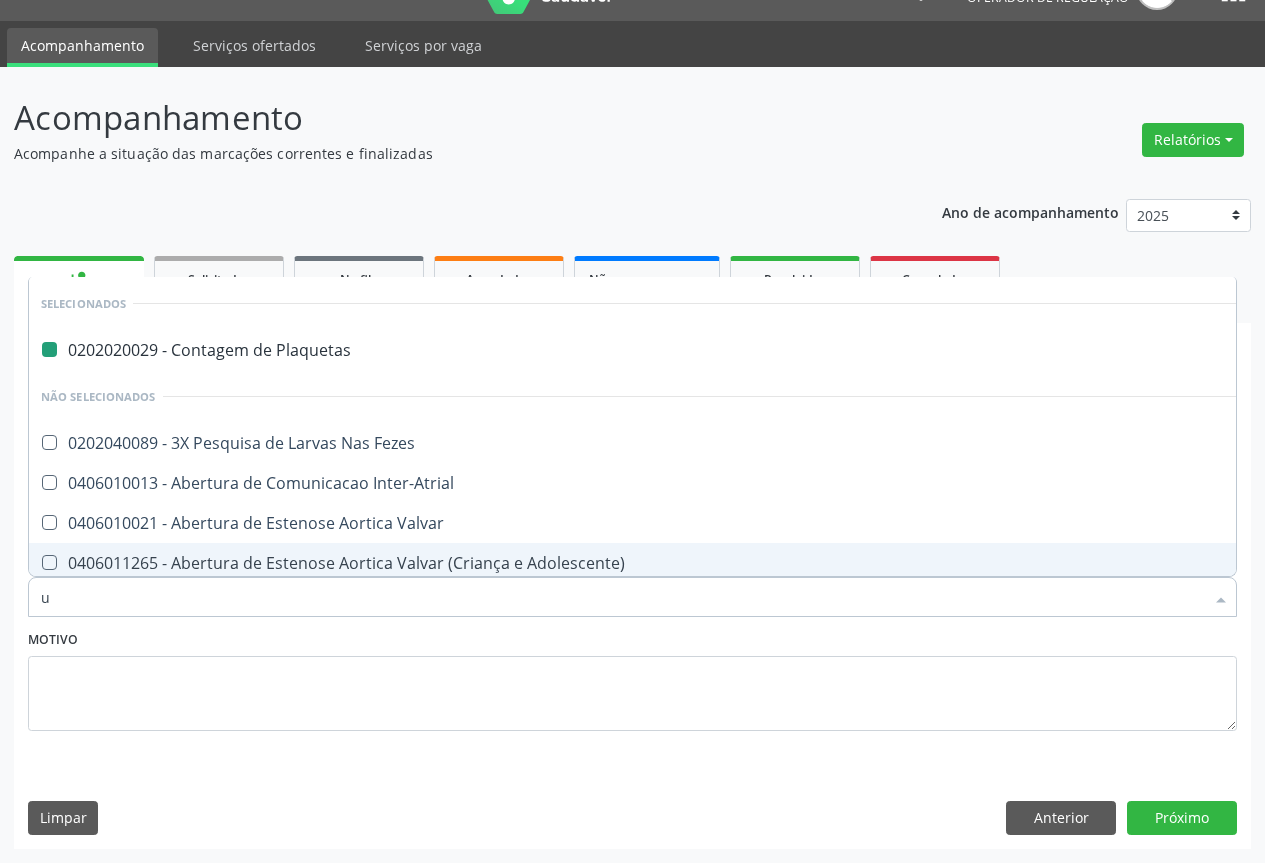 type on "ur" 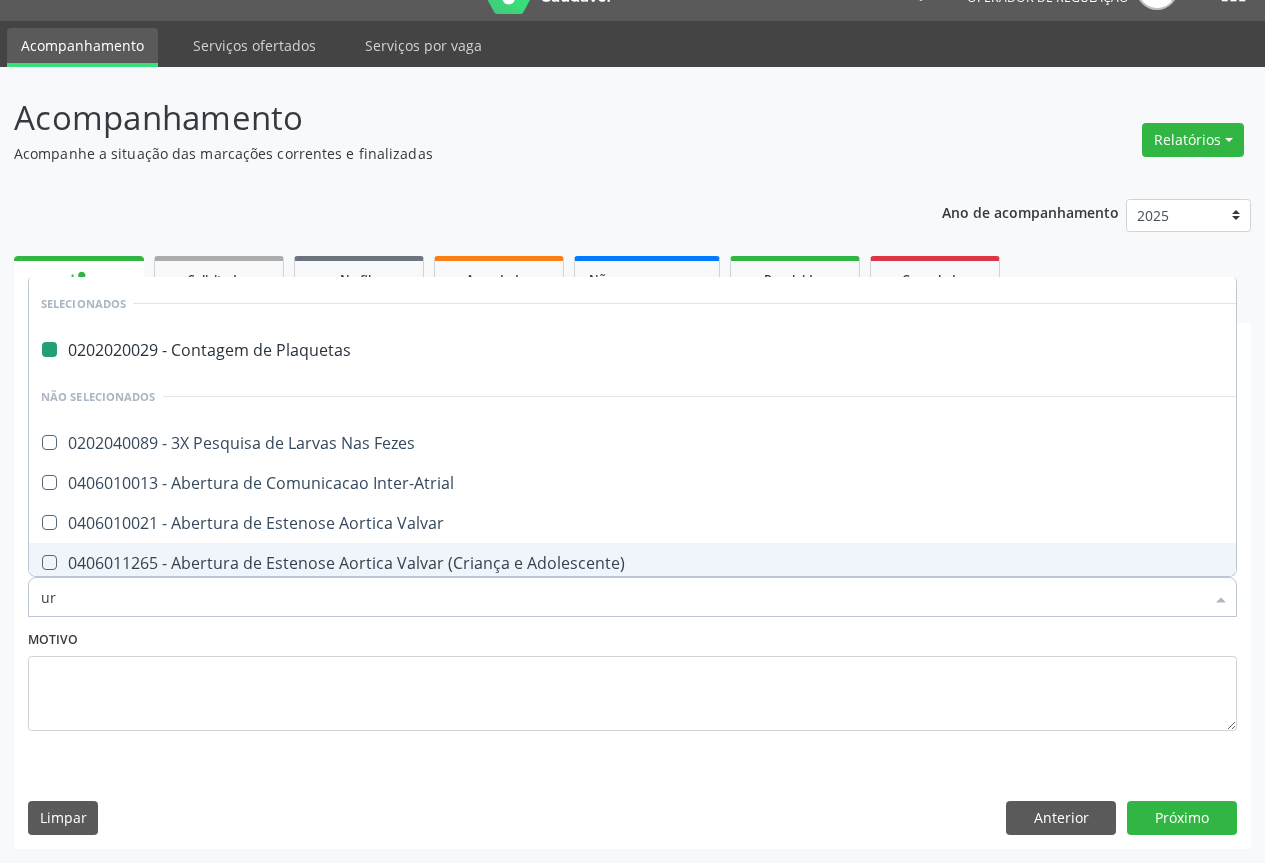 checkbox on "false" 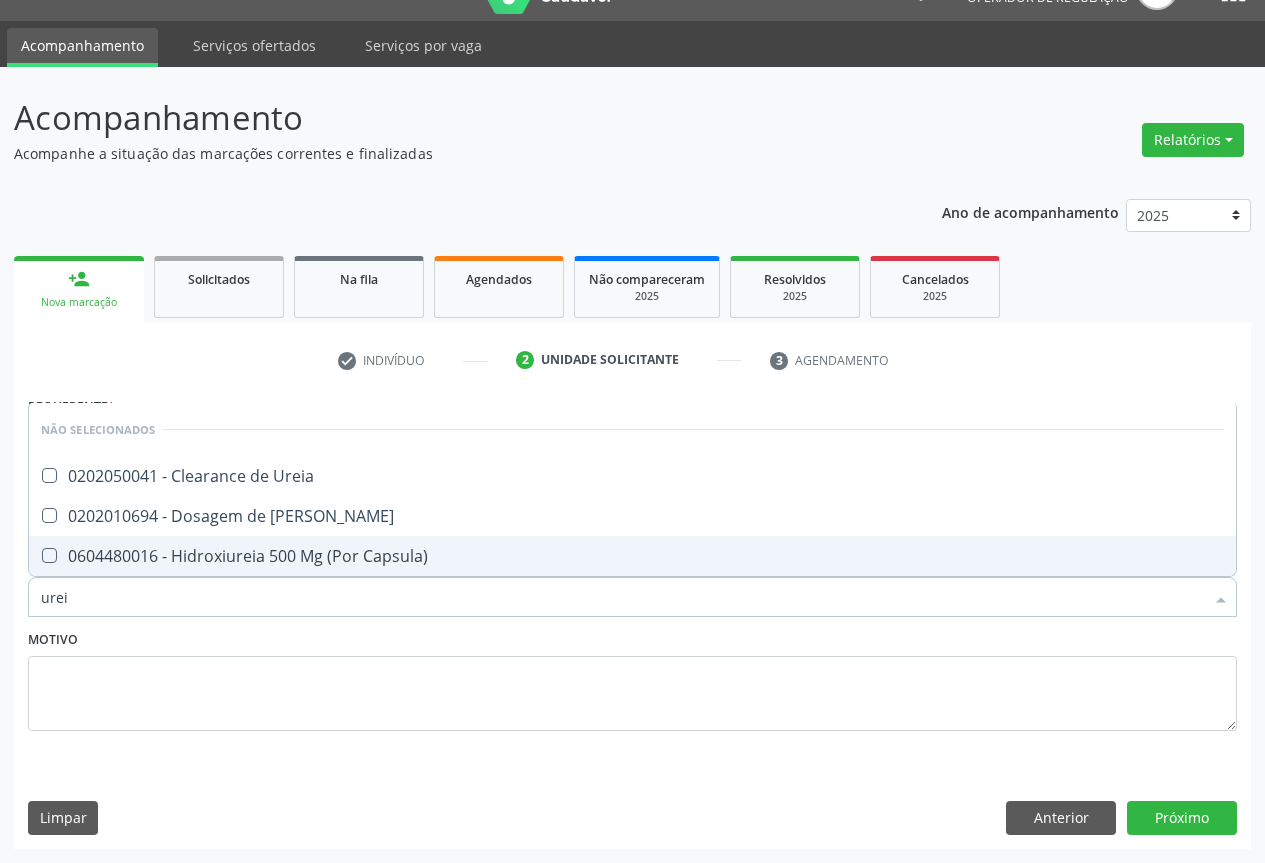 type on "ureia" 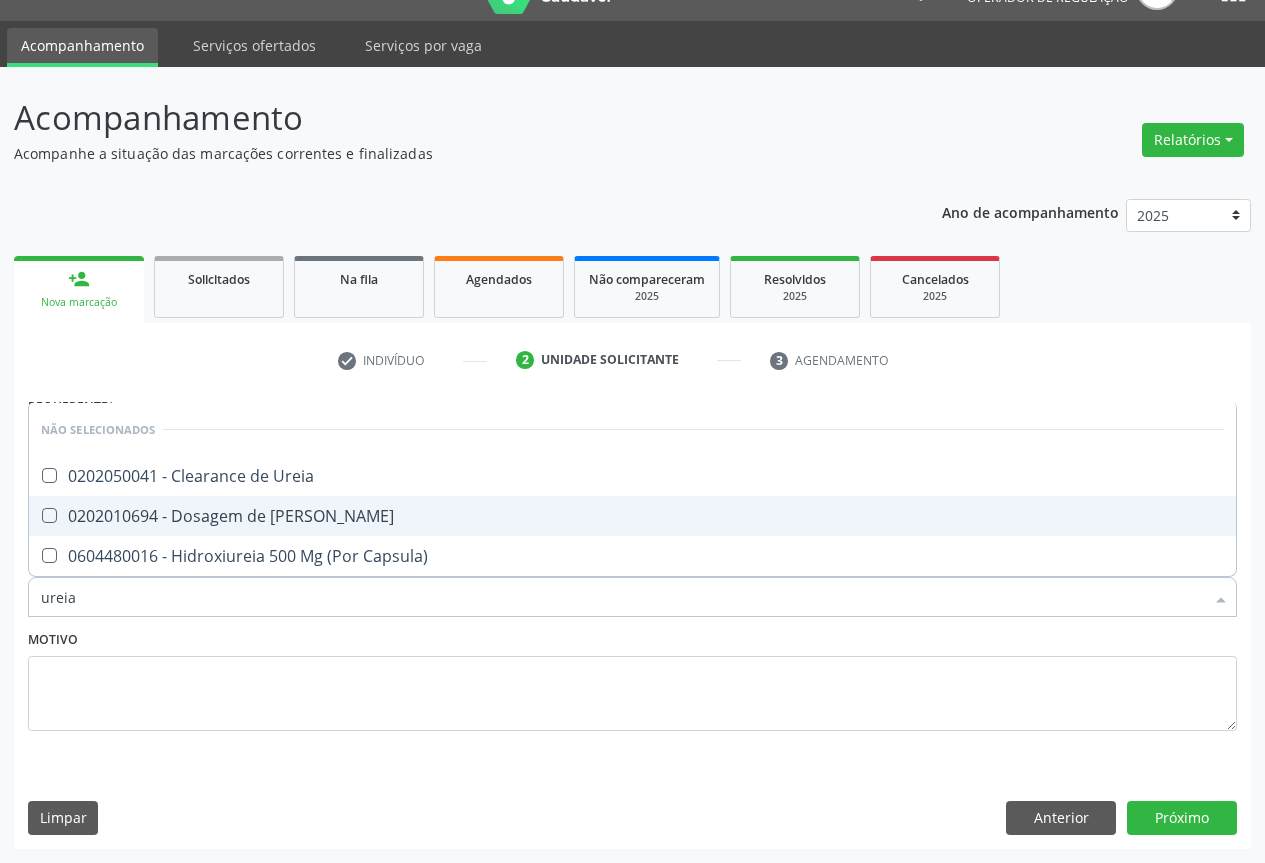 drag, startPoint x: 184, startPoint y: 510, endPoint x: 312, endPoint y: 653, distance: 191.91925 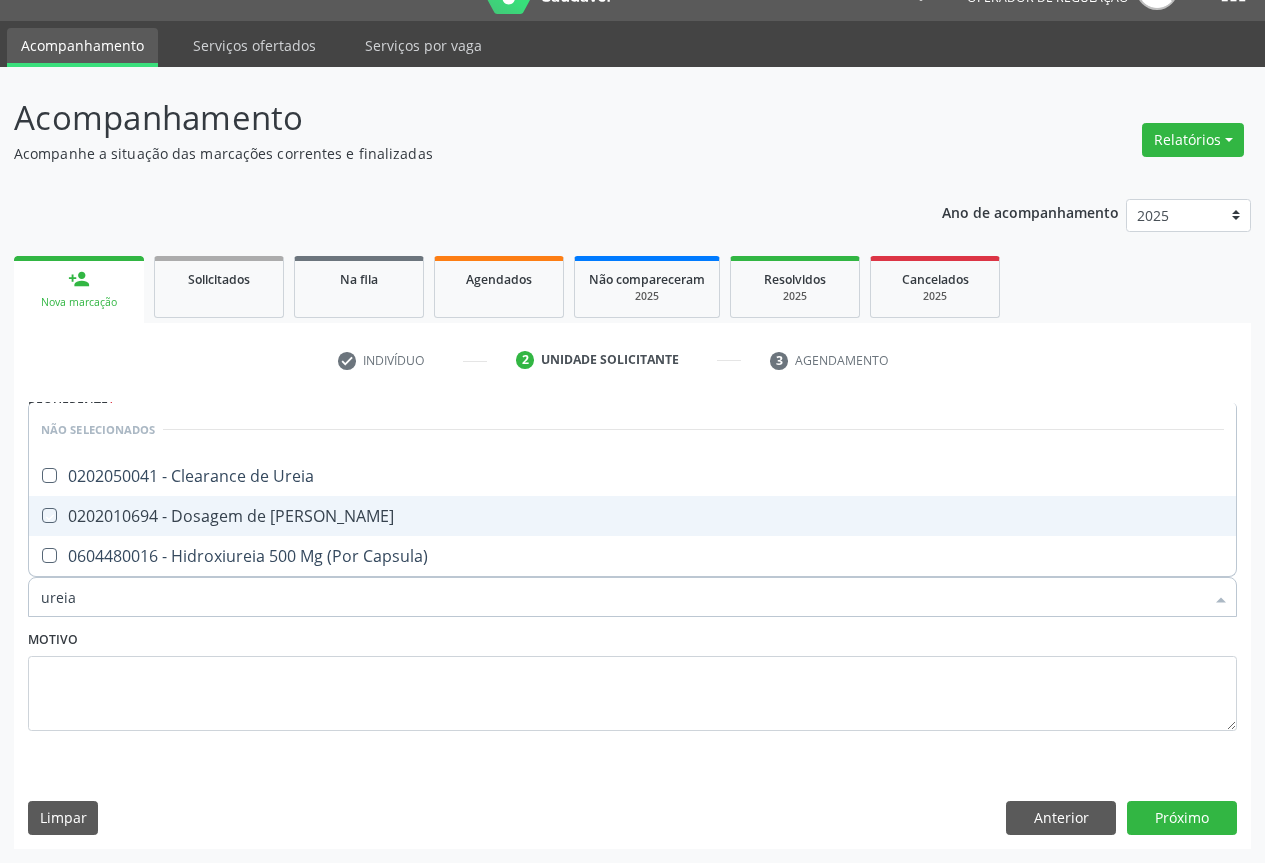 checkbox on "true" 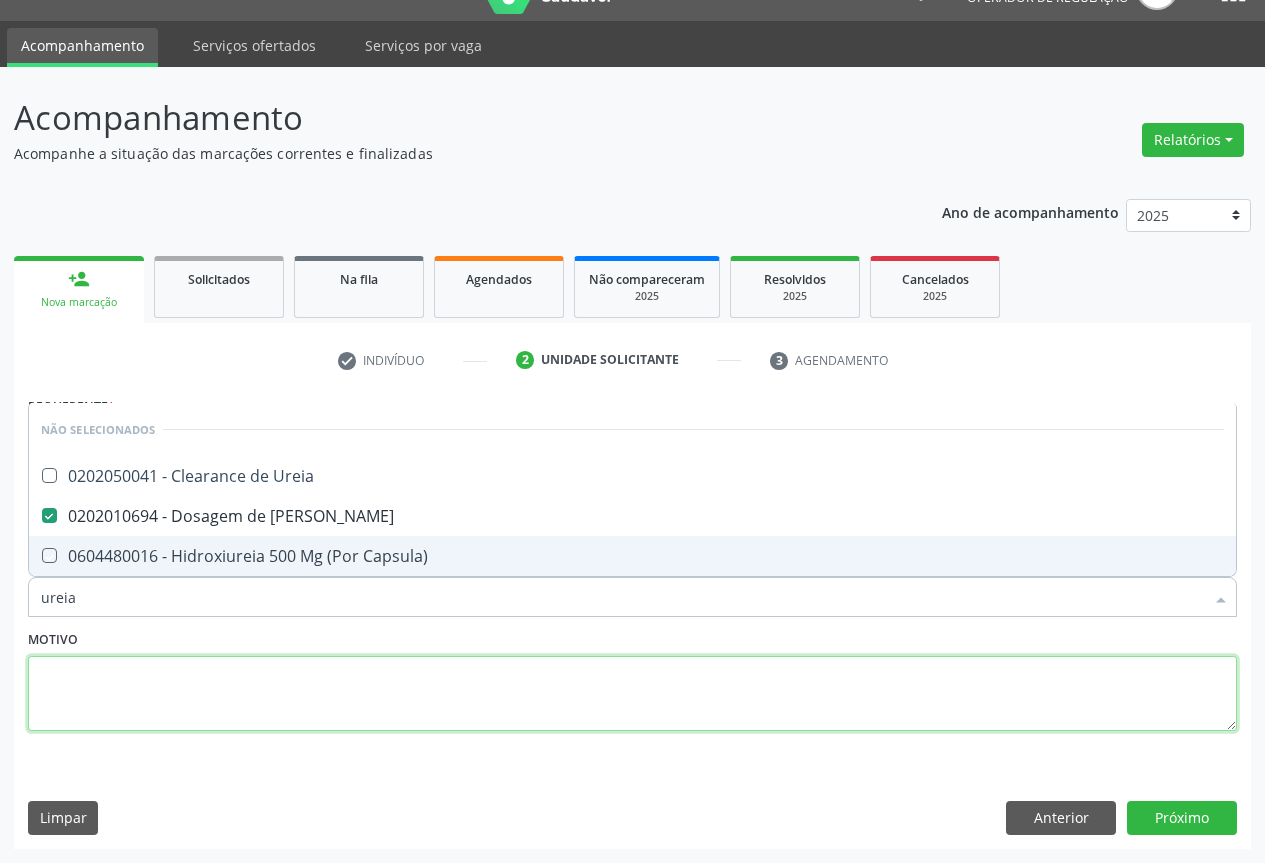 click at bounding box center [632, 694] 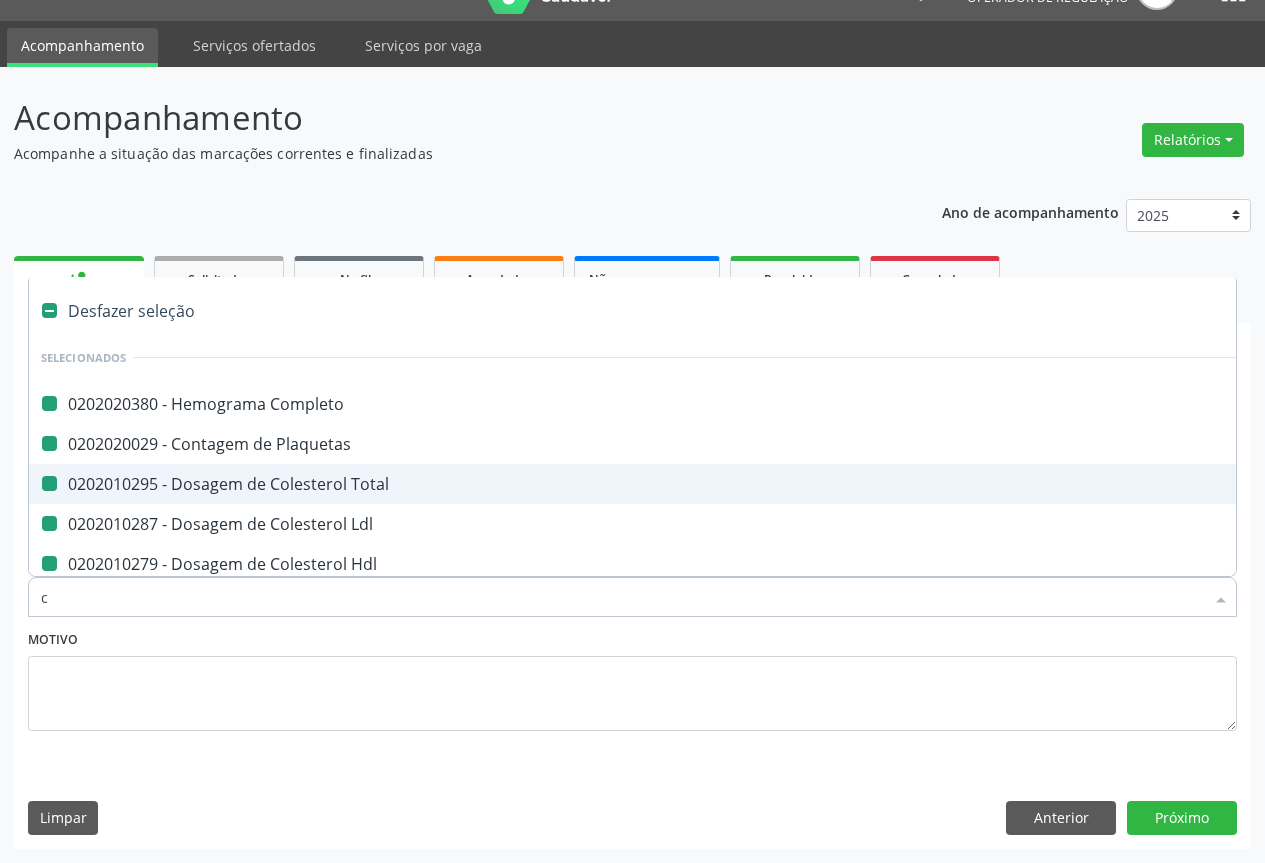 type on "cr" 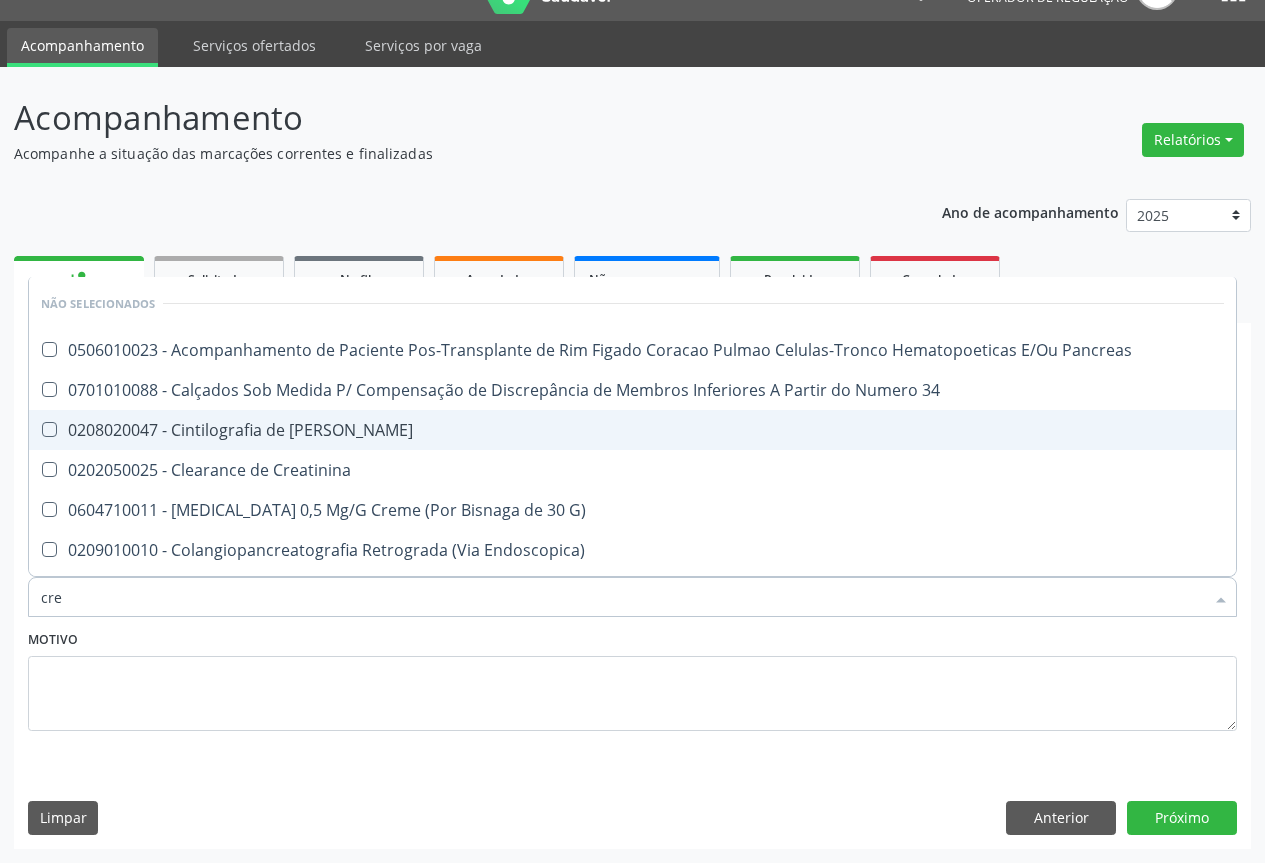 type on "crea" 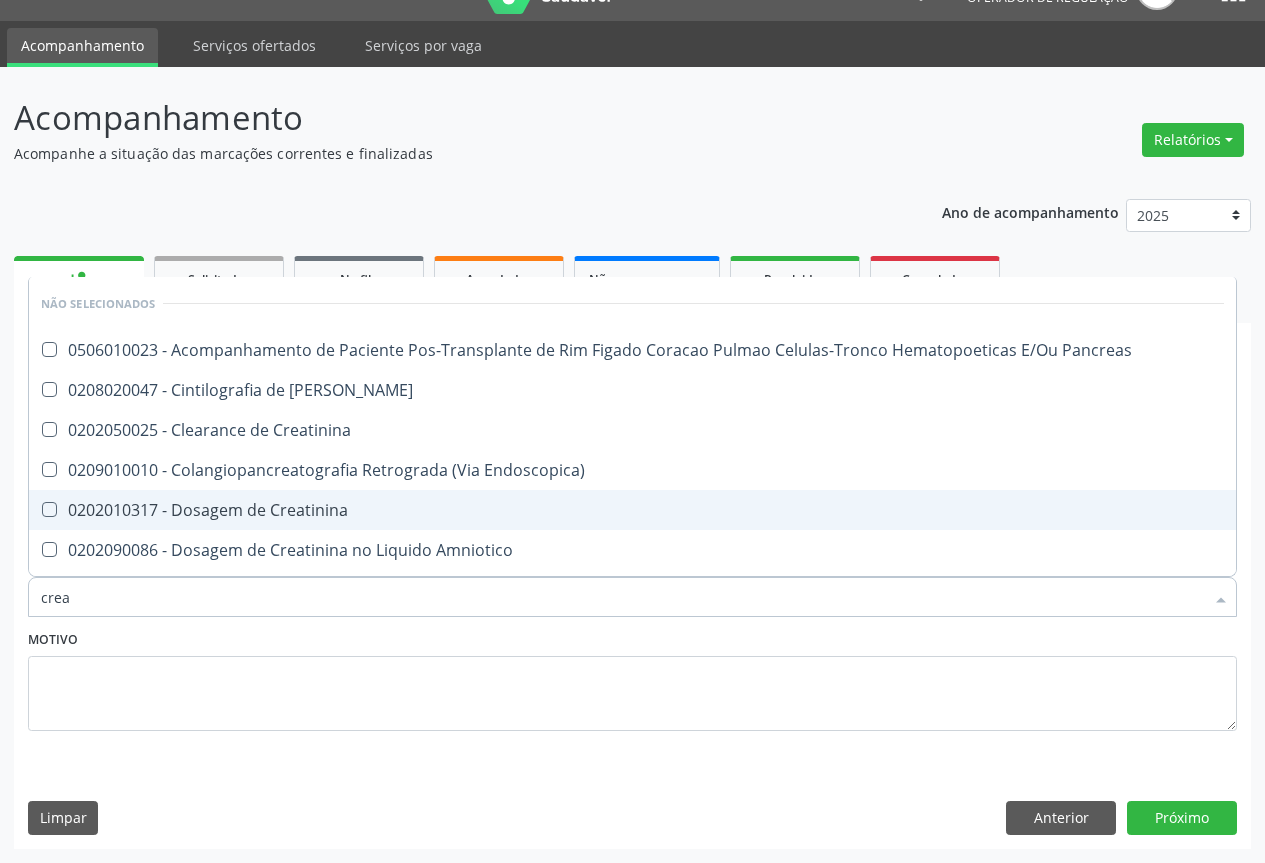 click on "0202010317 - Dosagem de Creatinina" at bounding box center [632, 510] 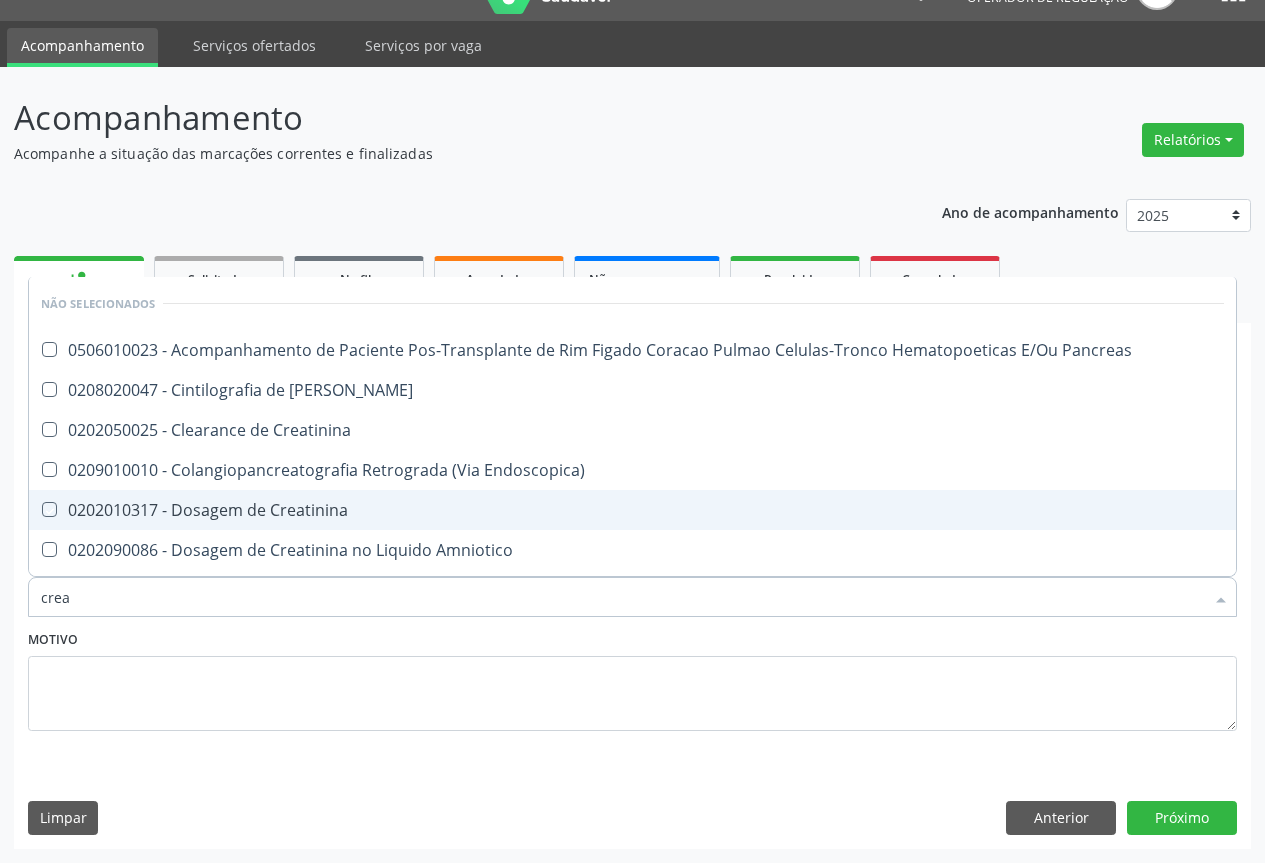checkbox on "true" 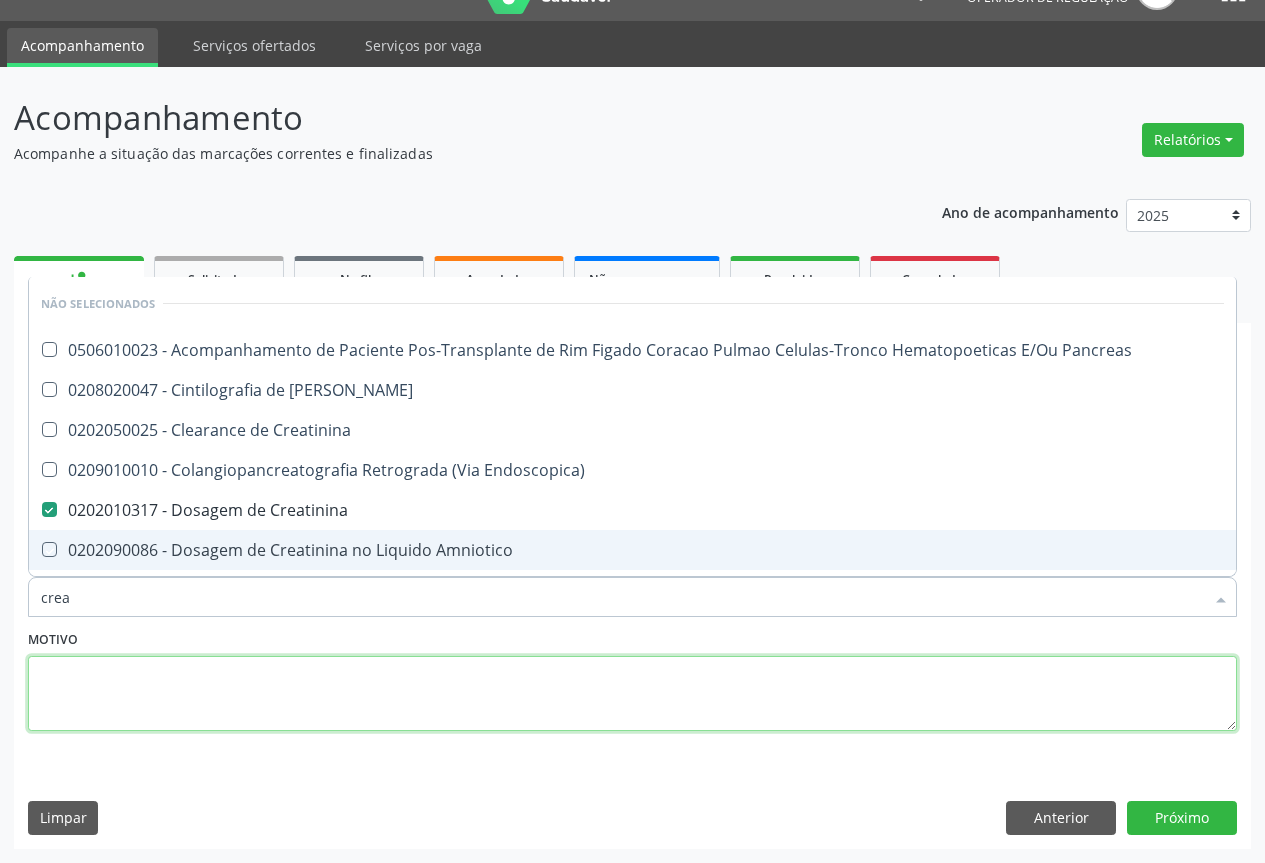click at bounding box center [632, 694] 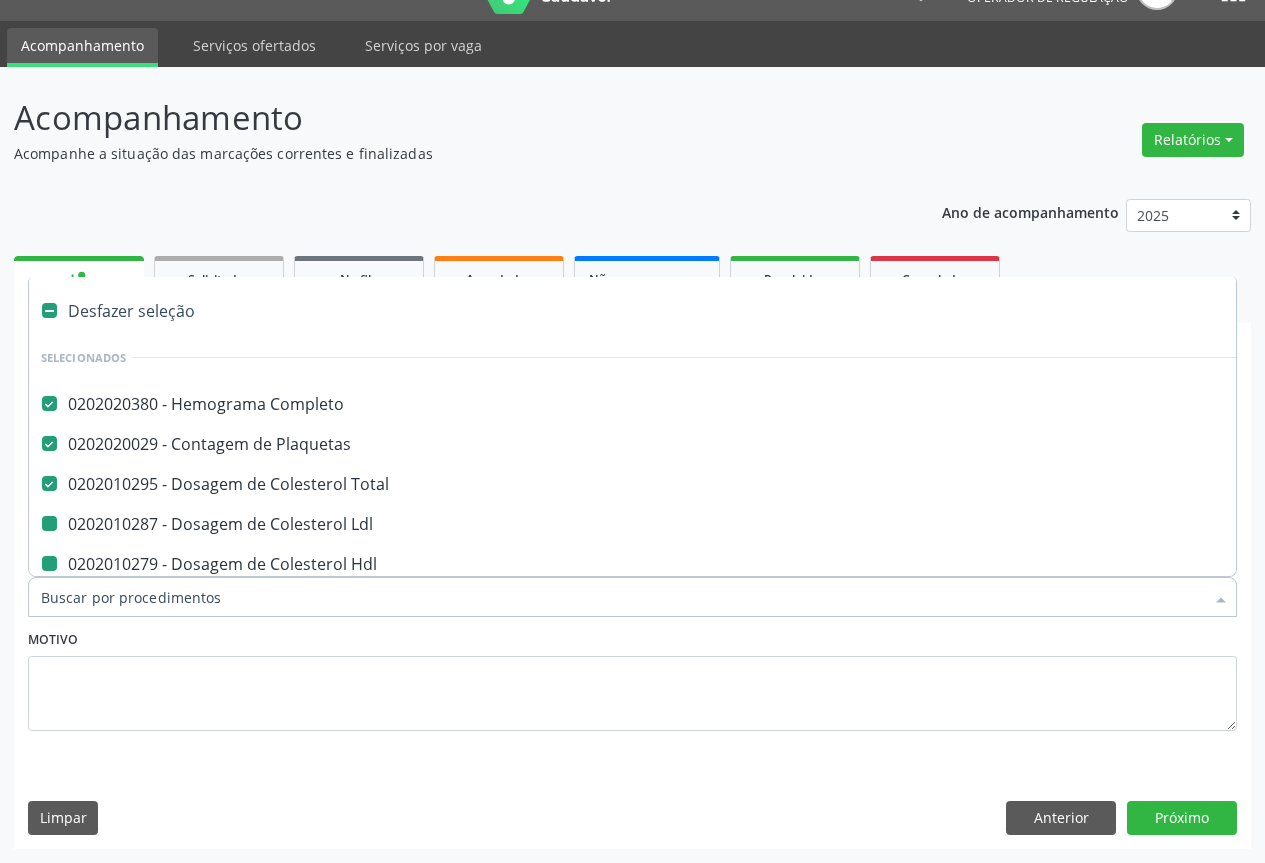 type on "u" 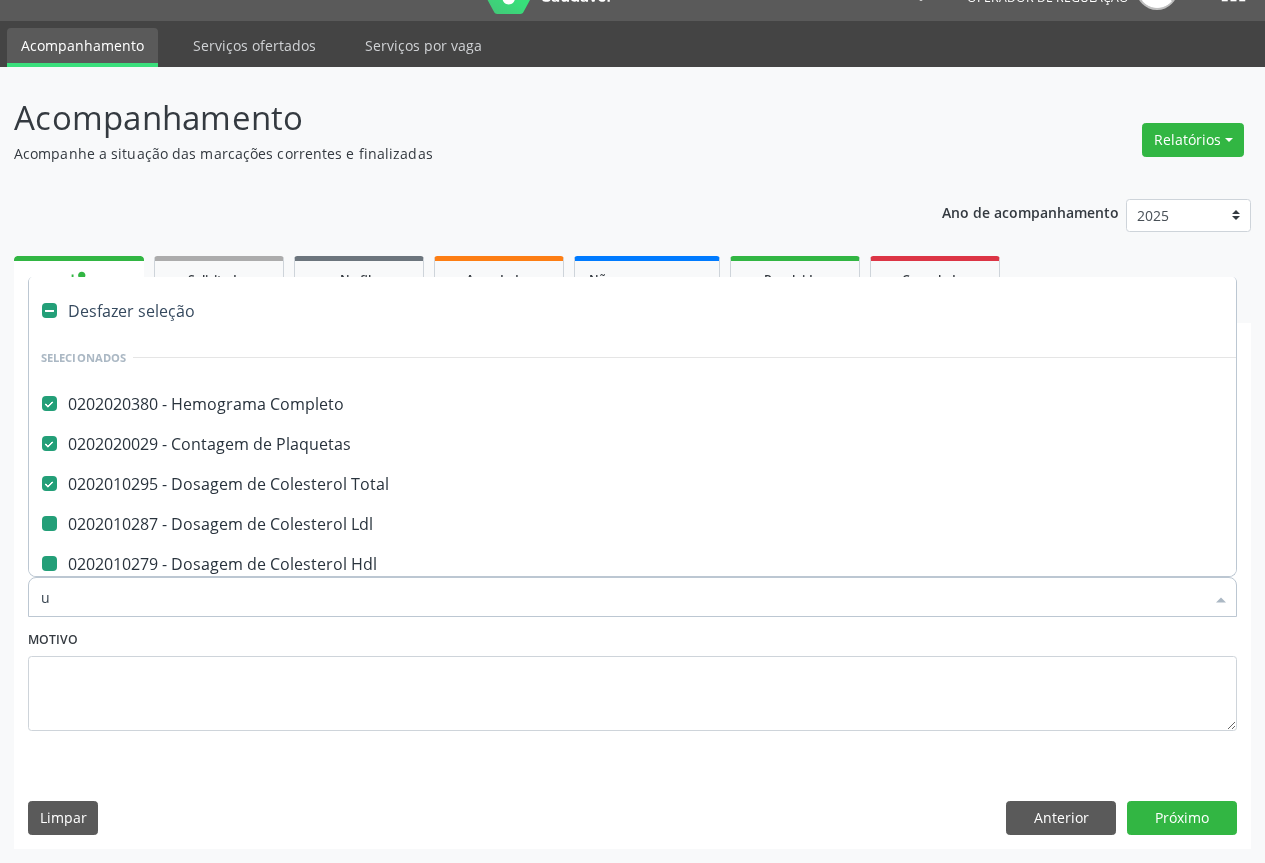 checkbox on "false" 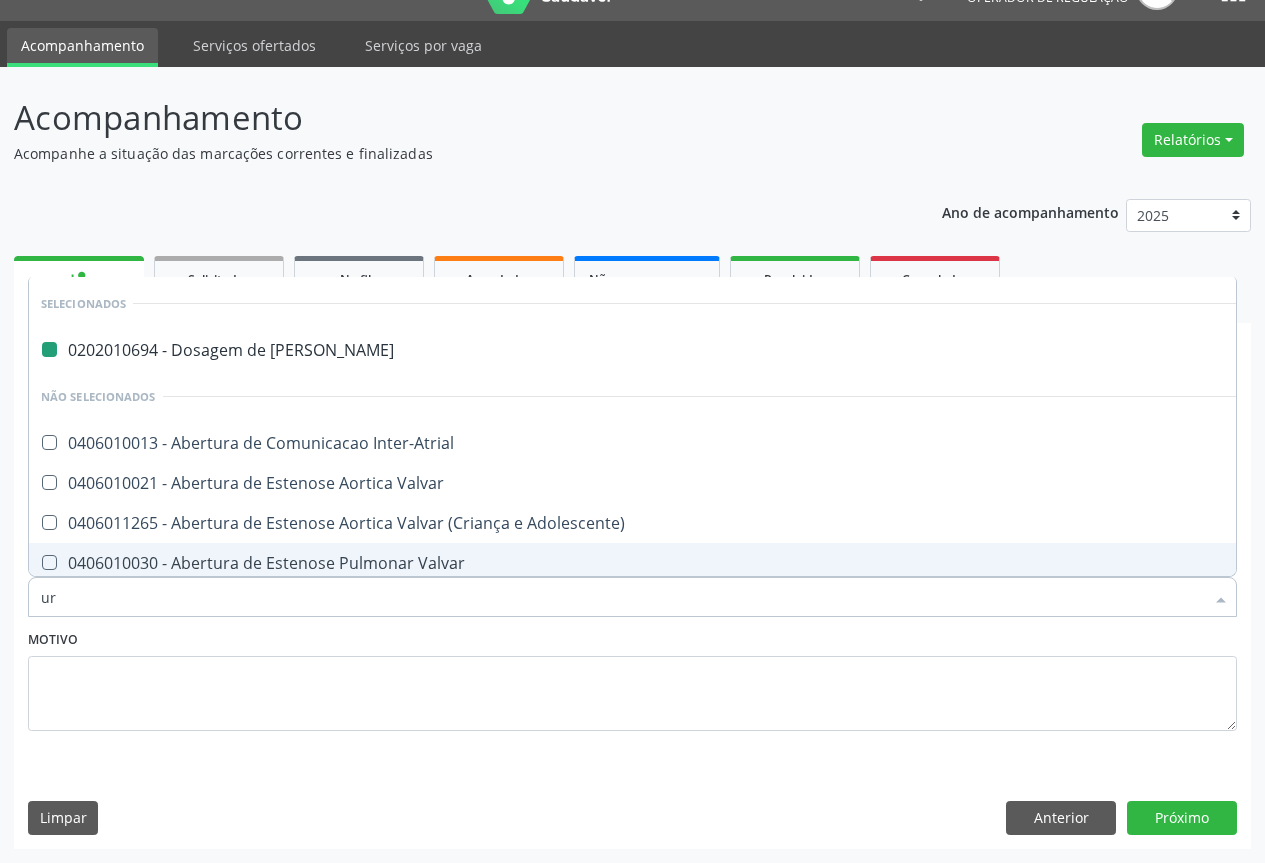 type on "uri" 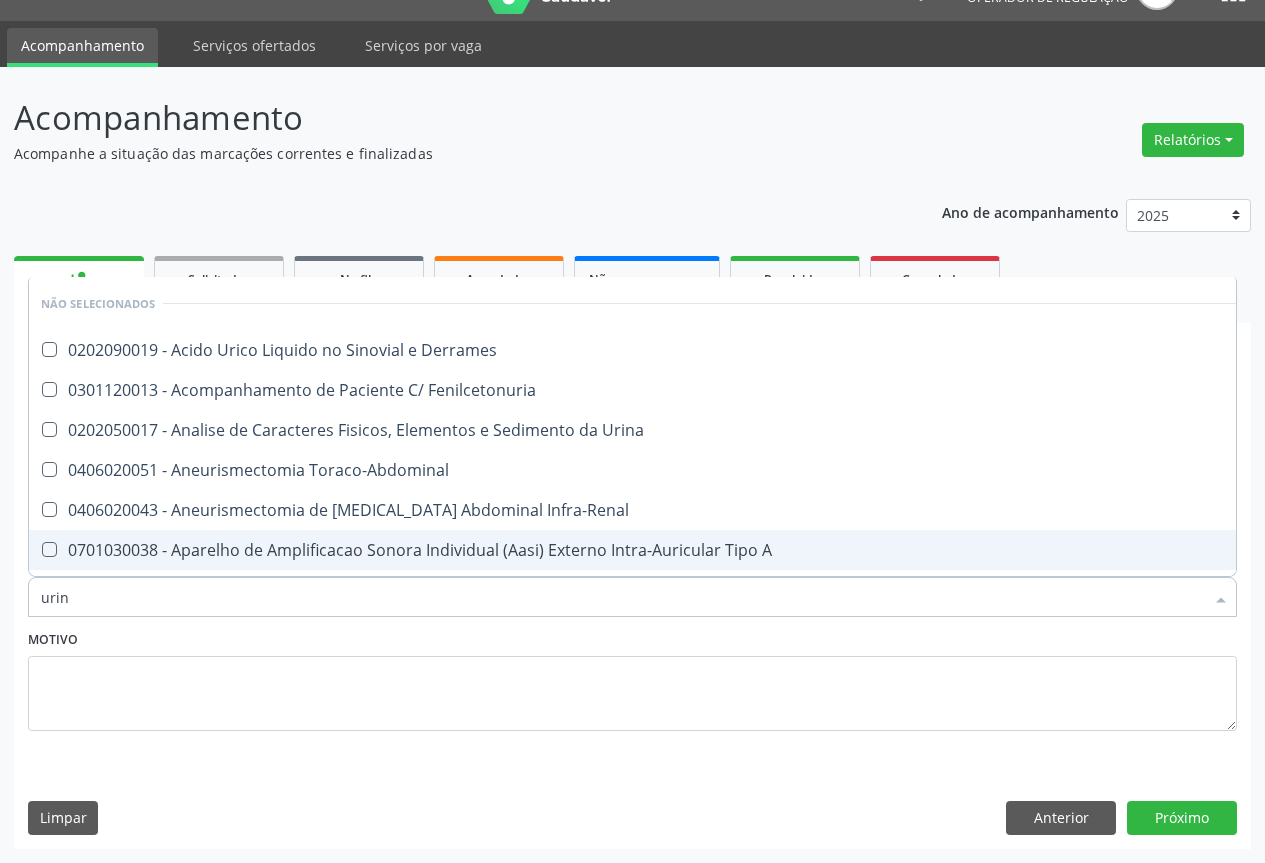 type on "urina" 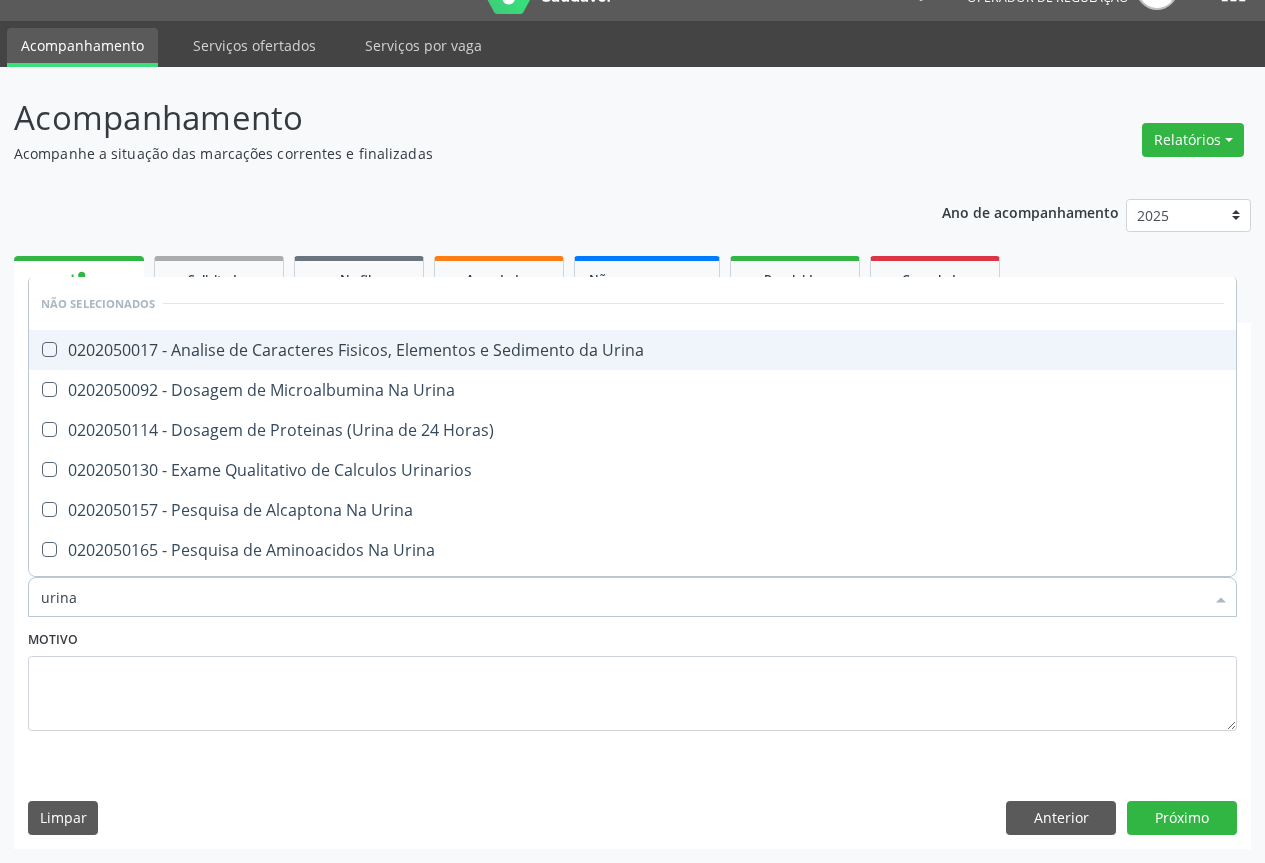 click on "0202050017 - Analise de Caracteres Fisicos, Elementos e Sedimento da Urina" at bounding box center (632, 350) 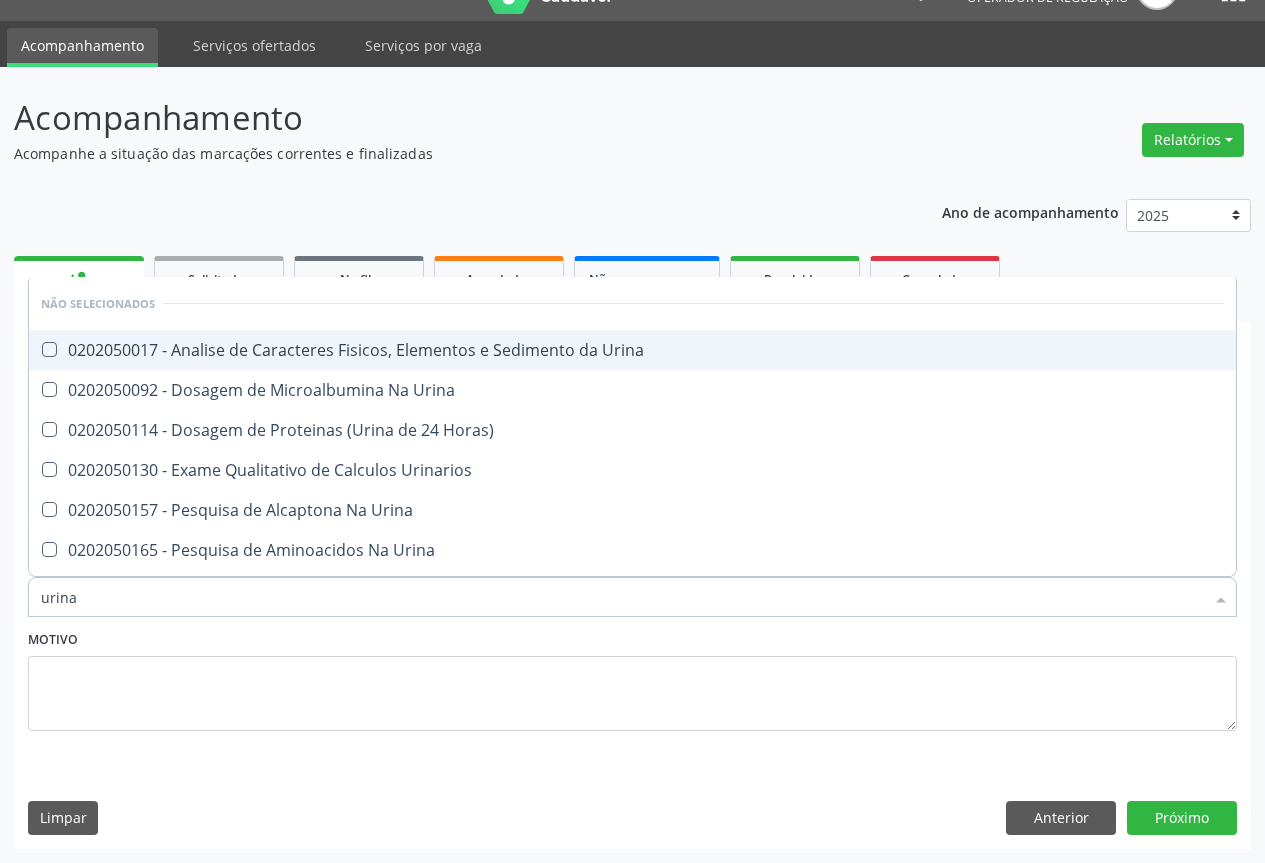 checkbox on "true" 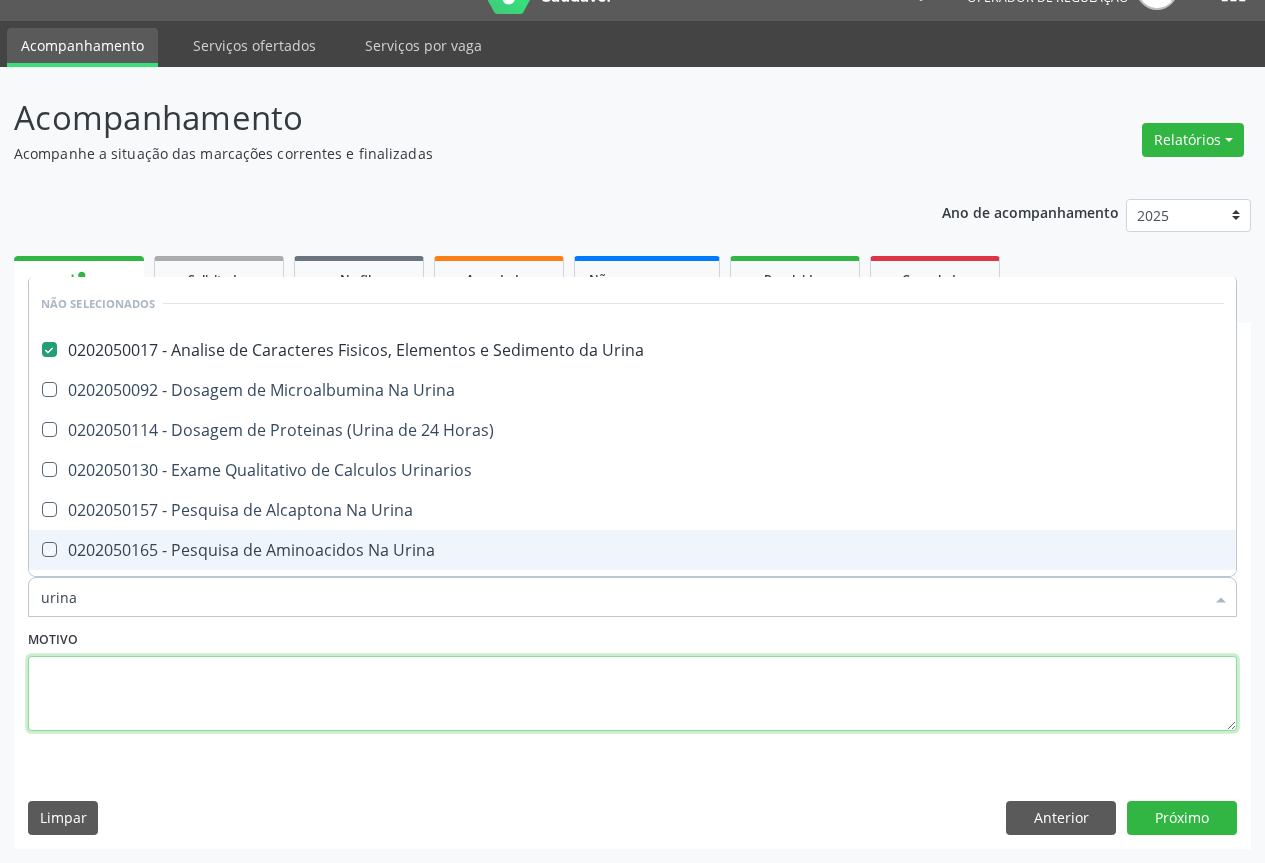 click at bounding box center (632, 694) 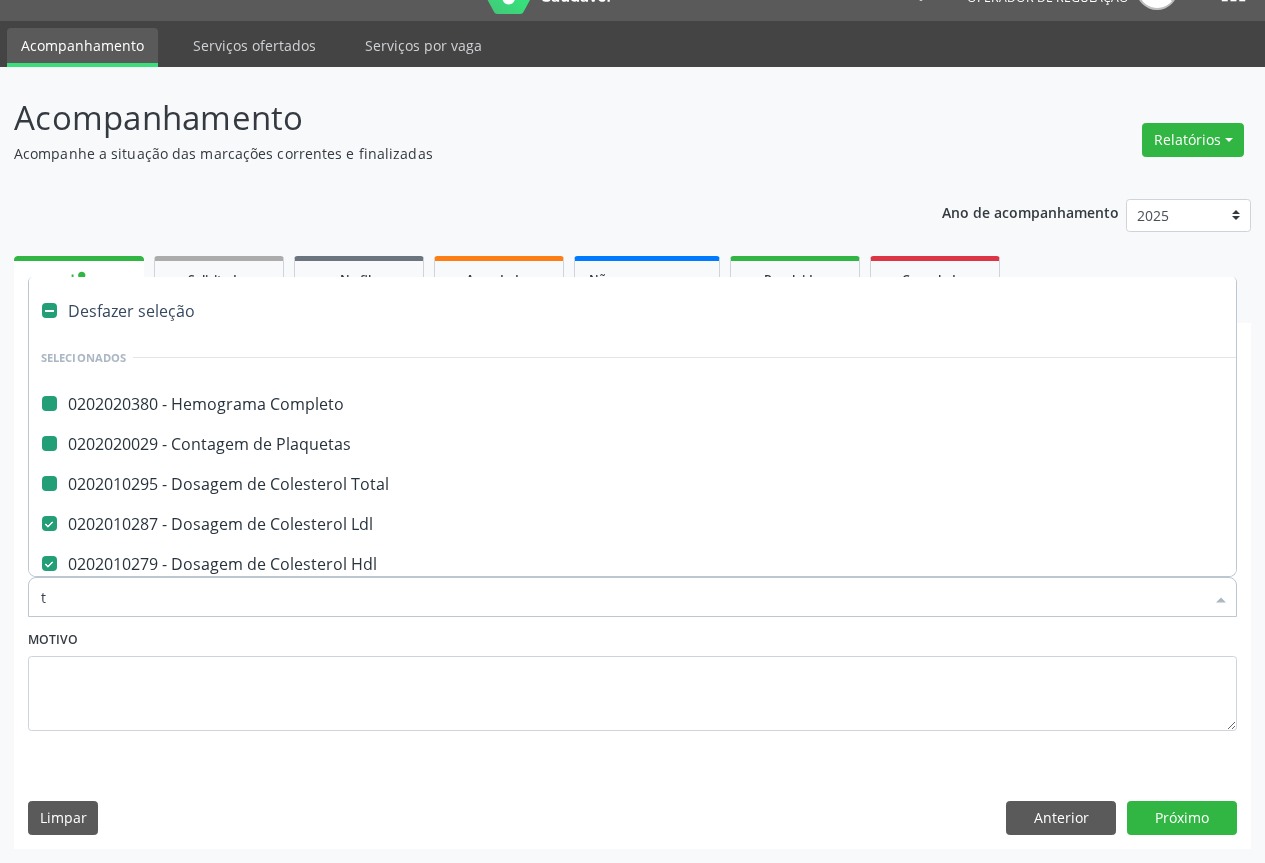type on "tg" 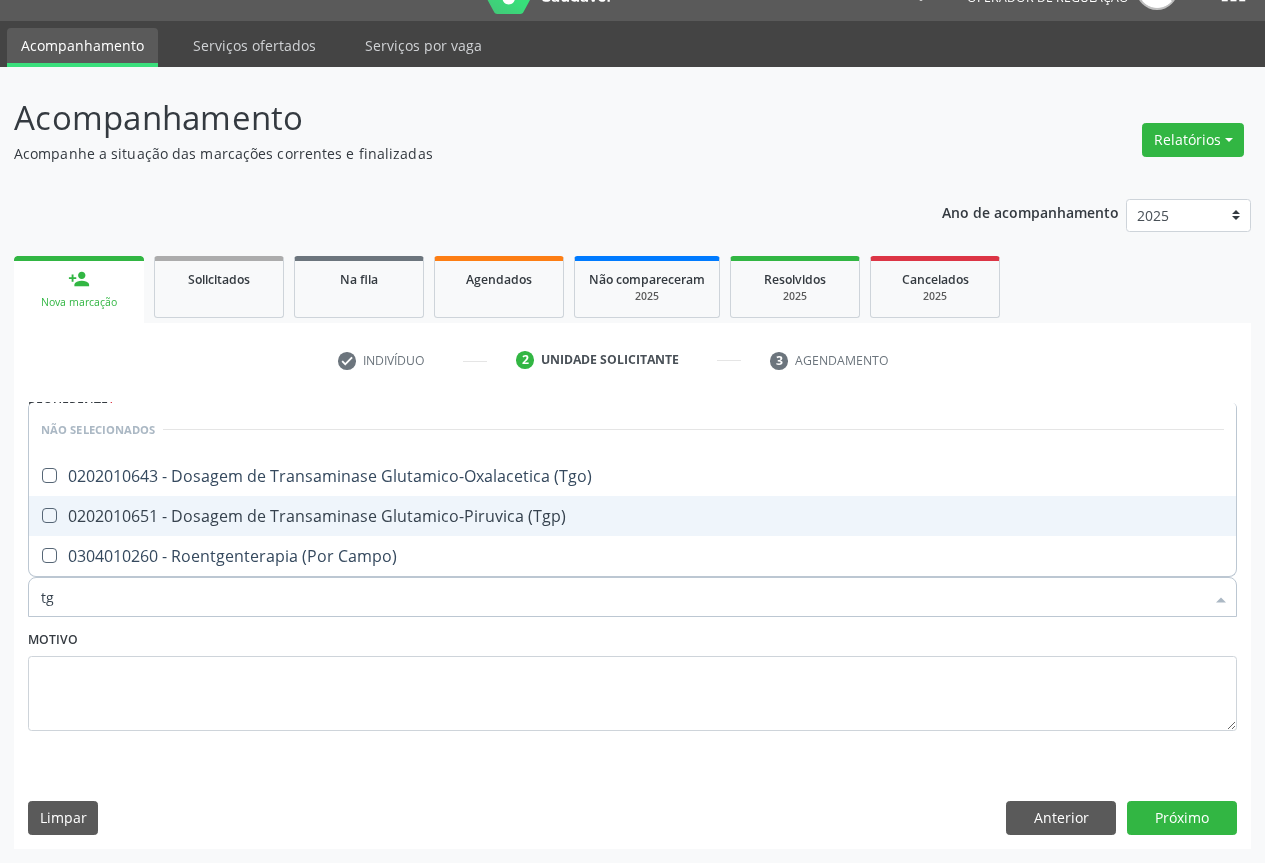 click on "0202010651 - Dosagem de Transaminase Glutamico-Piruvica (Tgp)" at bounding box center [632, 516] 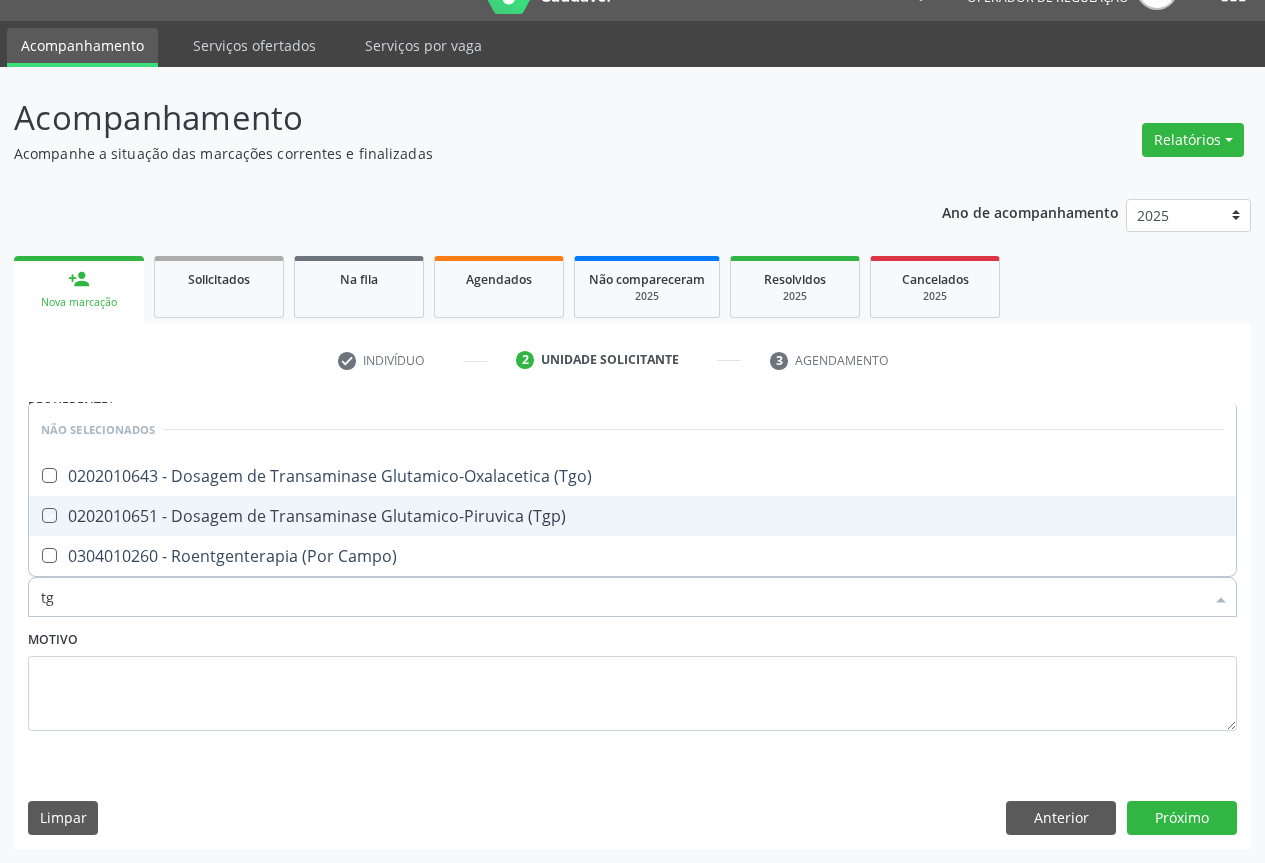 checkbox on "true" 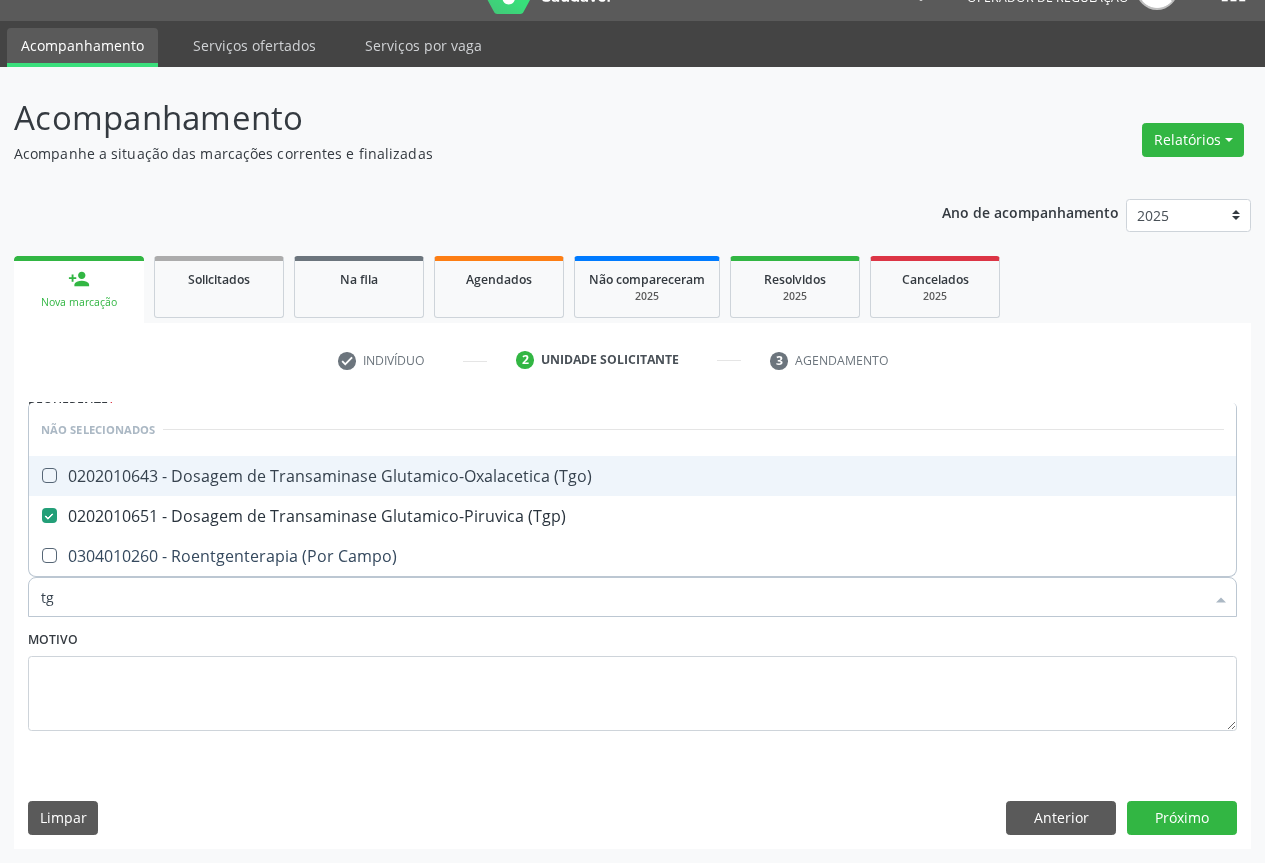 click on "0202010643 - Dosagem de Transaminase Glutamico-Oxalacetica (Tgo)" at bounding box center (632, 476) 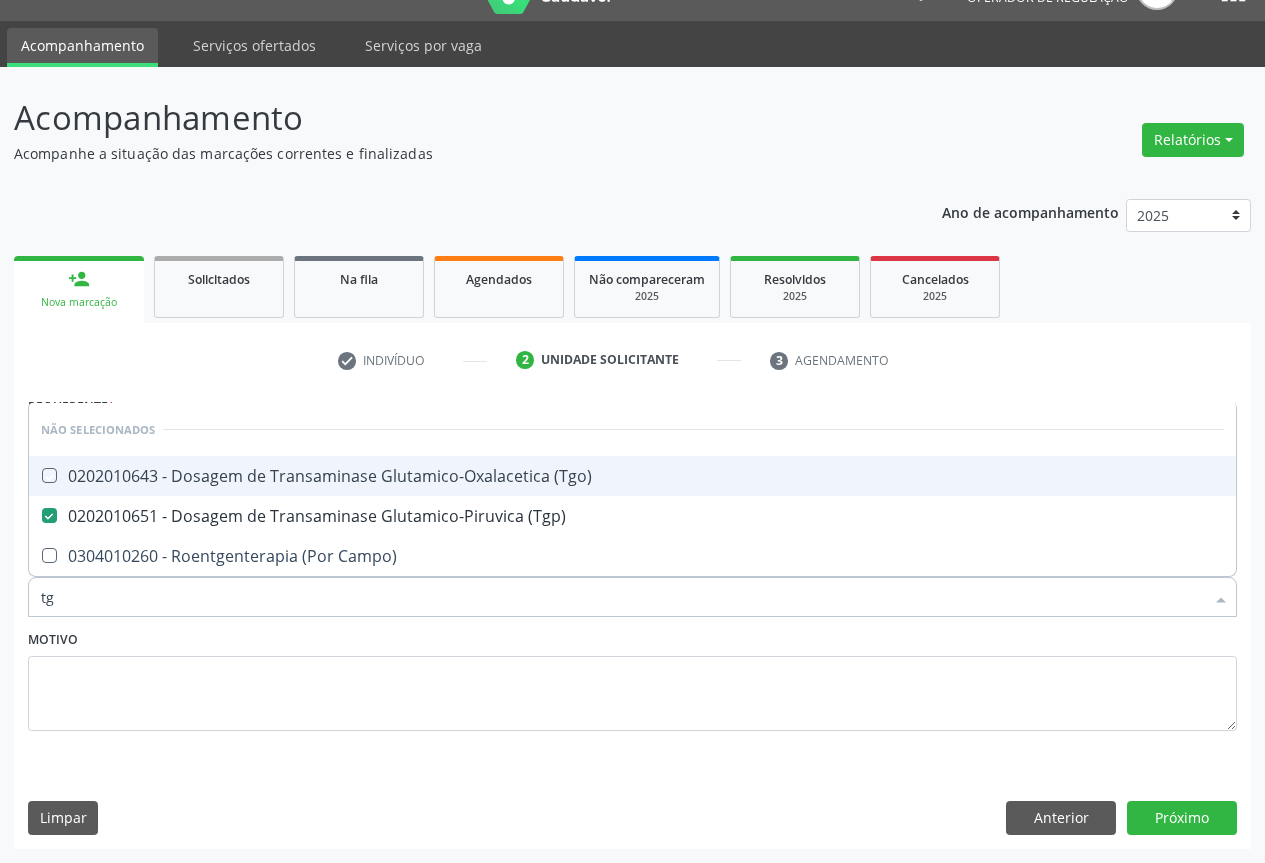 checkbox on "true" 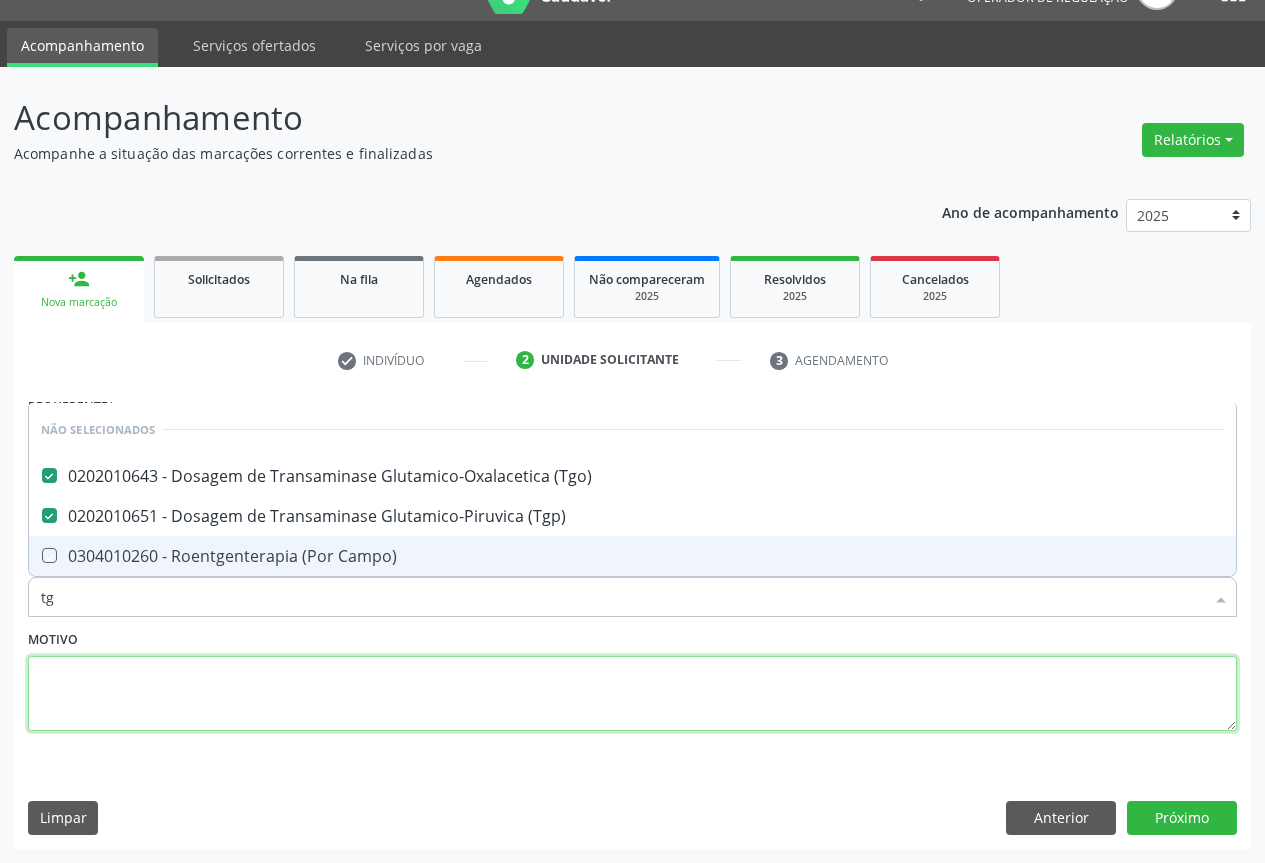 drag, startPoint x: 412, startPoint y: 691, endPoint x: 227, endPoint y: 613, distance: 200.77101 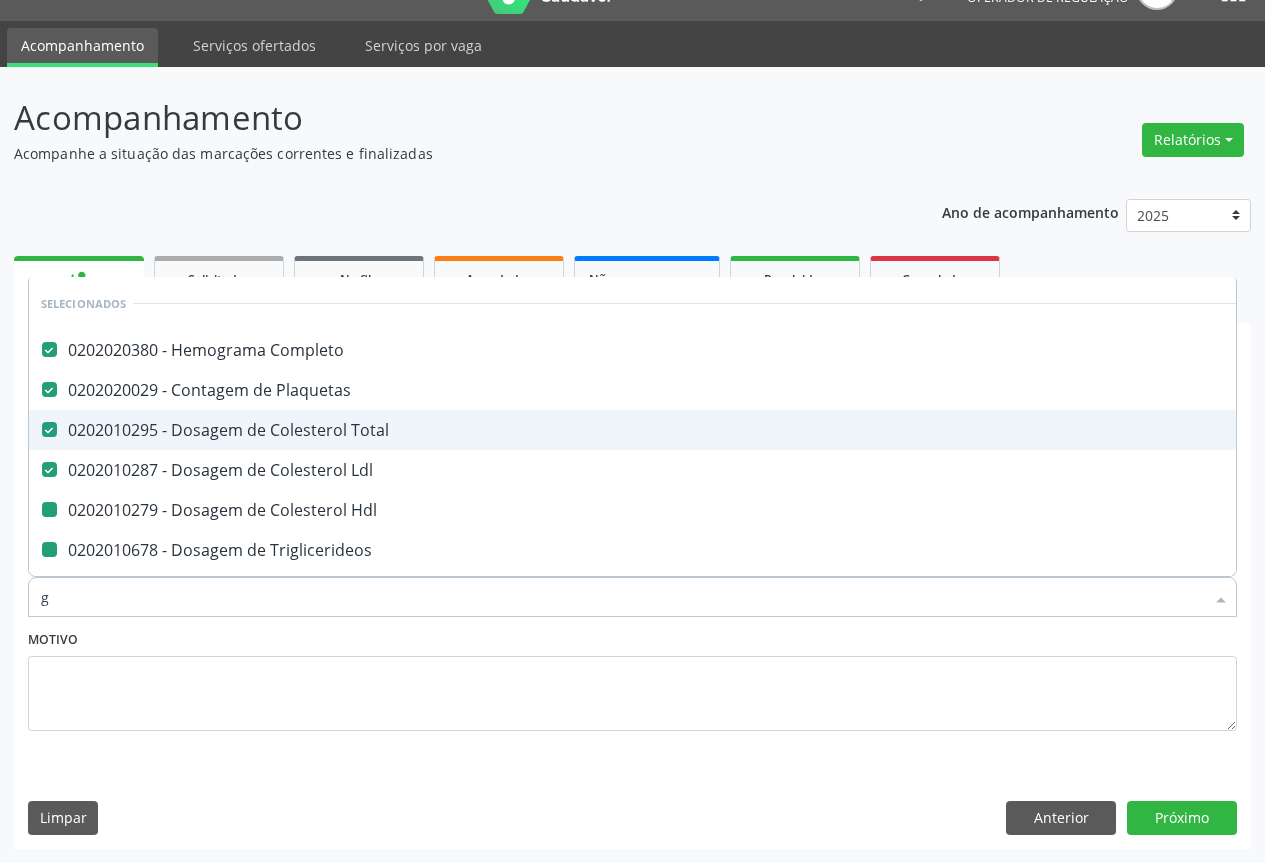 type on "gl" 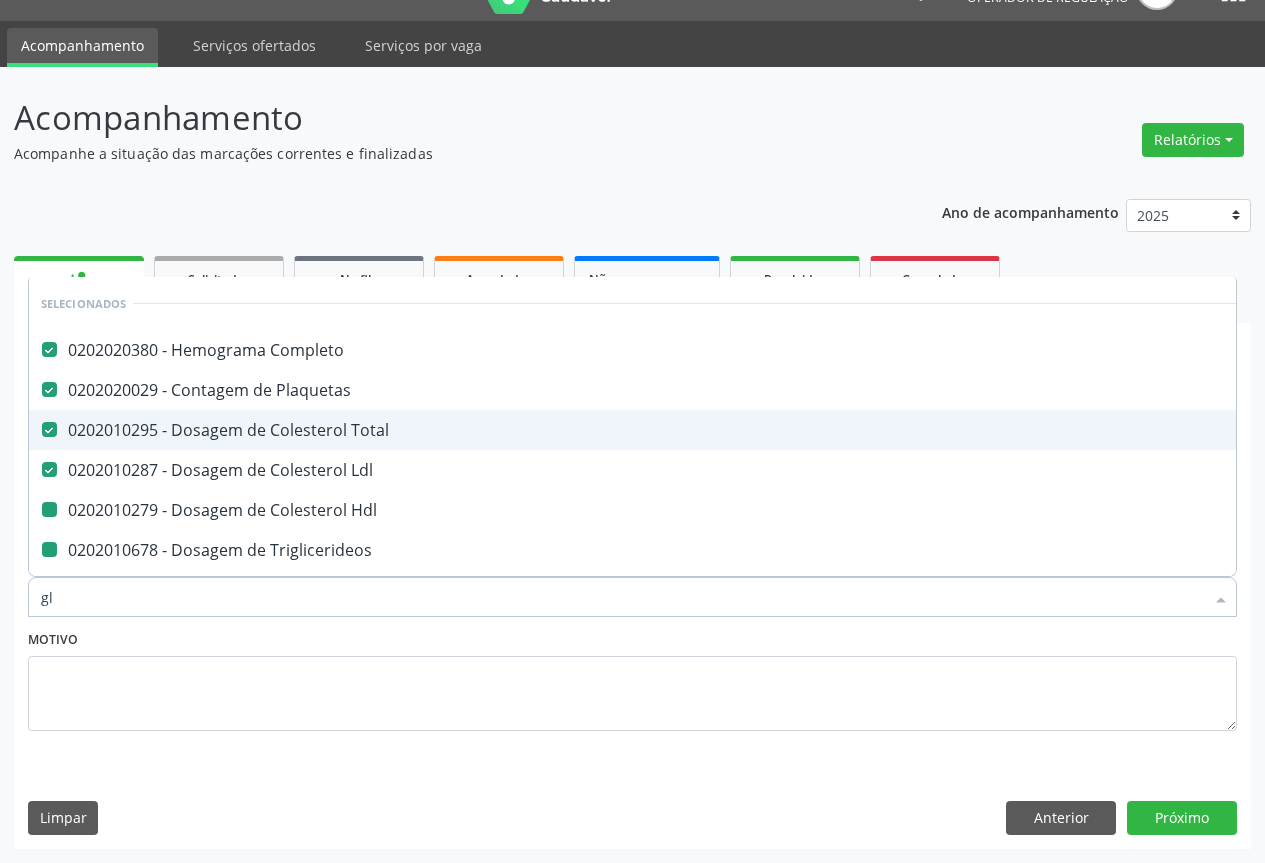 checkbox on "false" 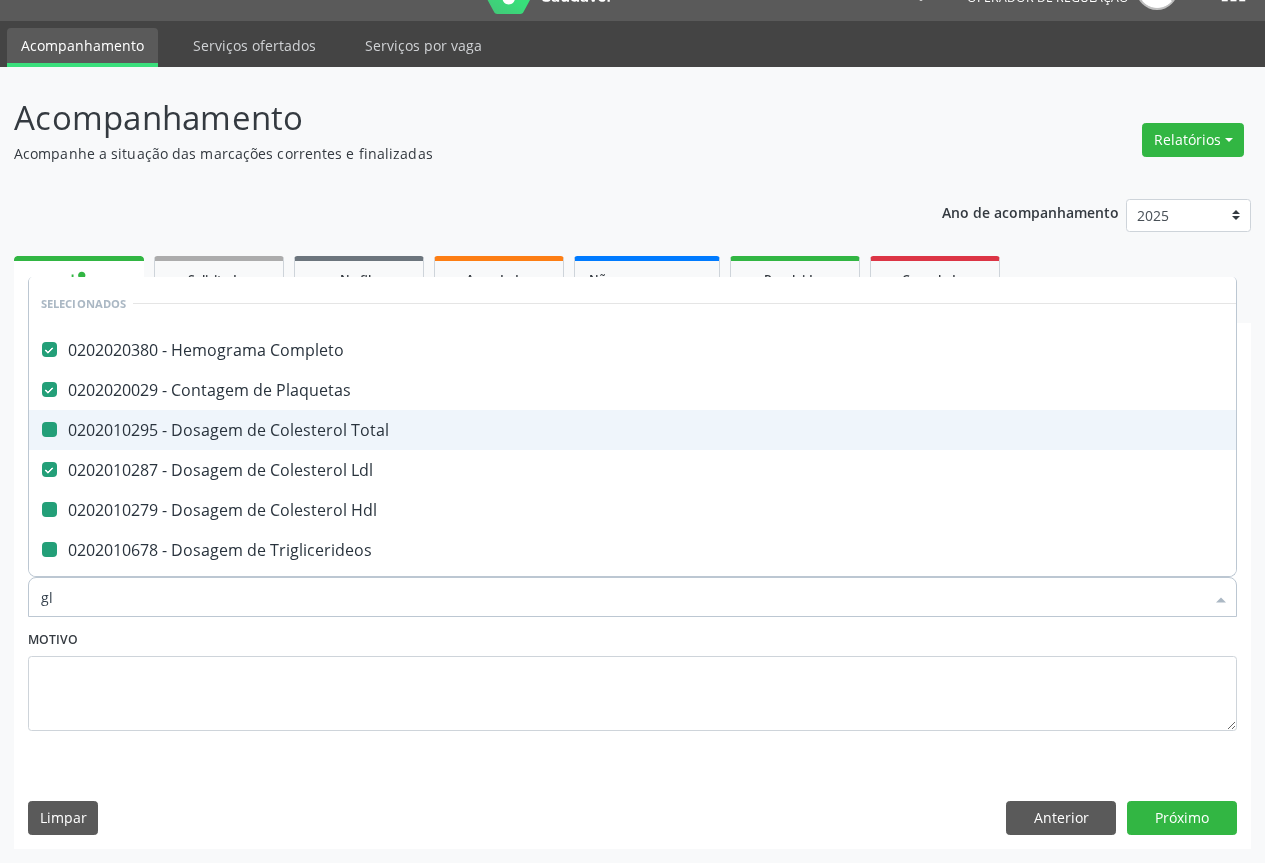 type on "gli" 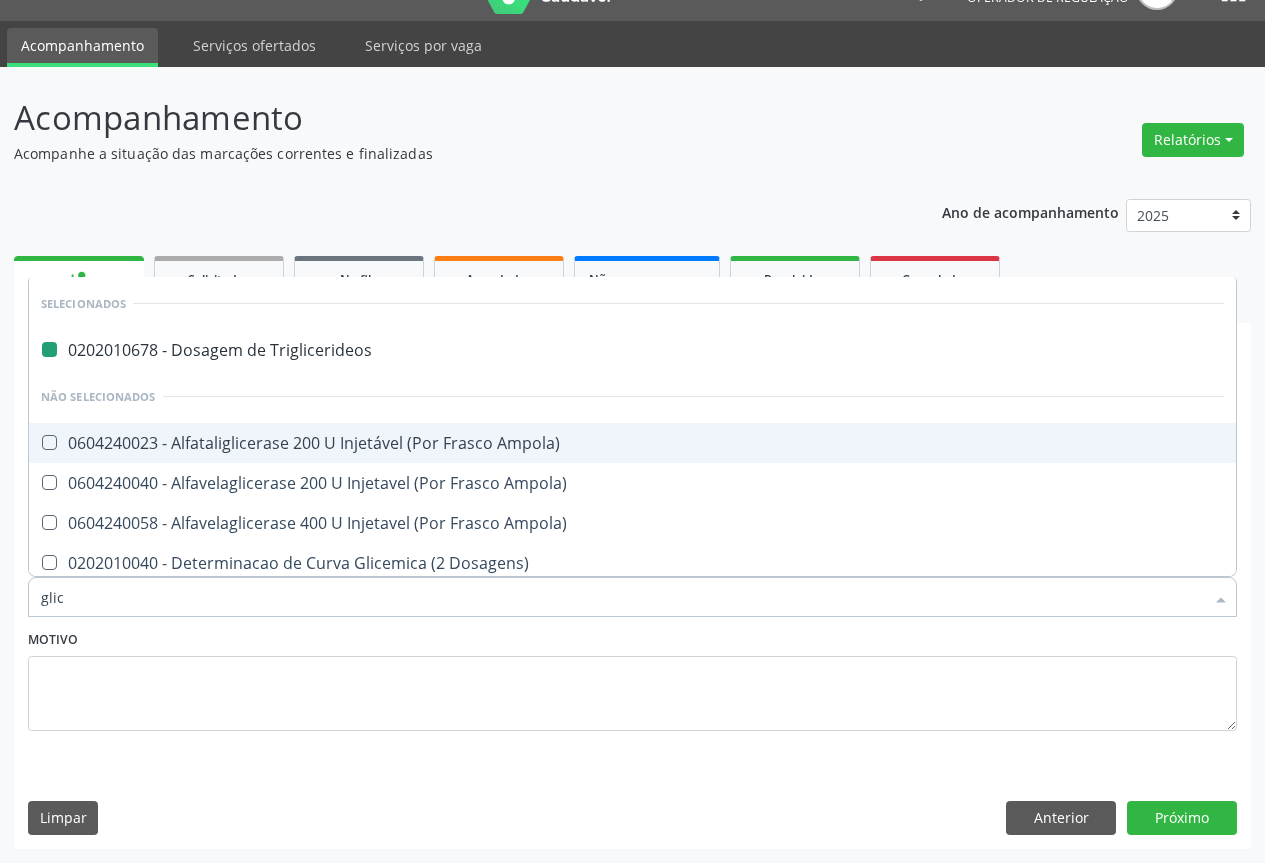 type on "glico" 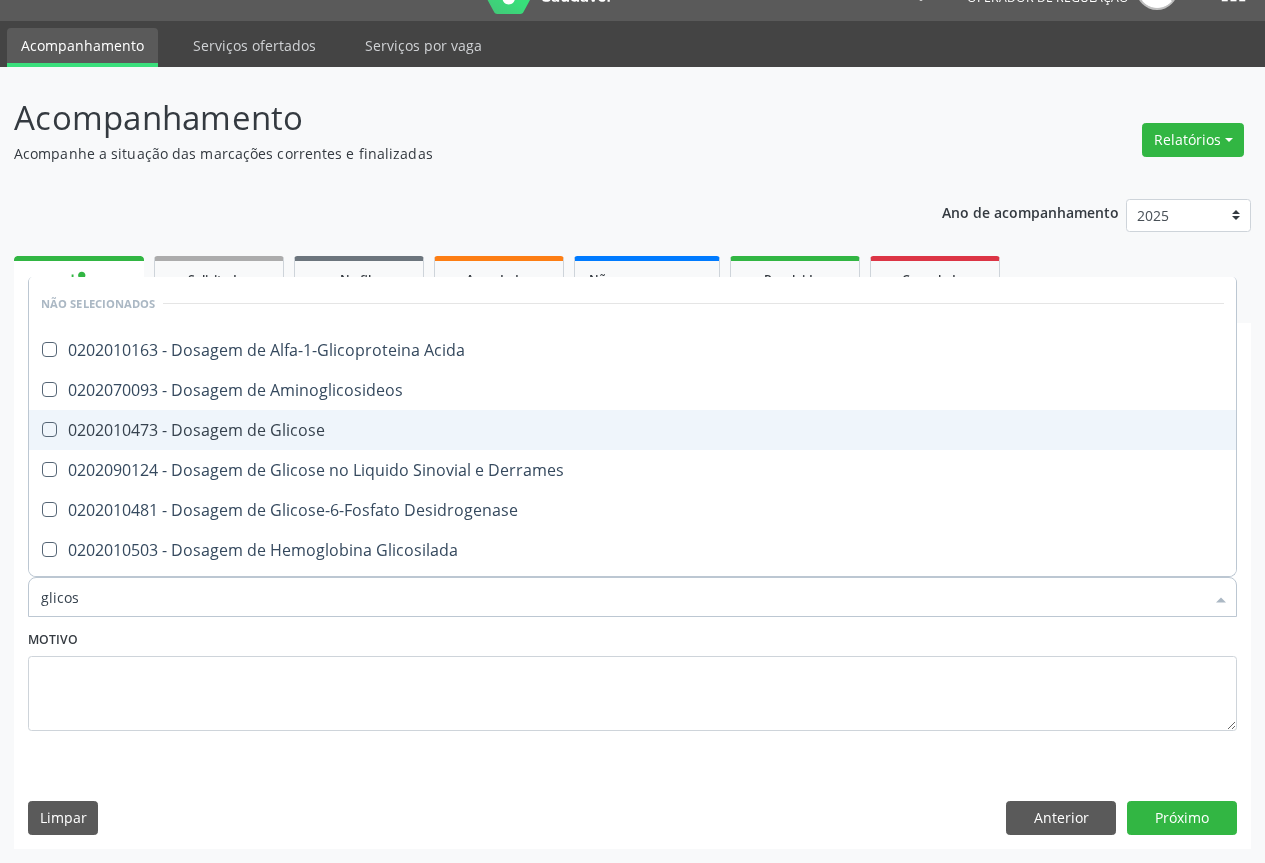type on "glicose" 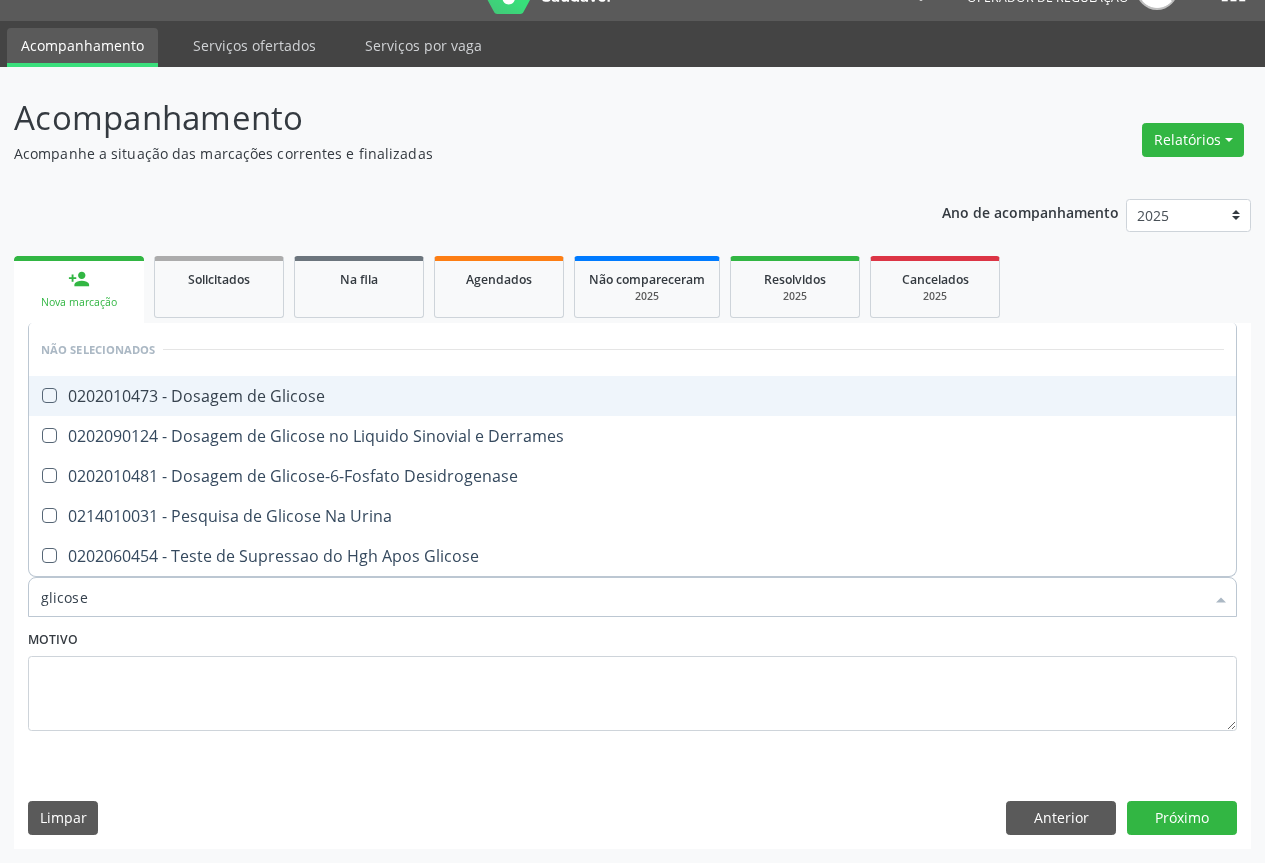 click on "0202010473 - Dosagem de Glicose" at bounding box center [632, 396] 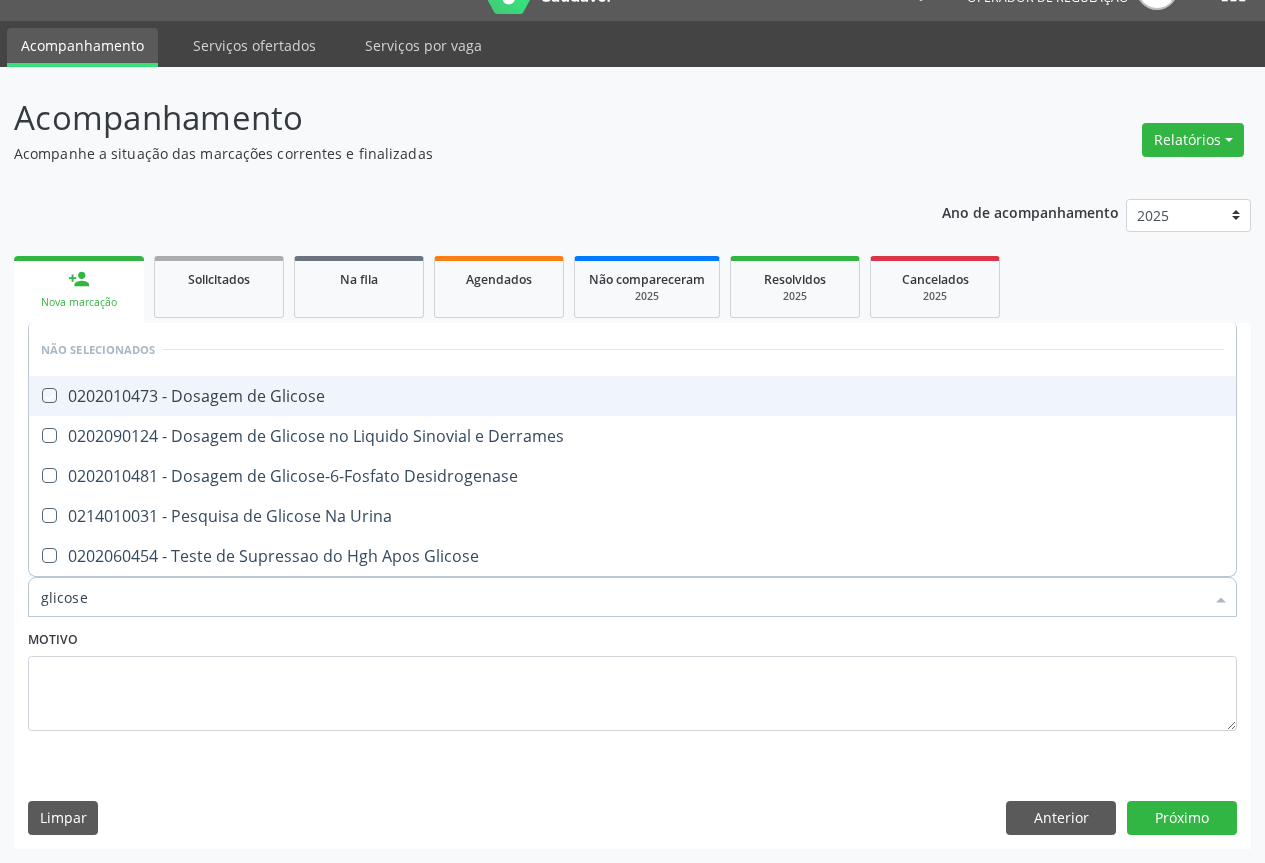 checkbox on "true" 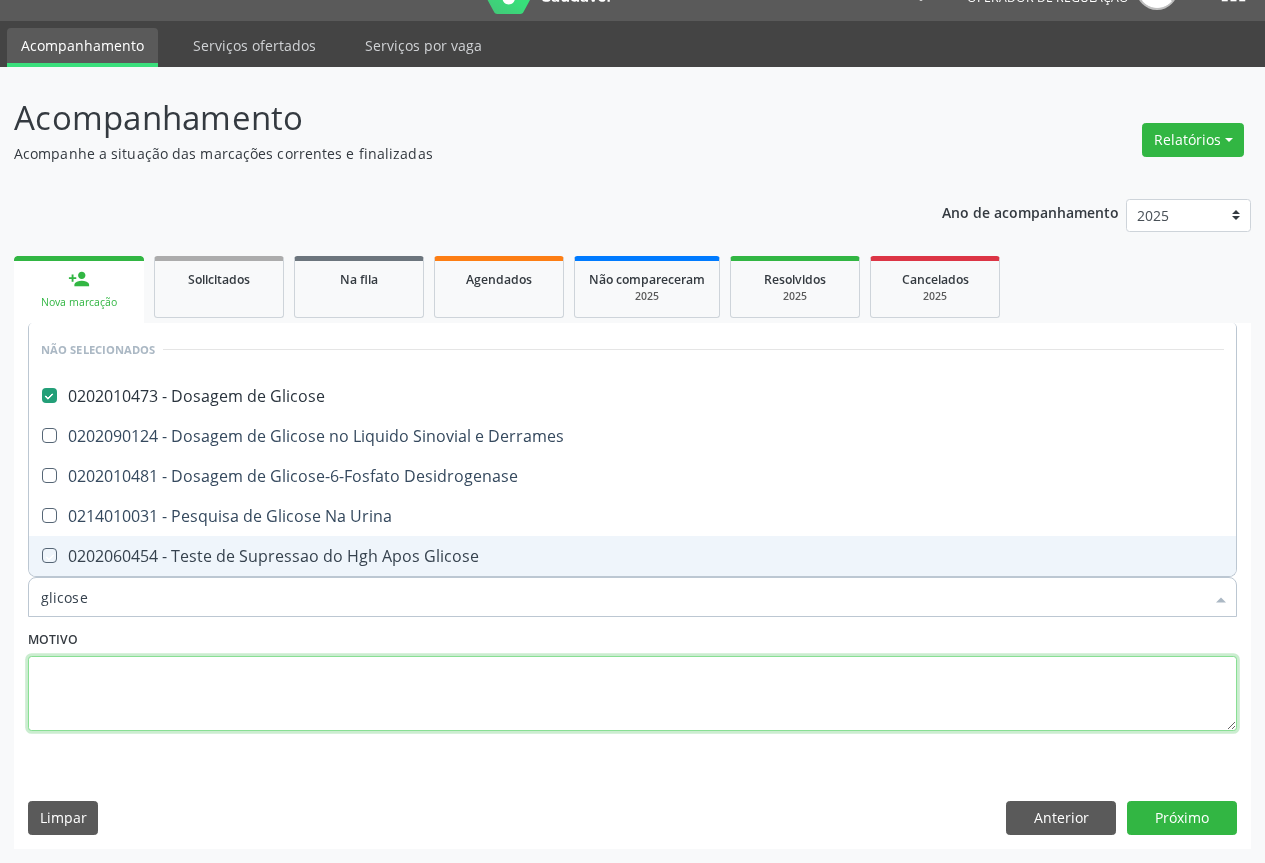 click at bounding box center (632, 694) 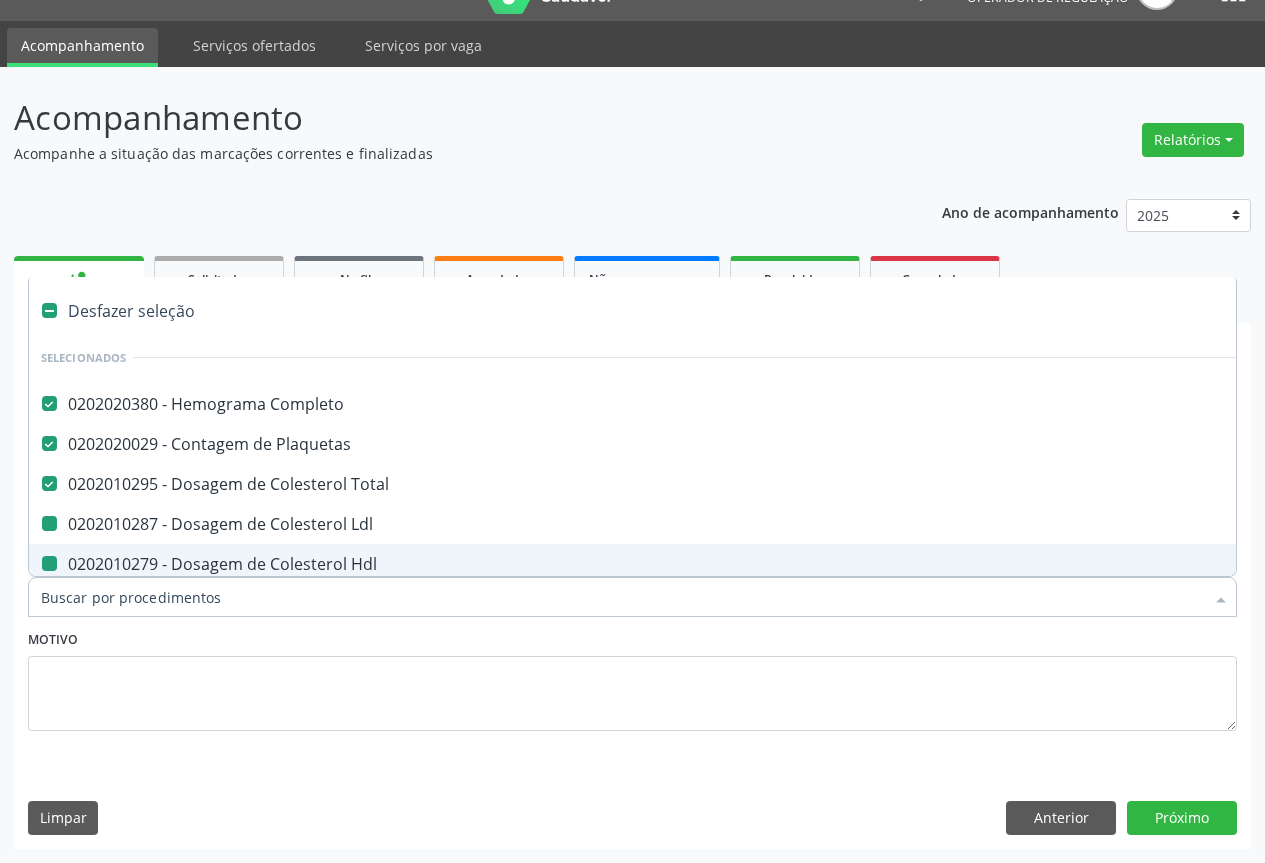 type on "f" 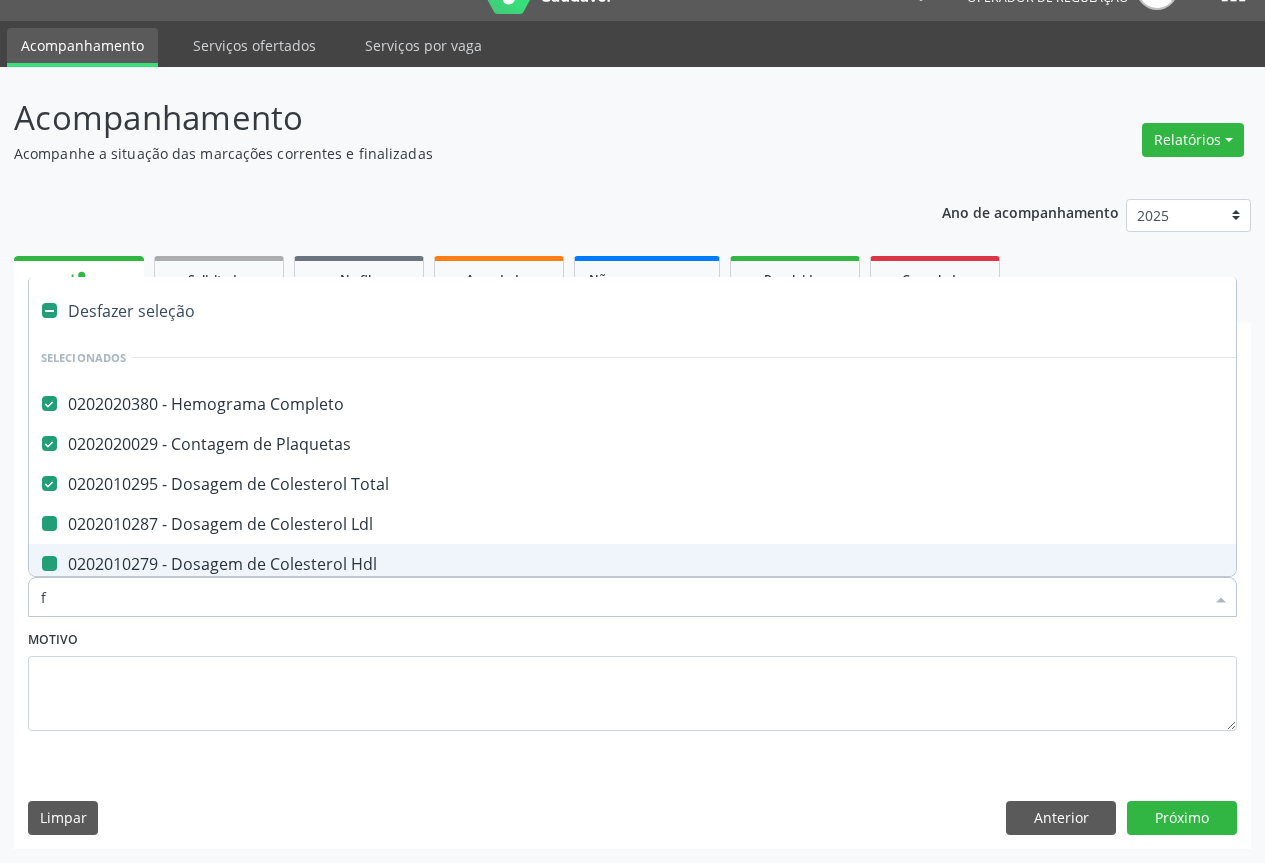 checkbox on "false" 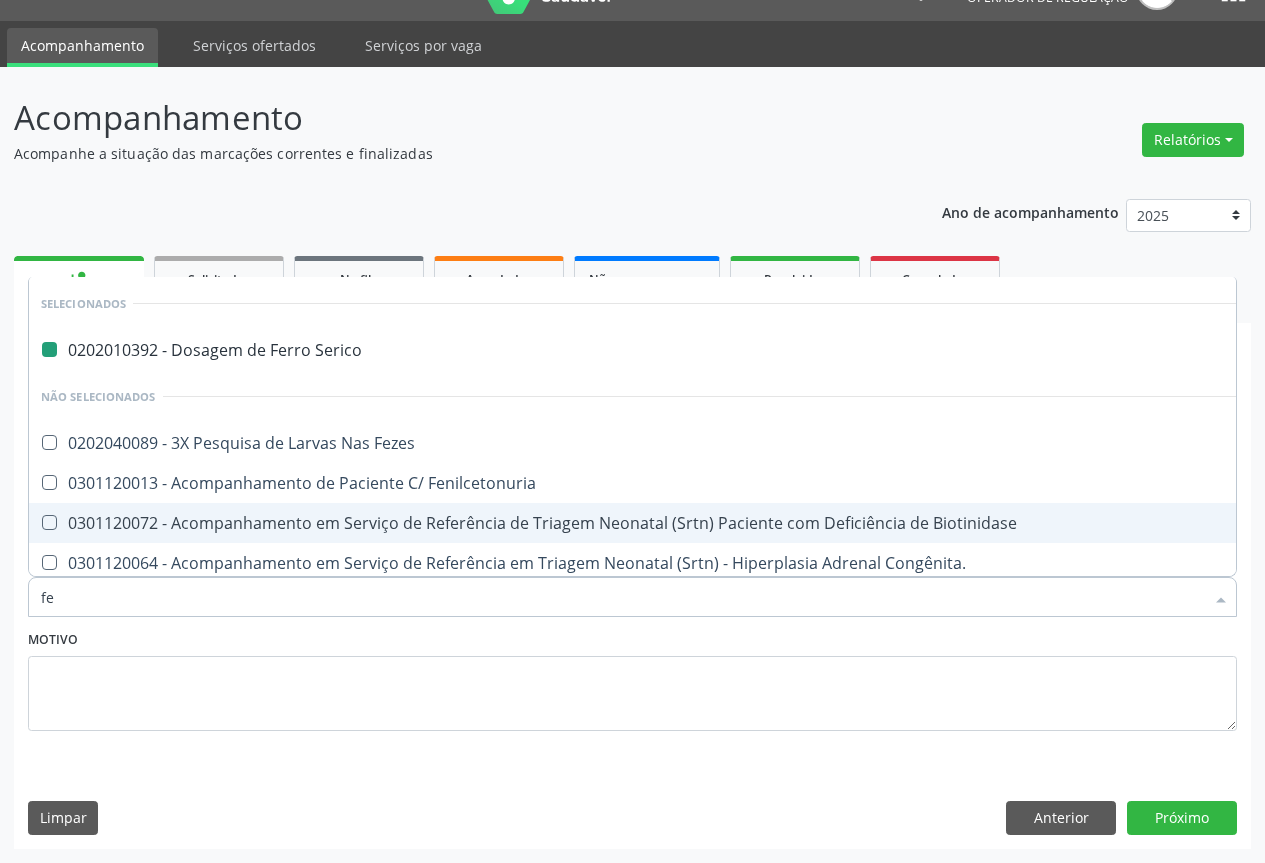 type on "fez" 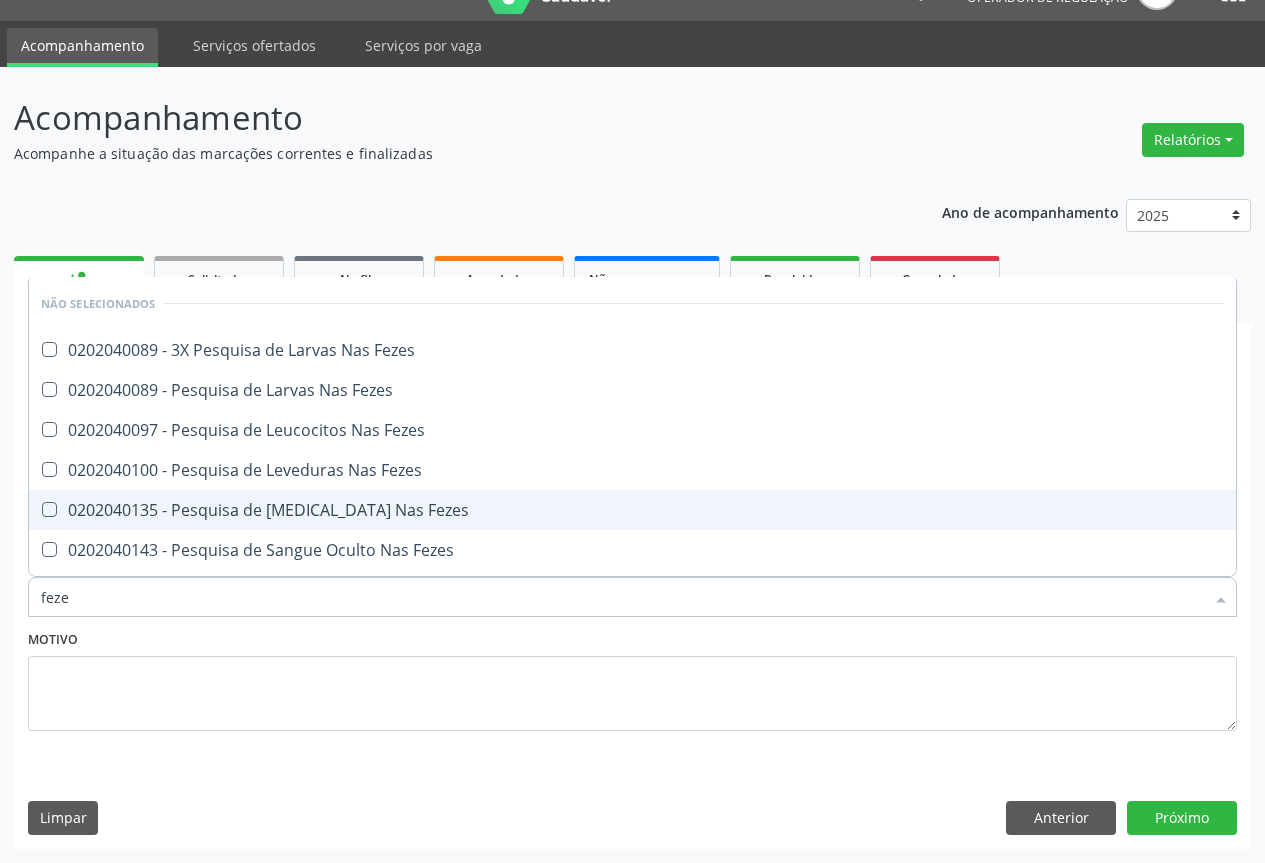type on "fezes" 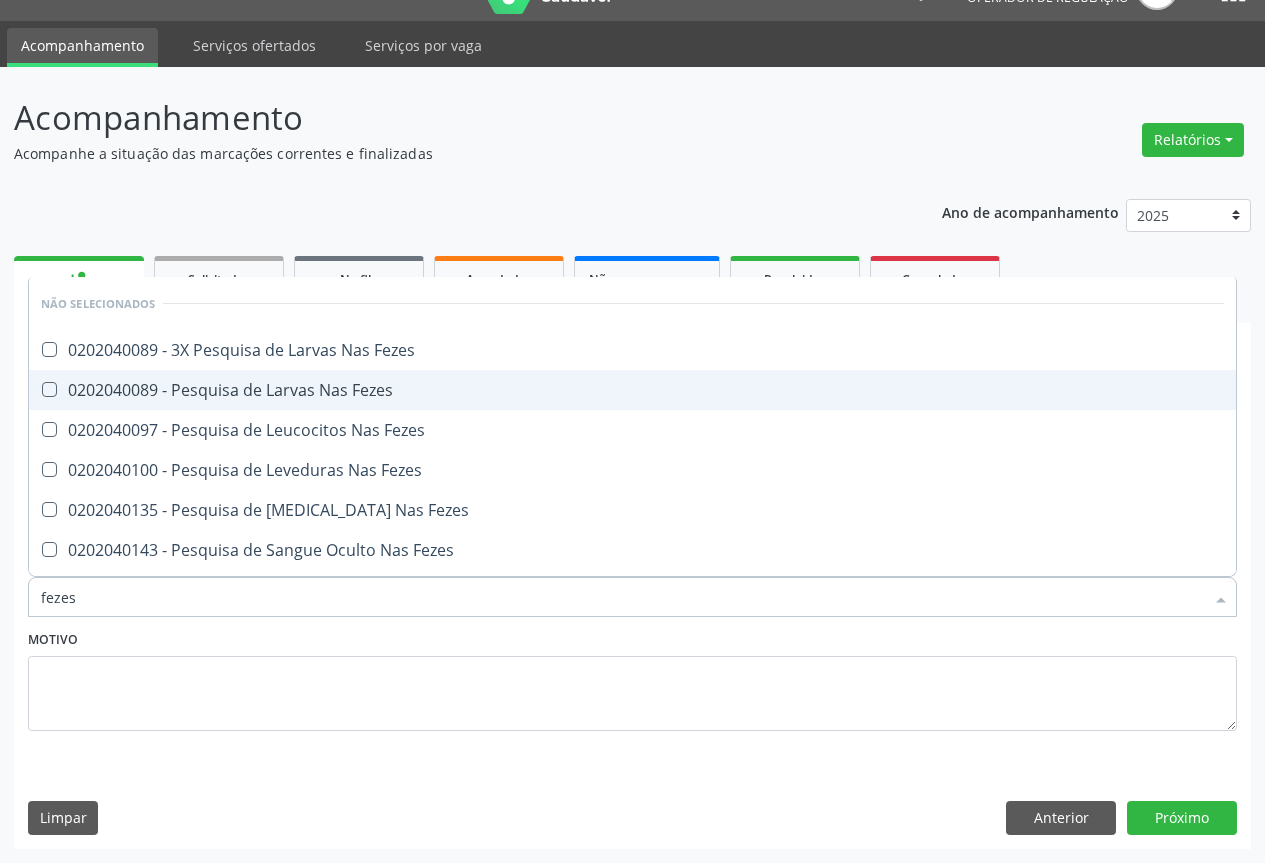 click on "0202040089 - Pesquisa de Larvas Nas Fezes" at bounding box center (632, 390) 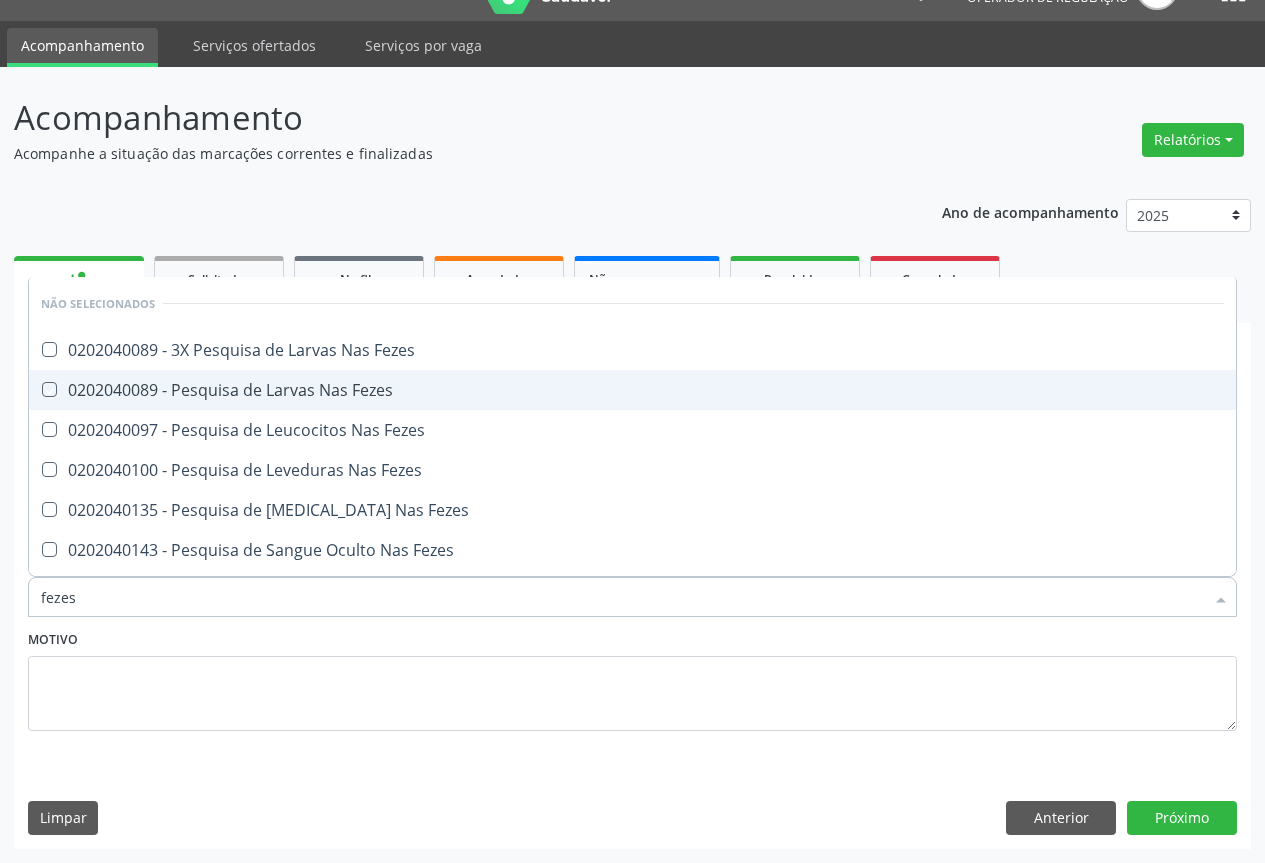 checkbox on "true" 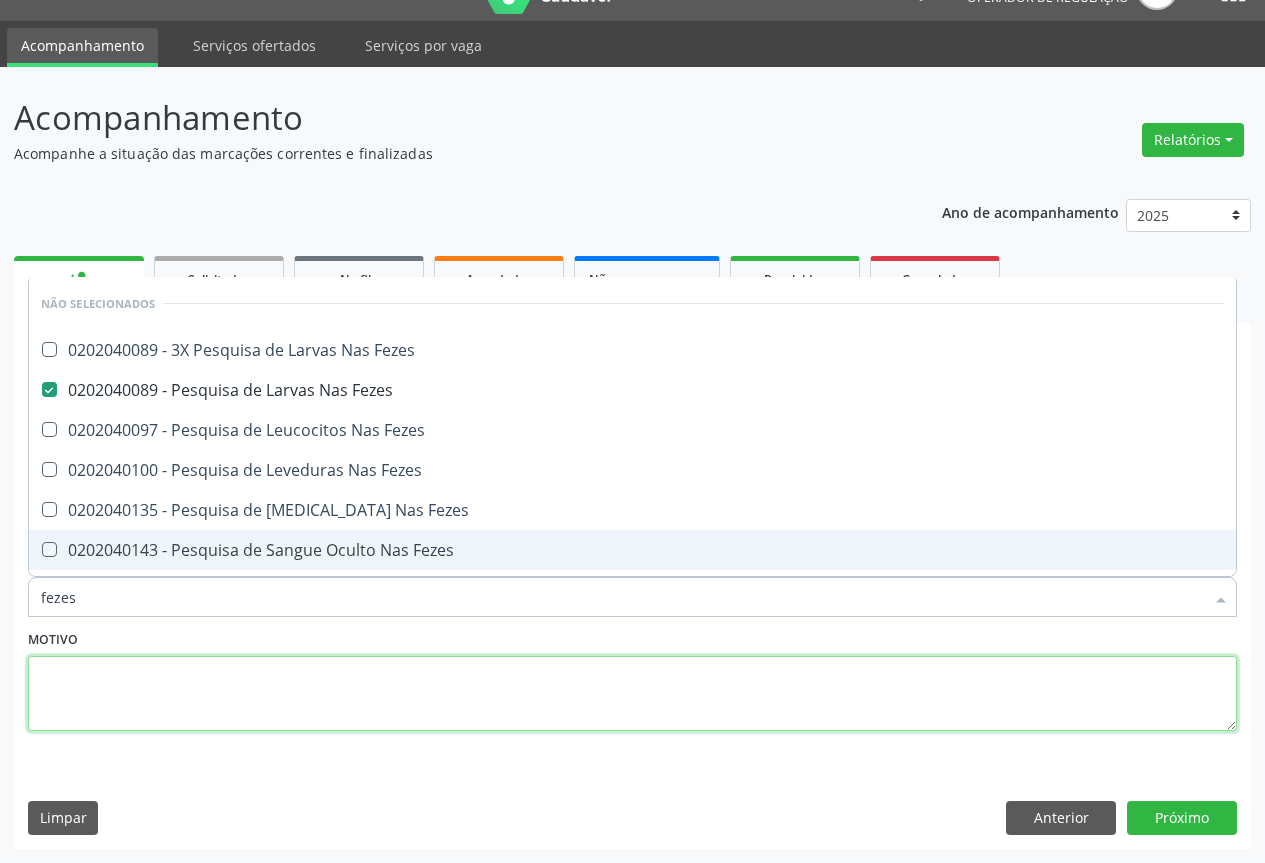 click at bounding box center (632, 694) 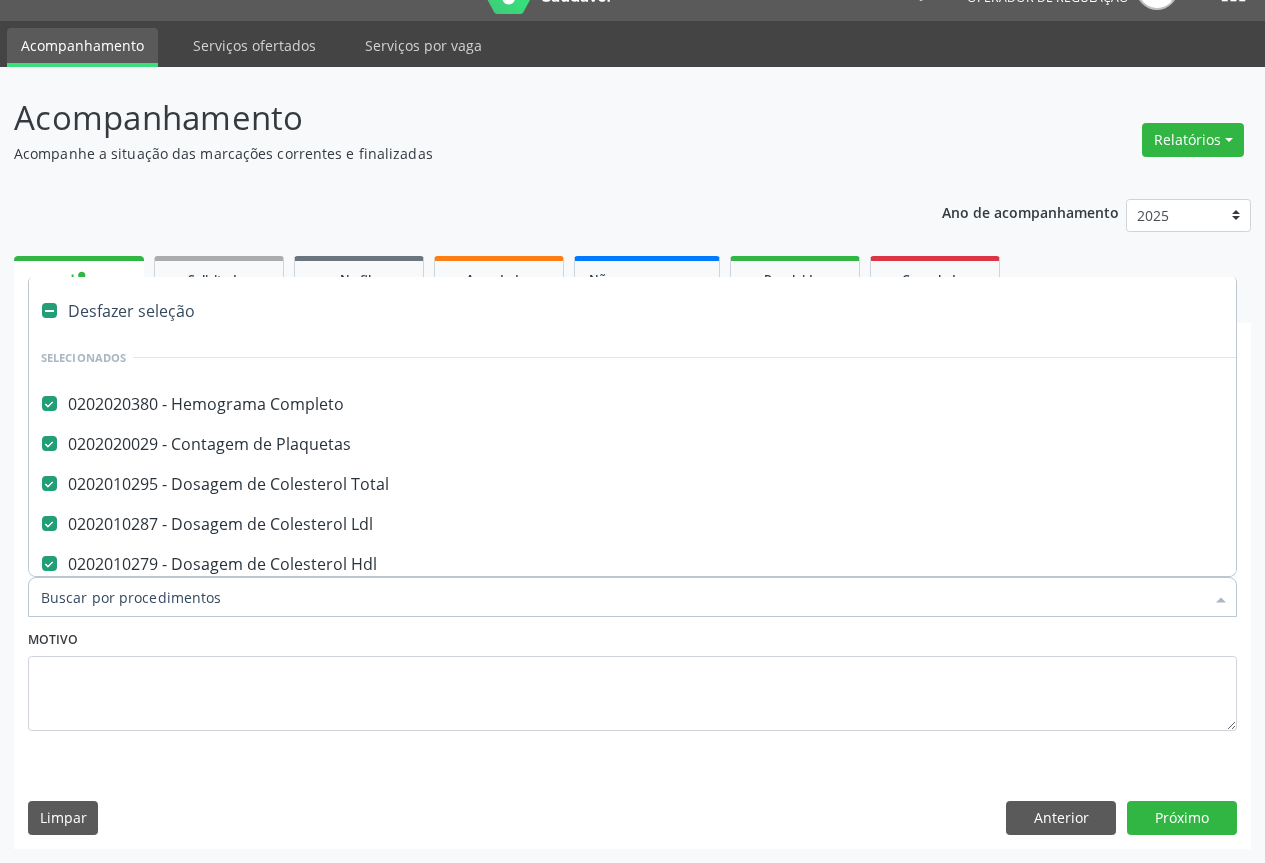 type on "c" 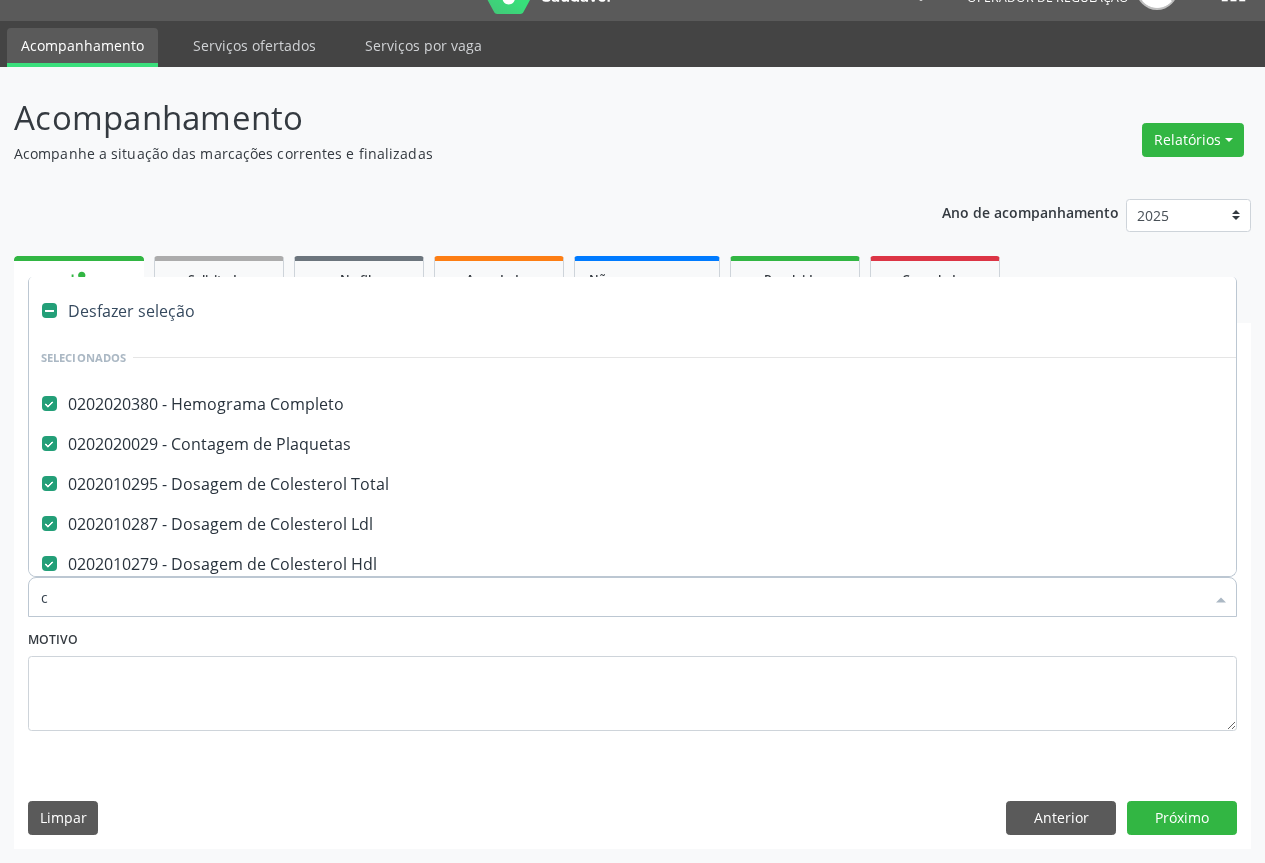 checkbox on "false" 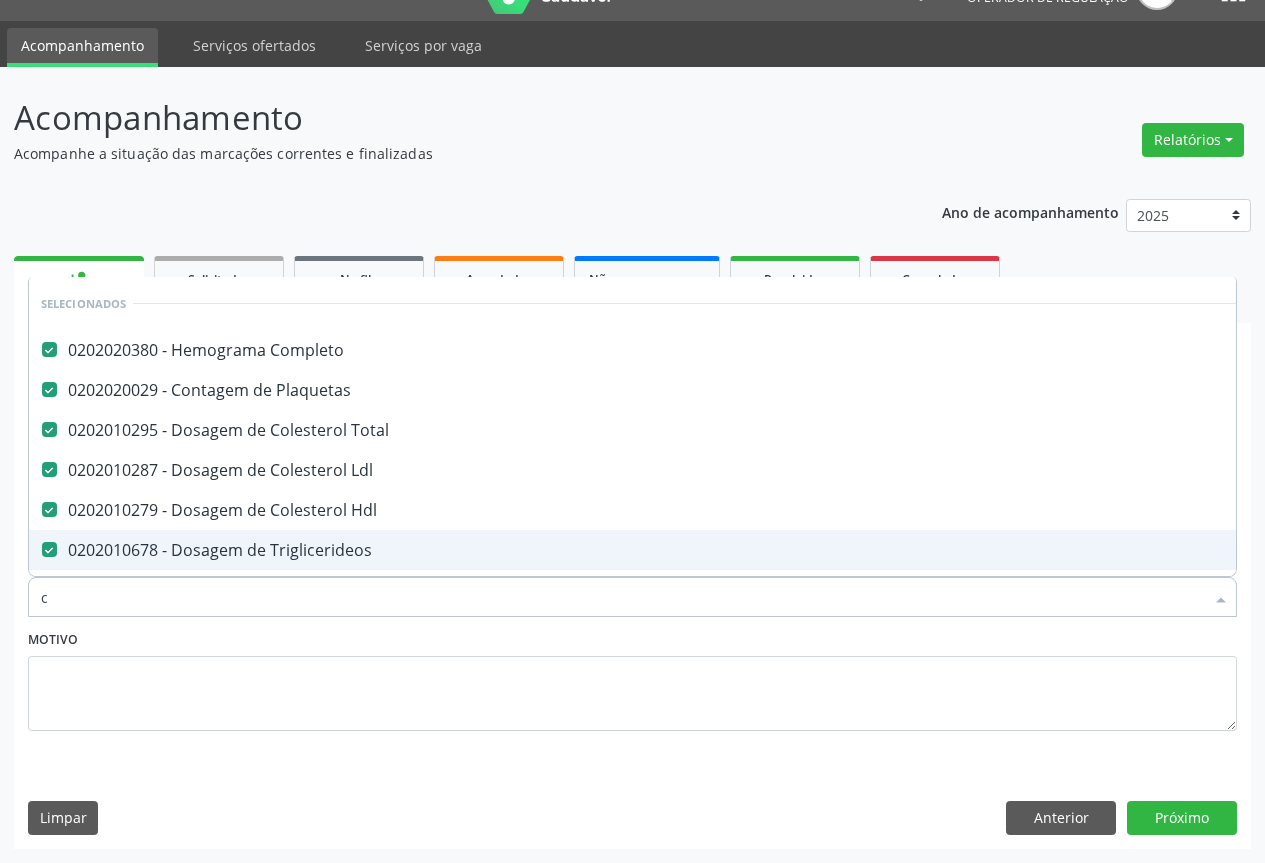 type on "co" 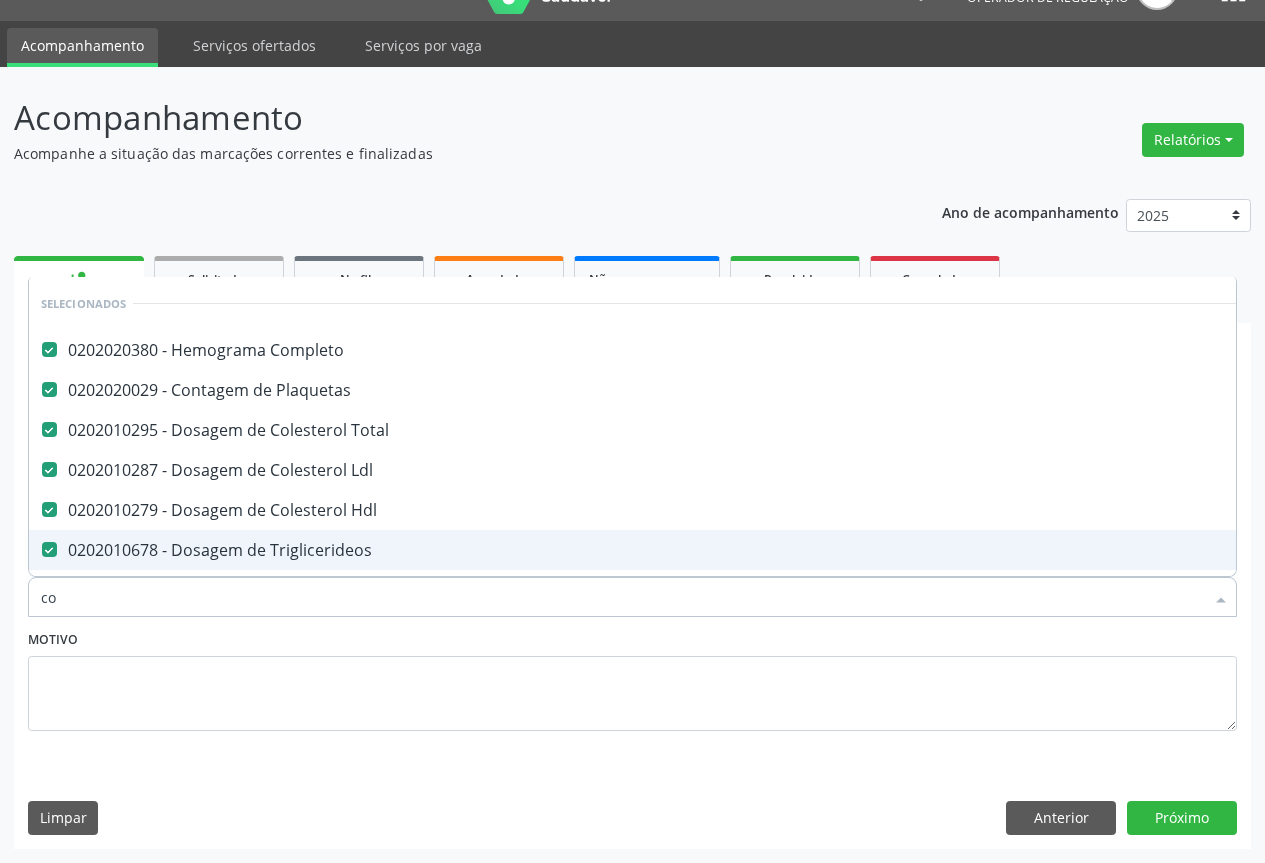 checkbox on "false" 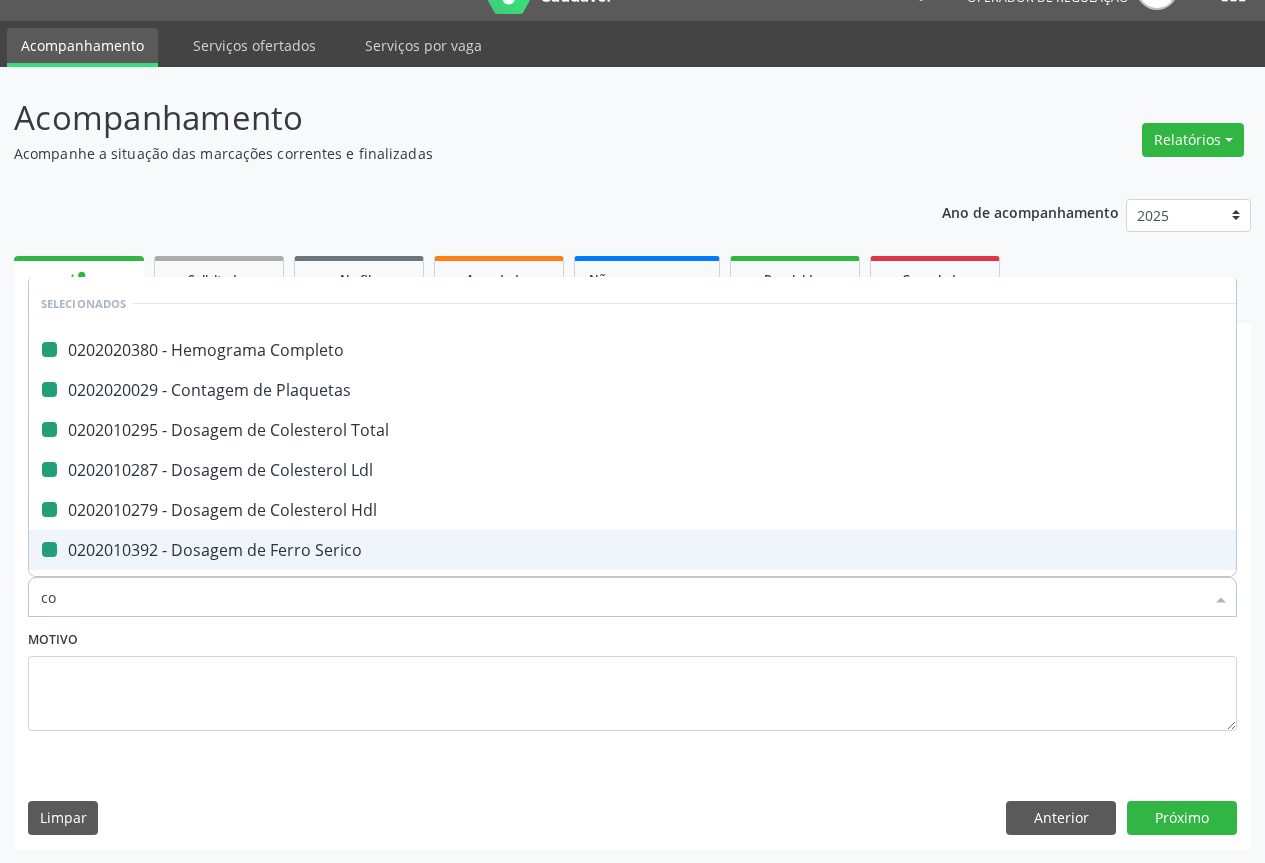 type on "coa" 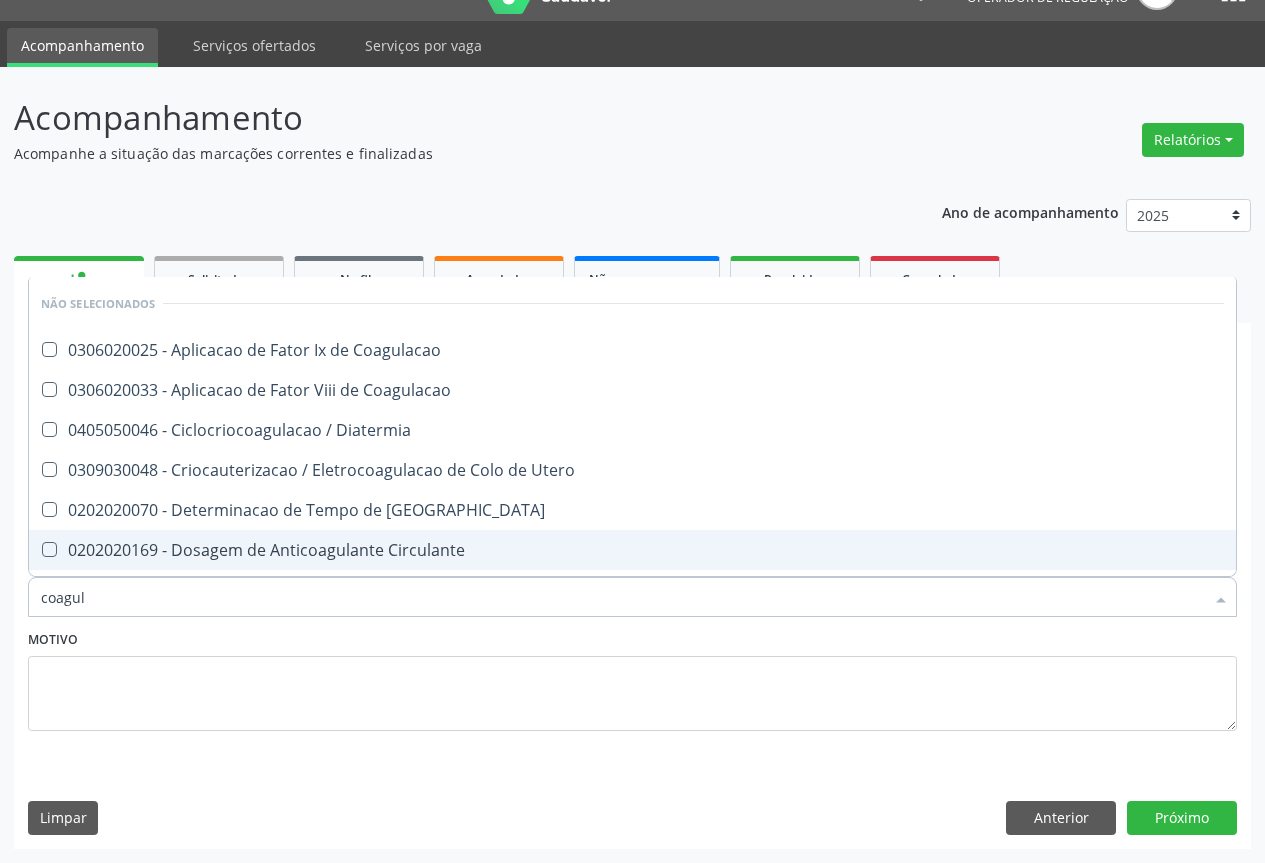 type on "coagula" 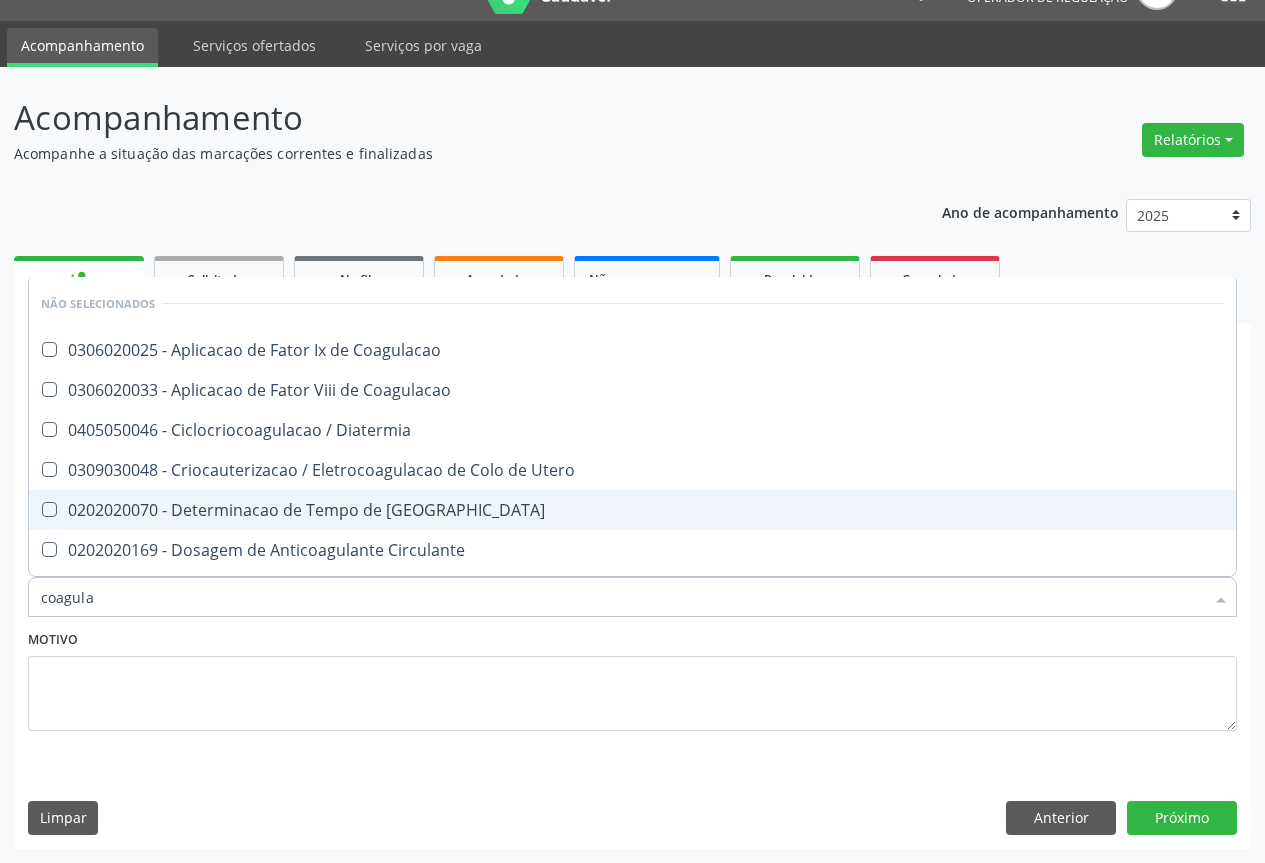 drag, startPoint x: 410, startPoint y: 510, endPoint x: 630, endPoint y: 650, distance: 260.7681 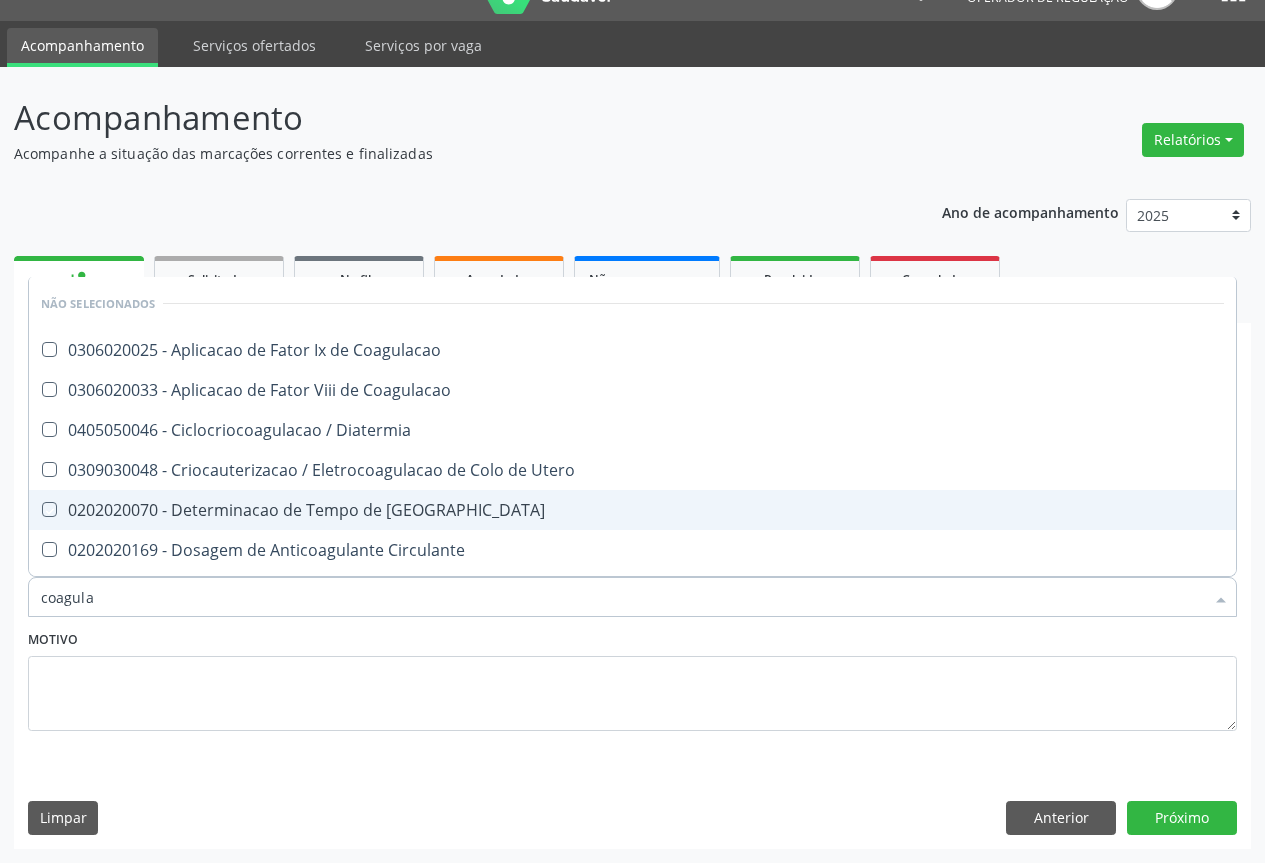 checkbox on "true" 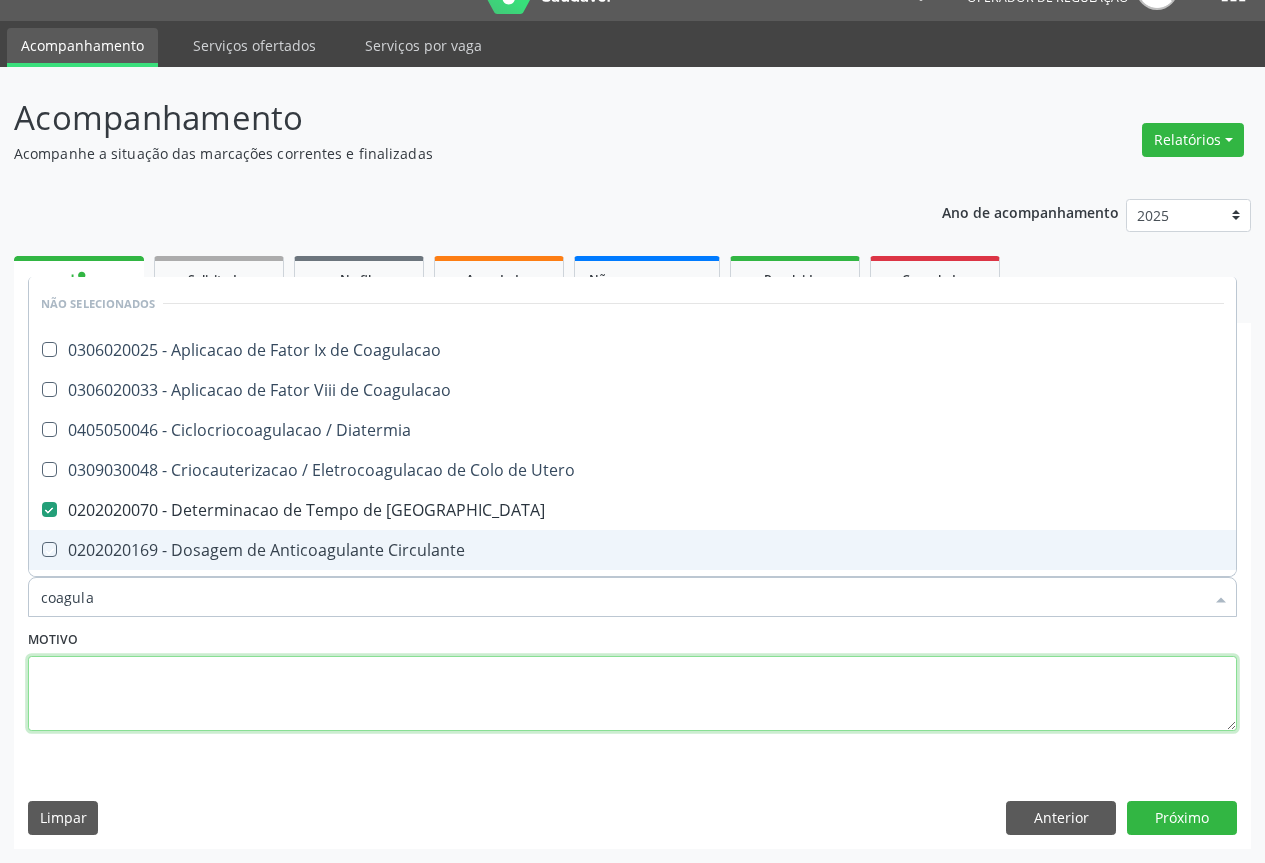 click at bounding box center [632, 694] 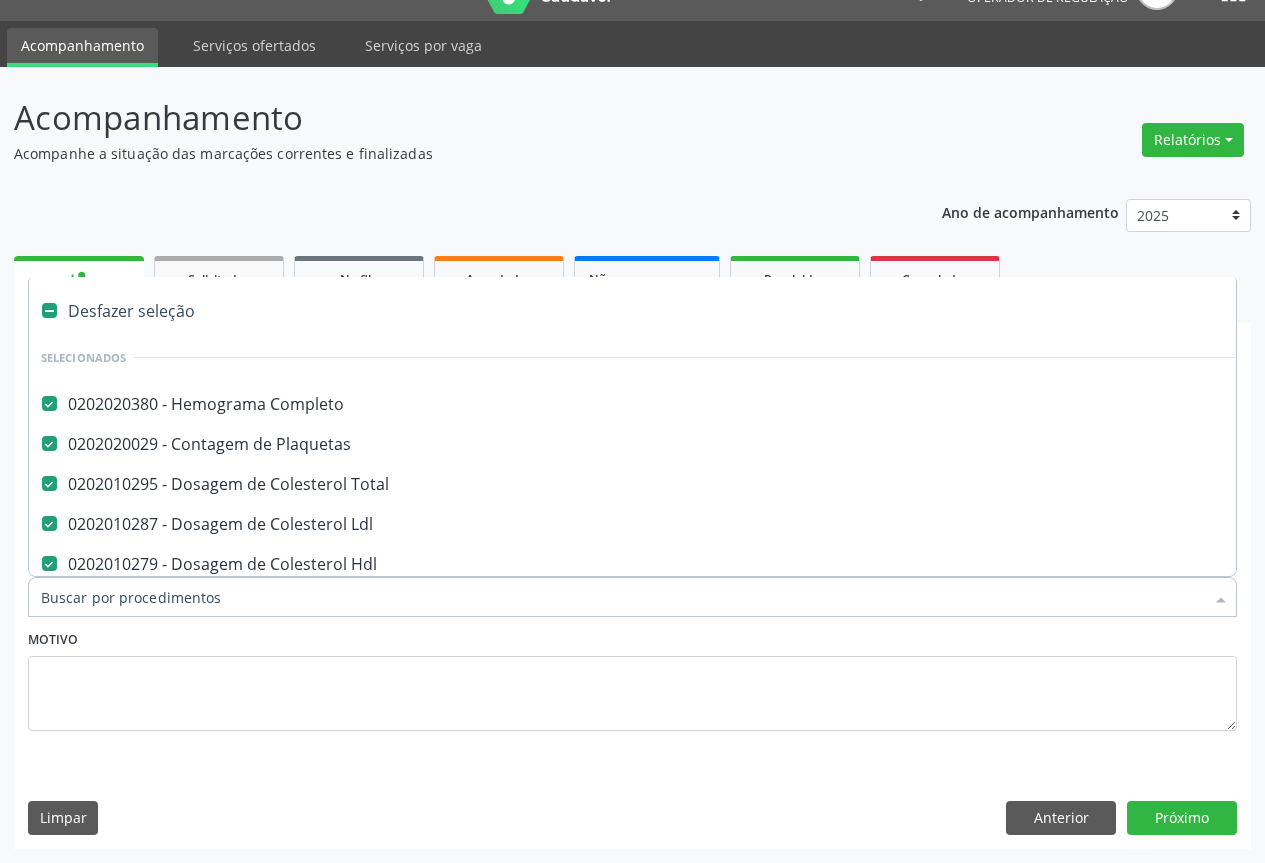 type on "t" 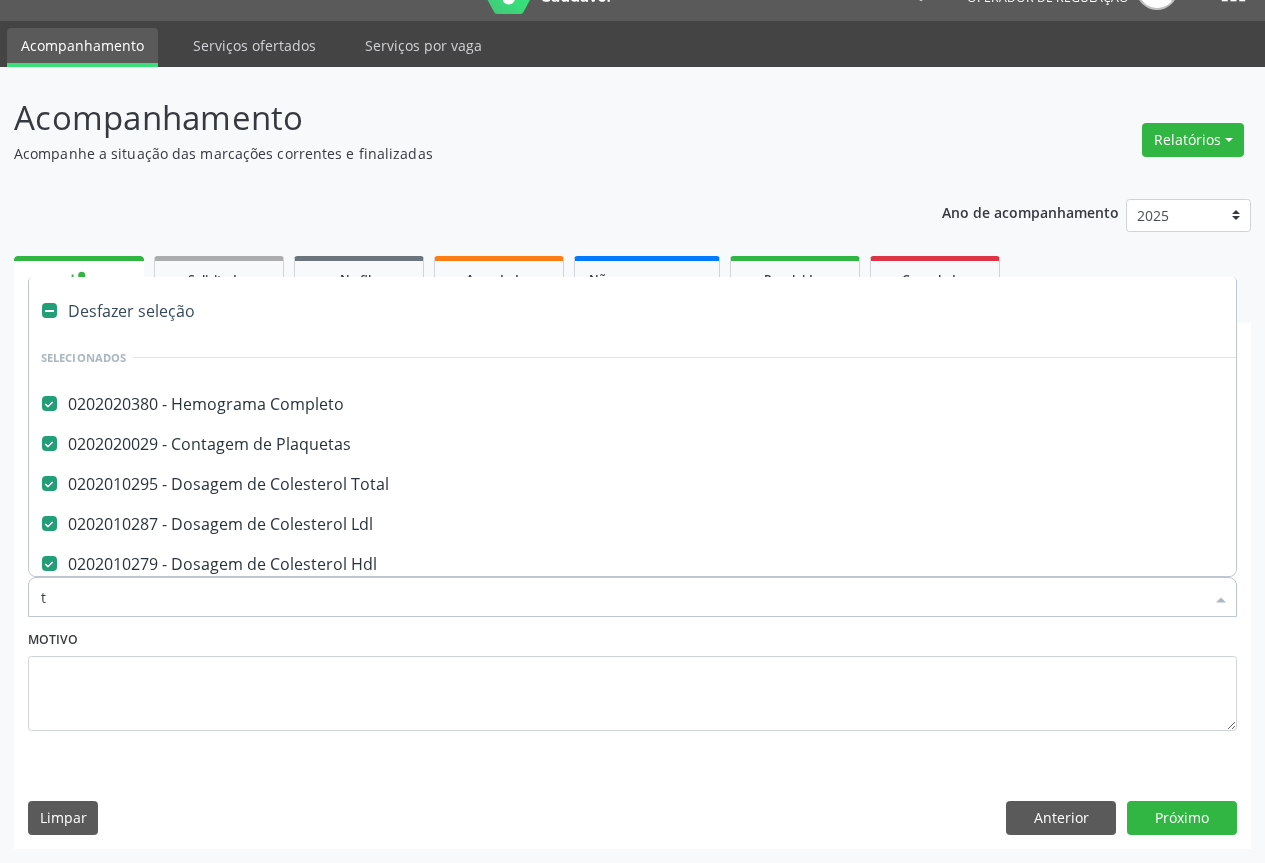 checkbox on "false" 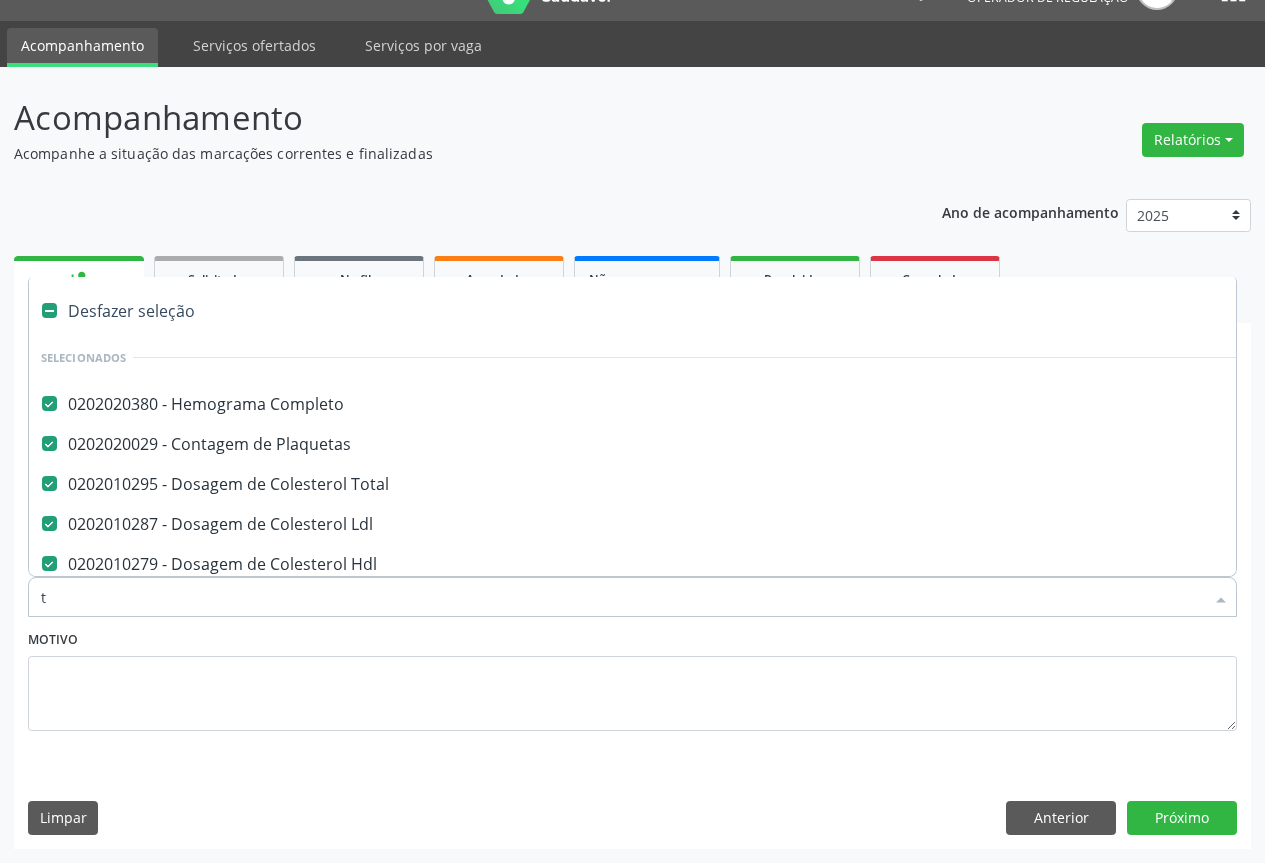 checkbox on "false" 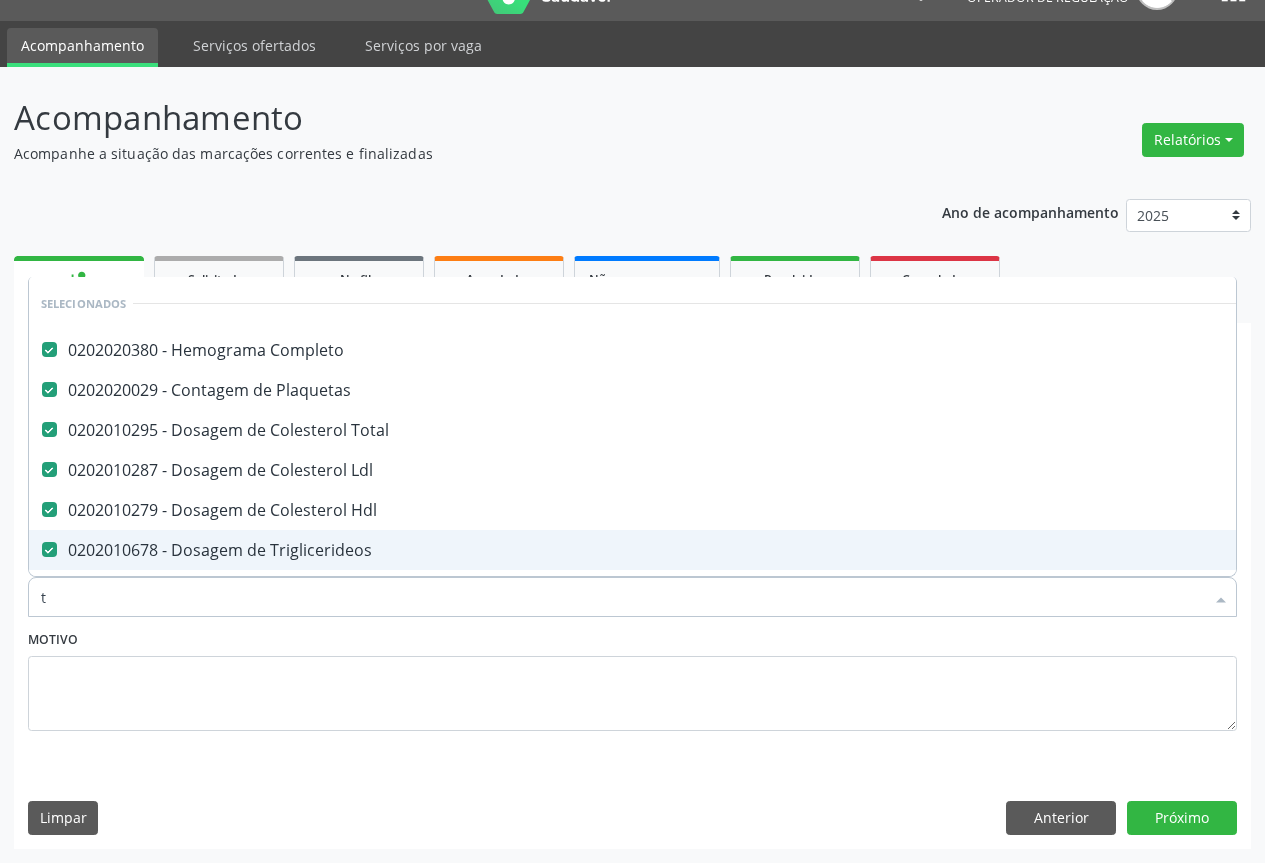 type on "te" 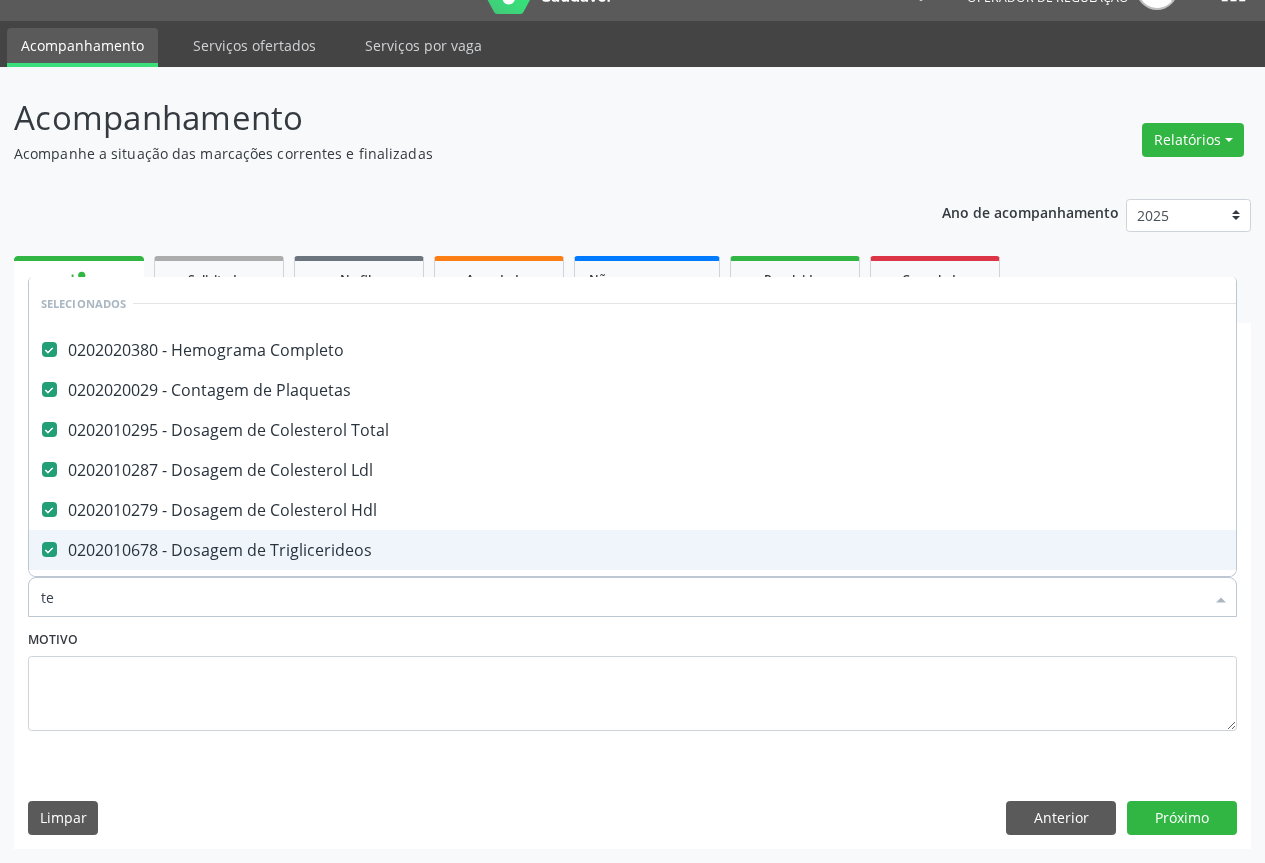 checkbox on "false" 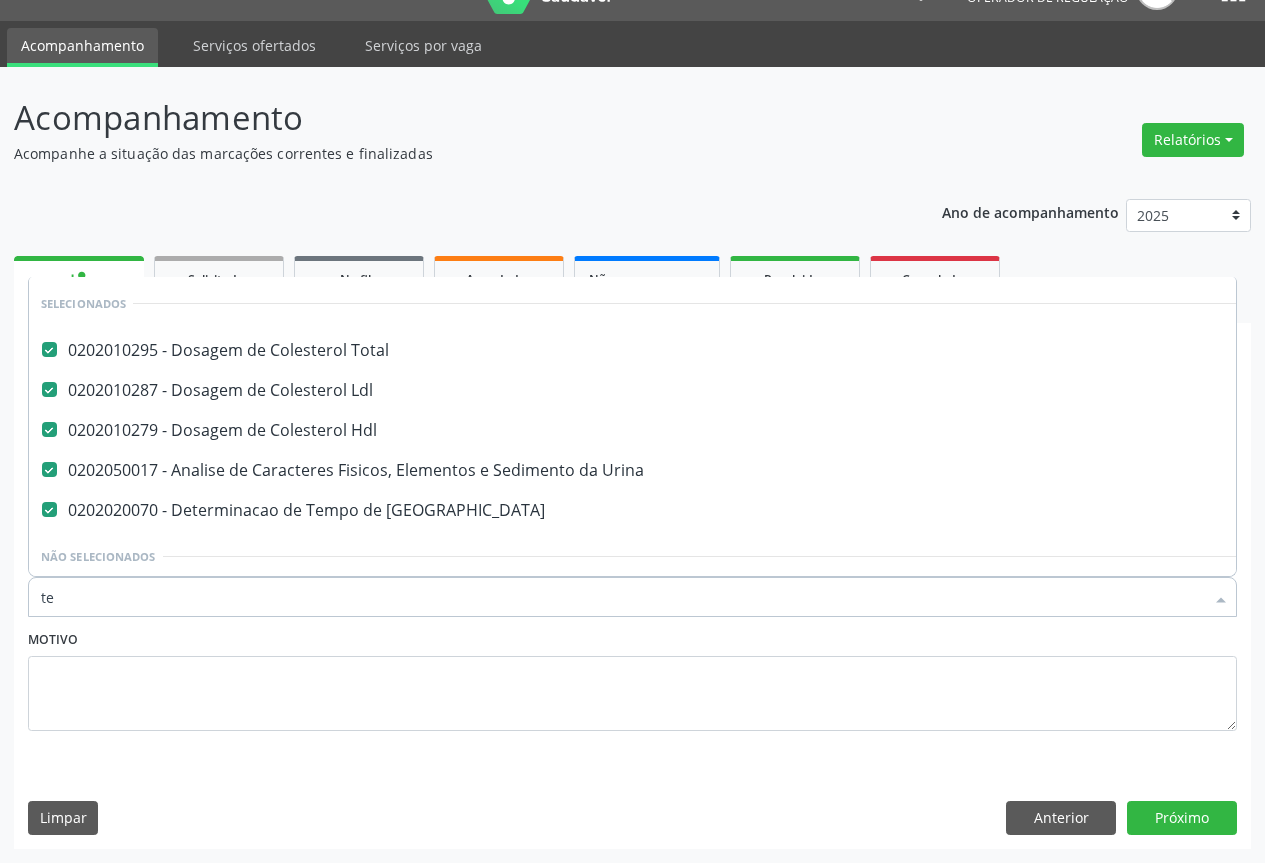 scroll, scrollTop: 20, scrollLeft: 0, axis: vertical 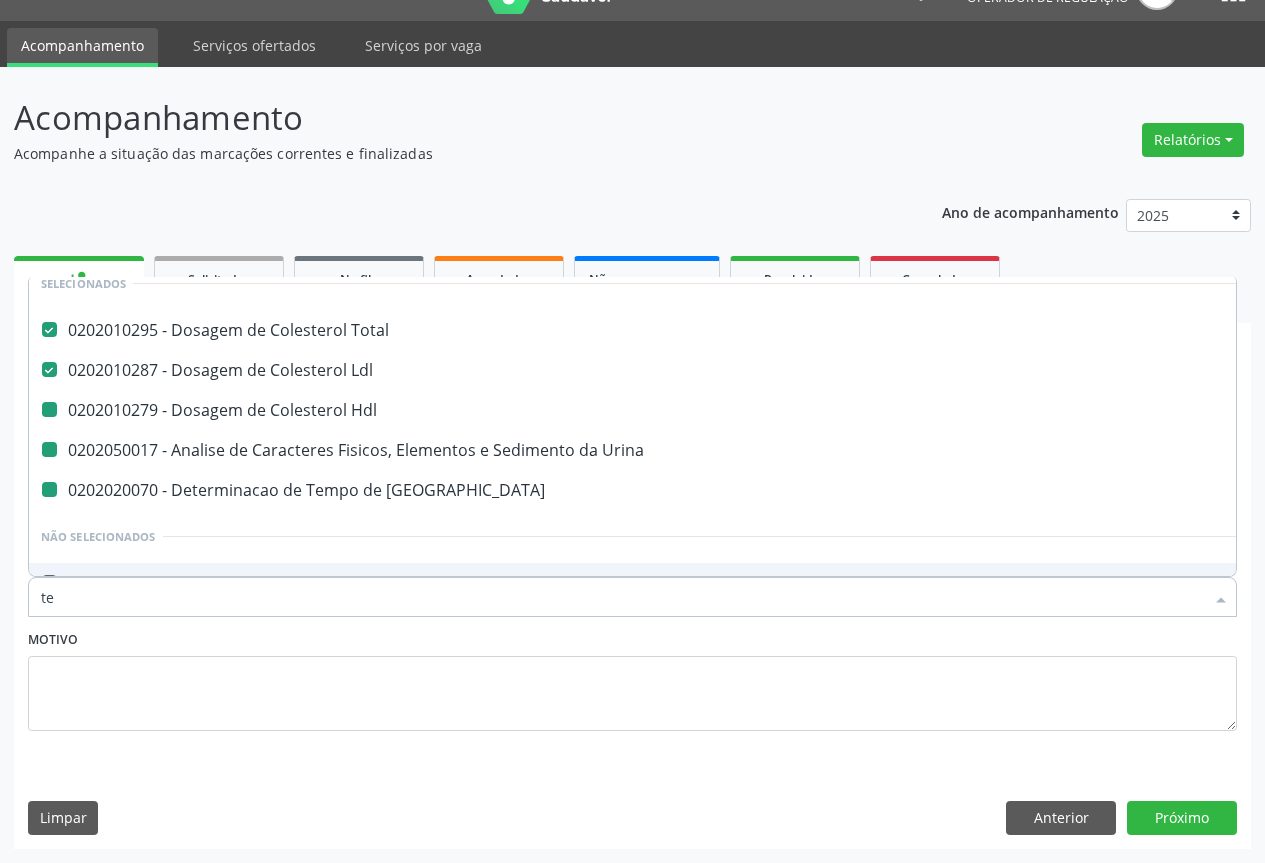 type on "tem" 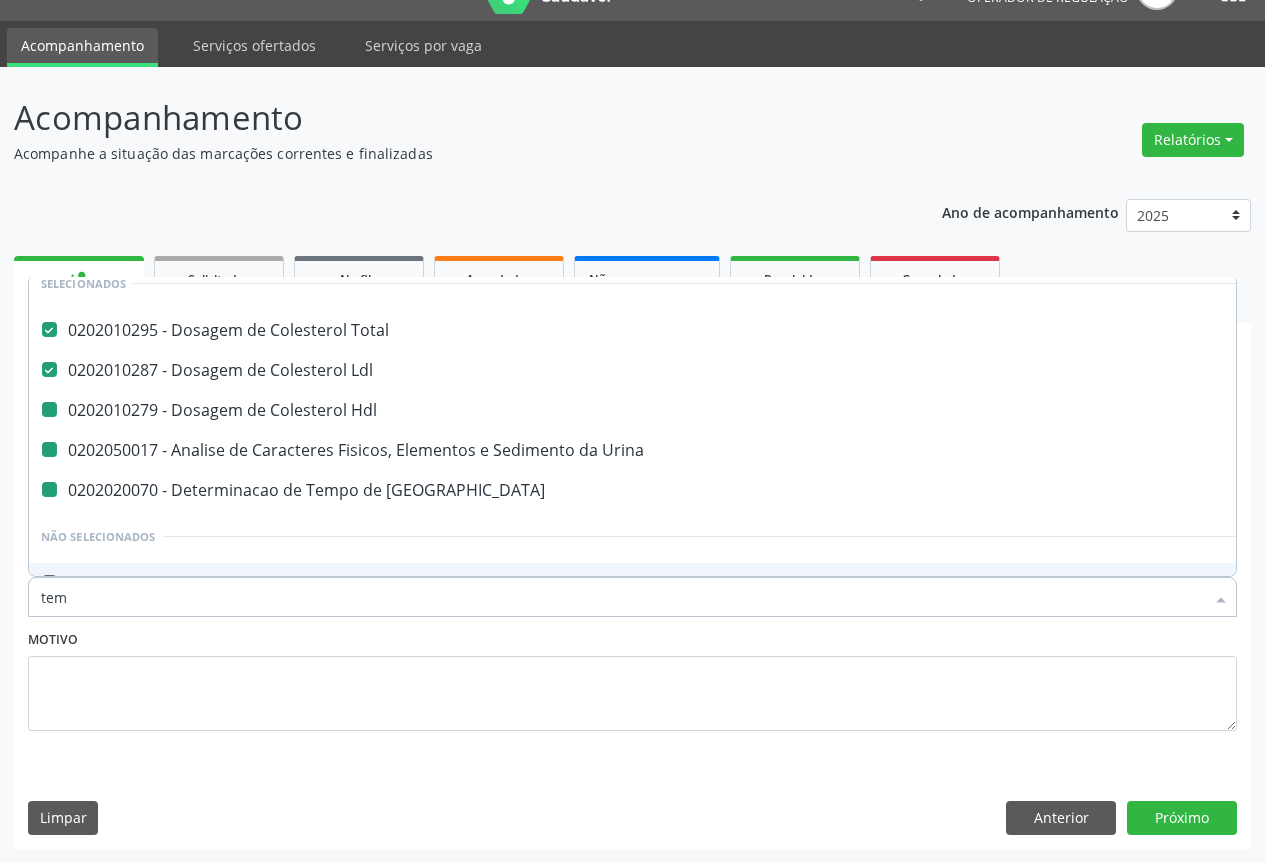 checkbox on "false" 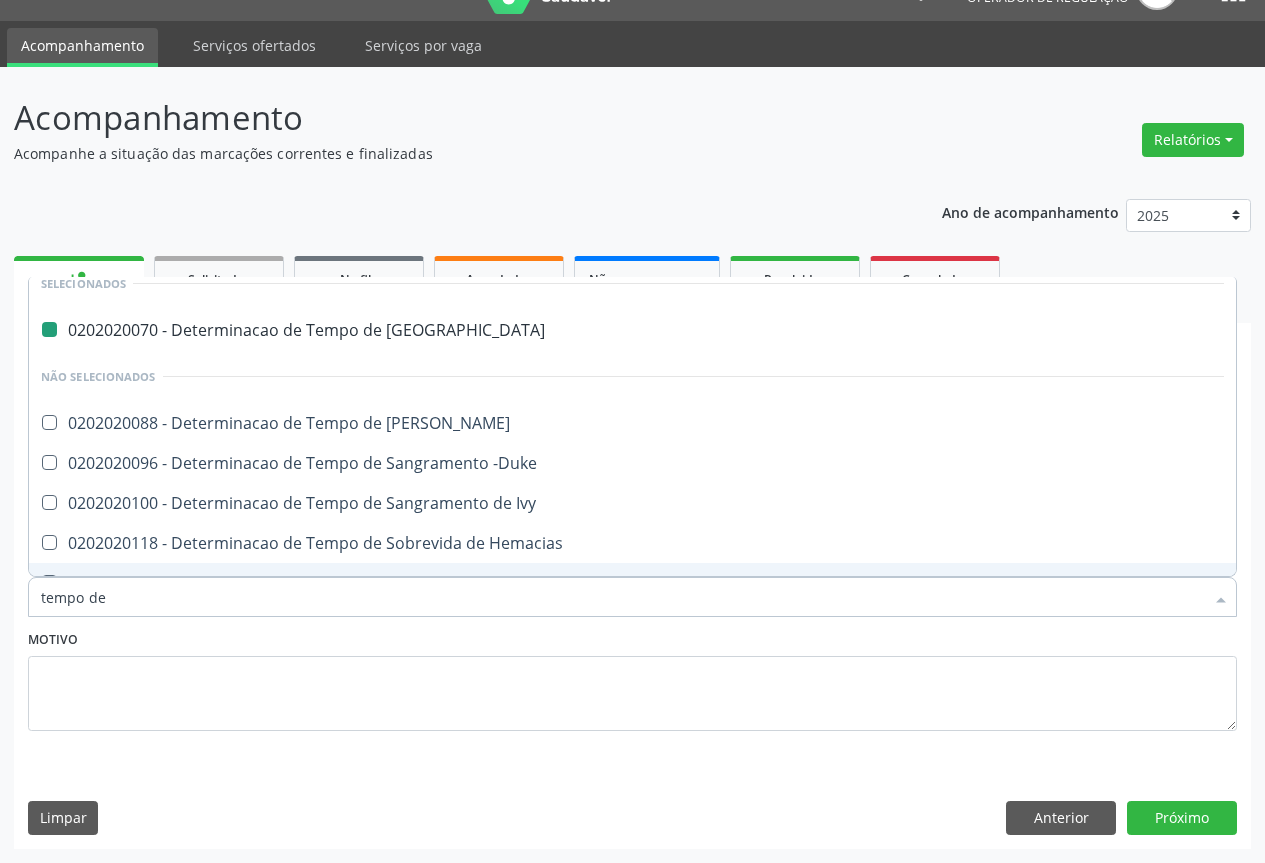 type on "tempo de s" 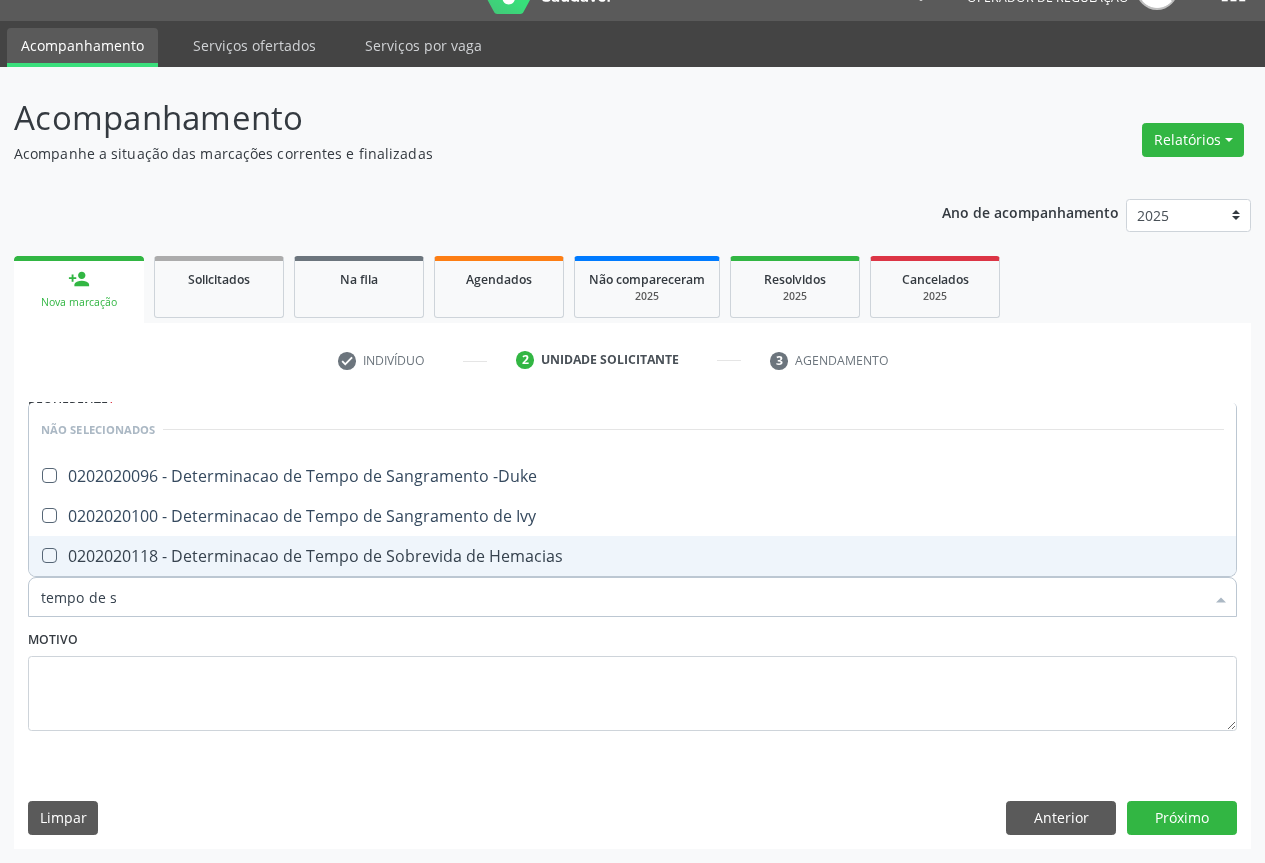 type on "tempo de sa" 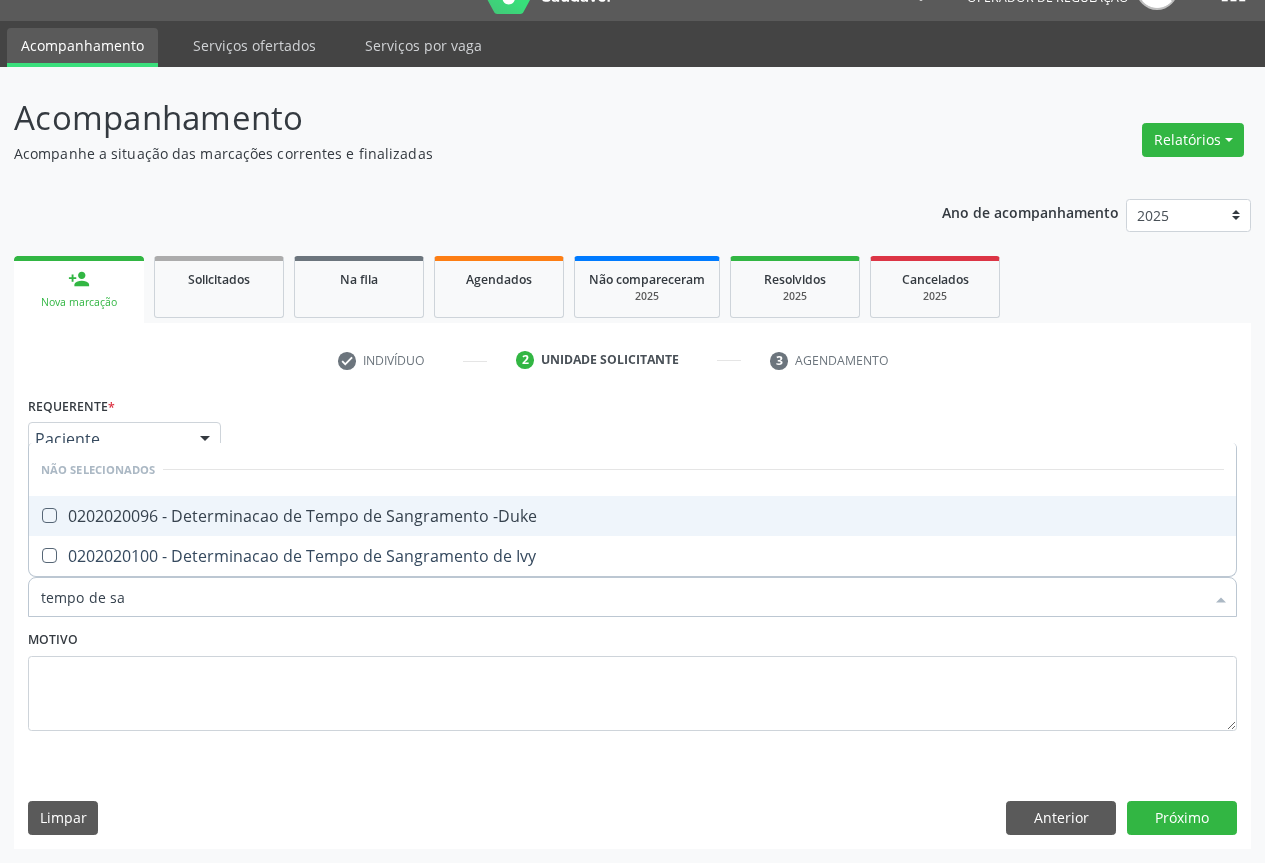 click on "0202020096 - Determinacao de Tempo de Sangramento -Duke" at bounding box center [632, 516] 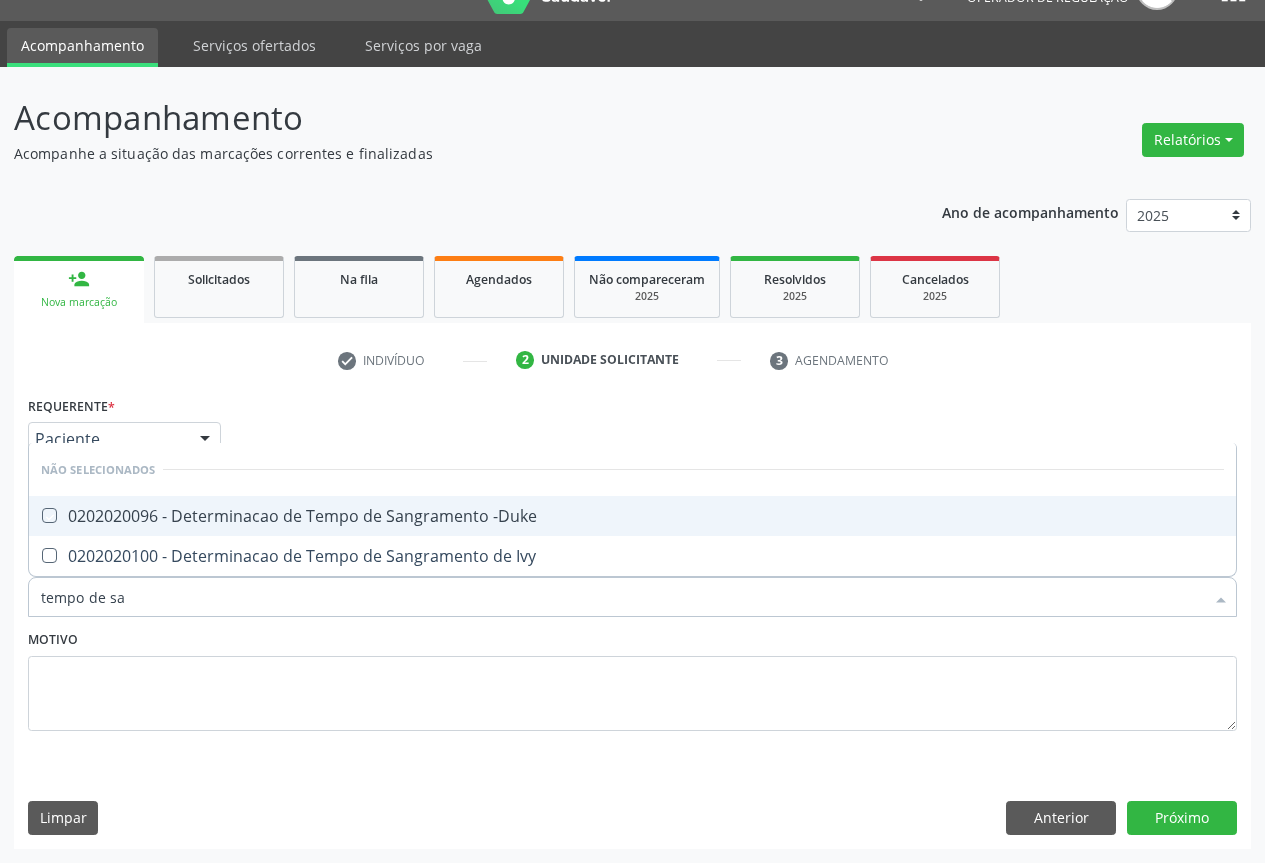 checkbox on "true" 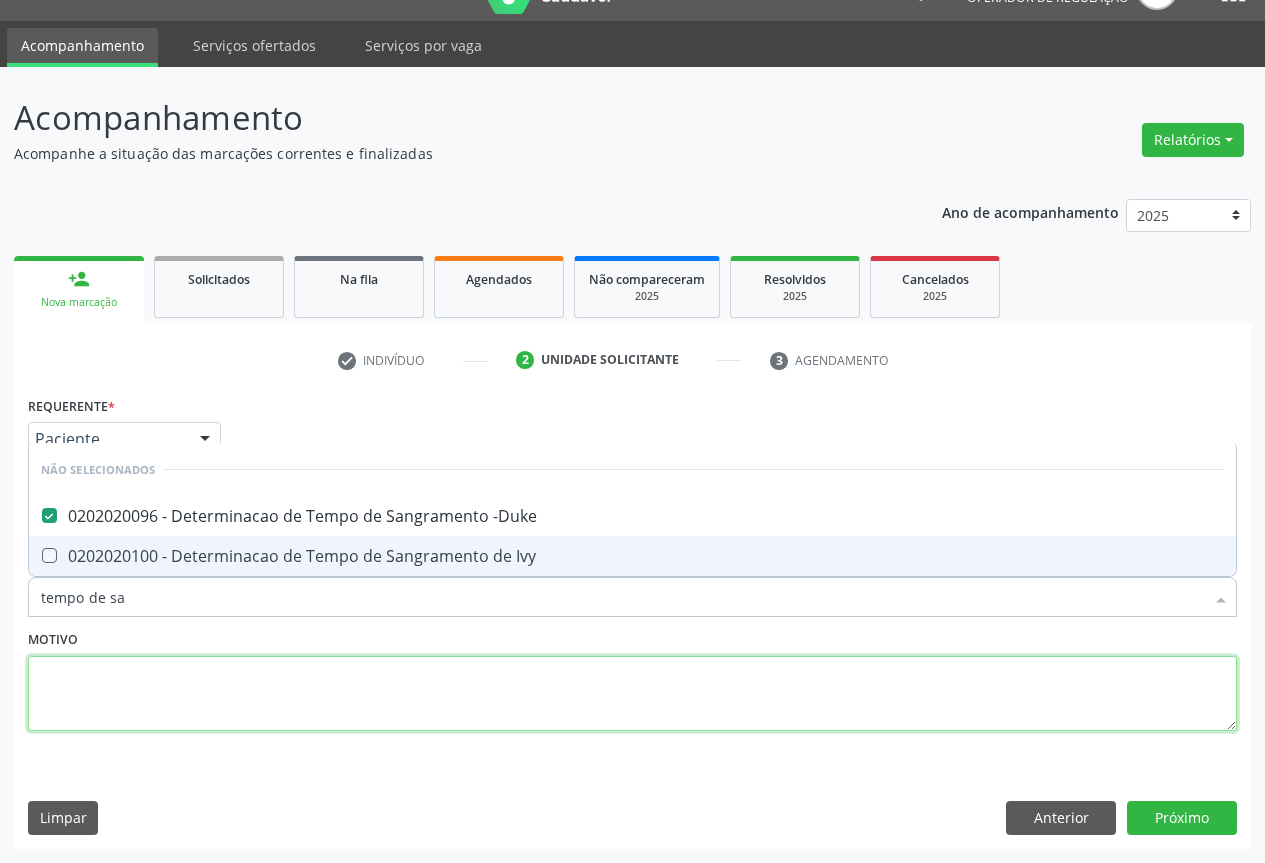 drag, startPoint x: 273, startPoint y: 693, endPoint x: 186, endPoint y: 616, distance: 116.18089 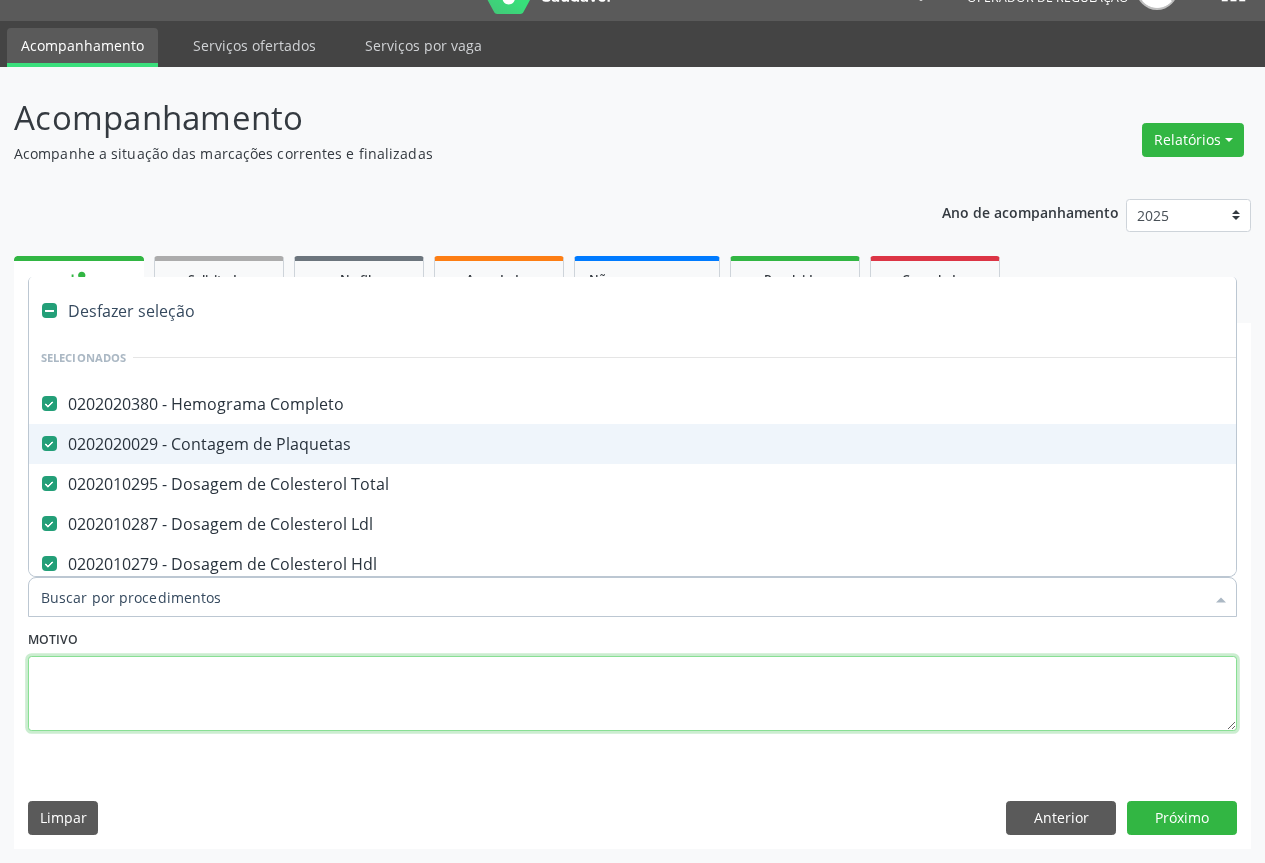click at bounding box center [632, 694] 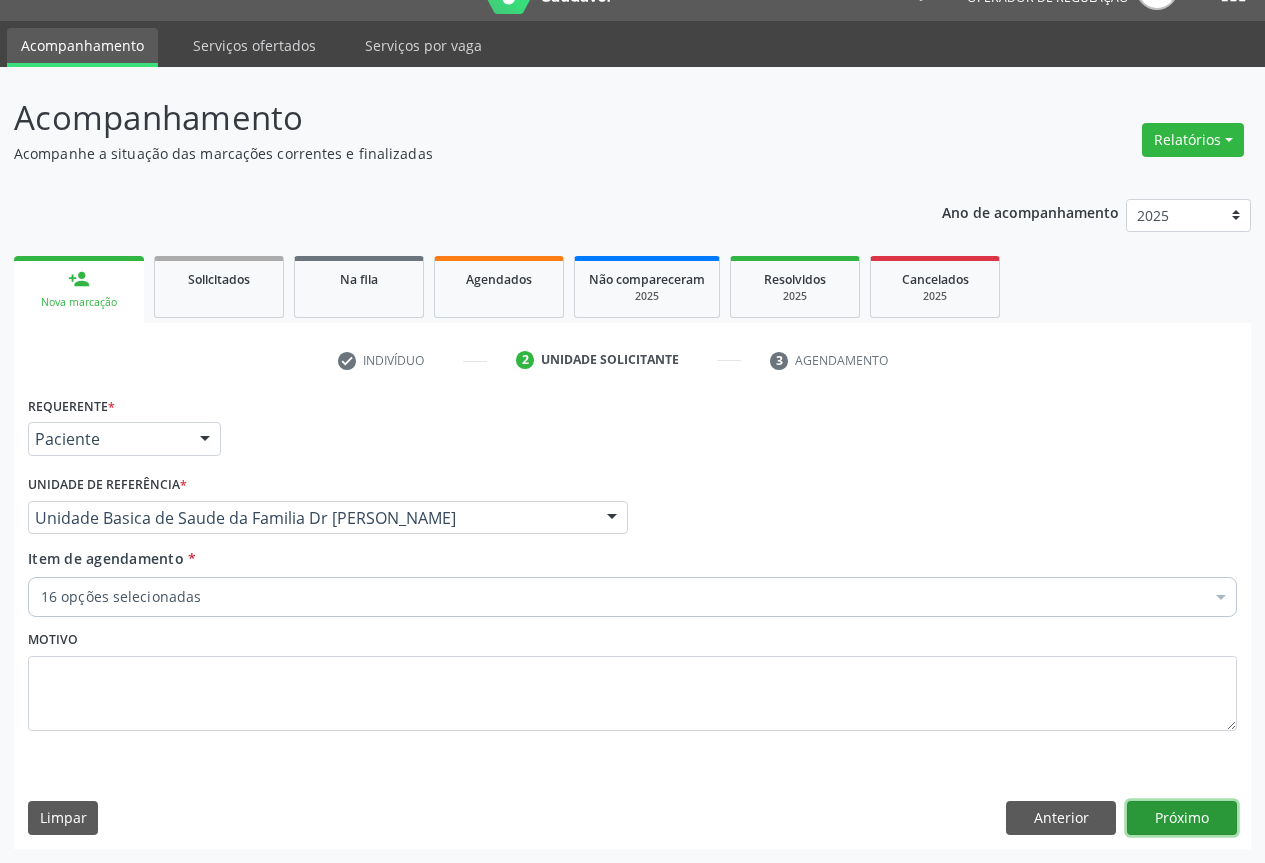 click on "Próximo" at bounding box center (1182, 818) 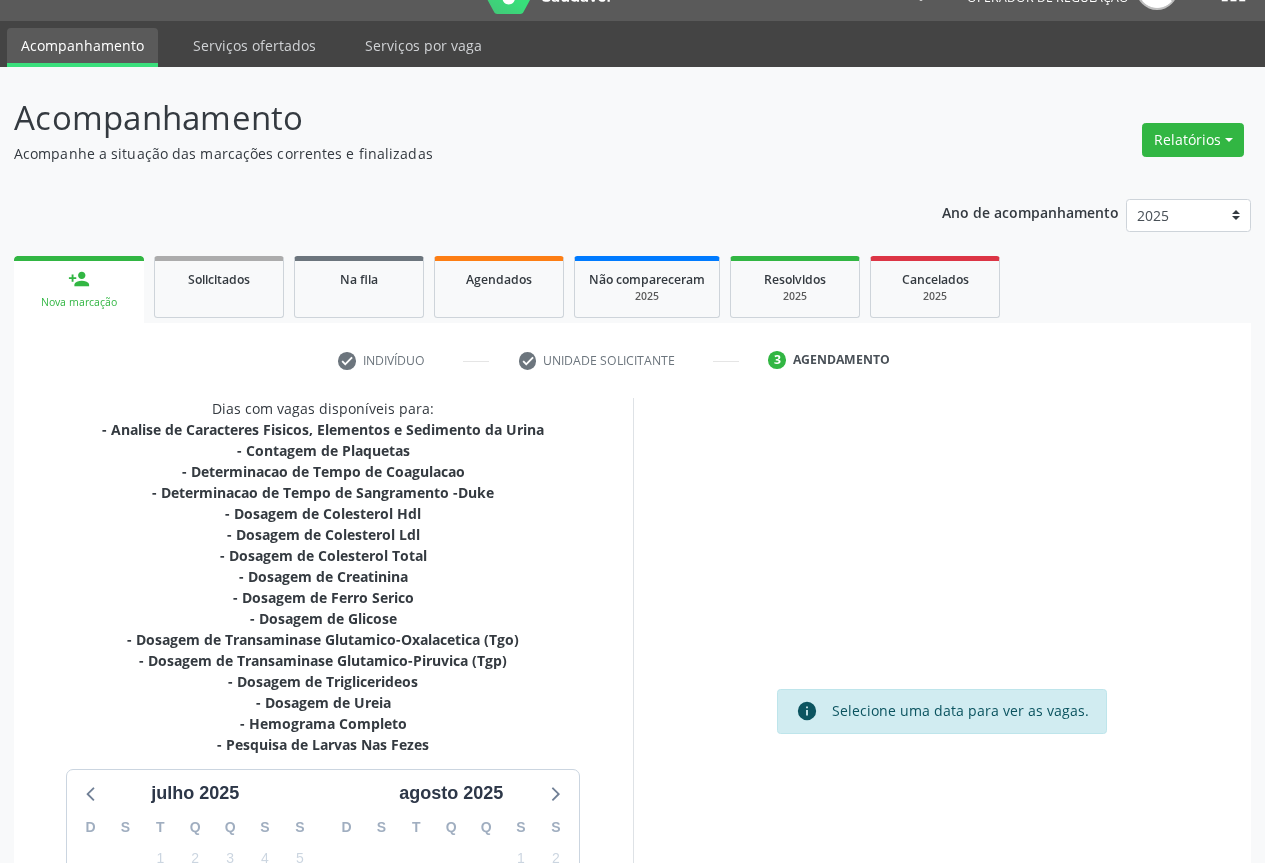 scroll, scrollTop: 322, scrollLeft: 0, axis: vertical 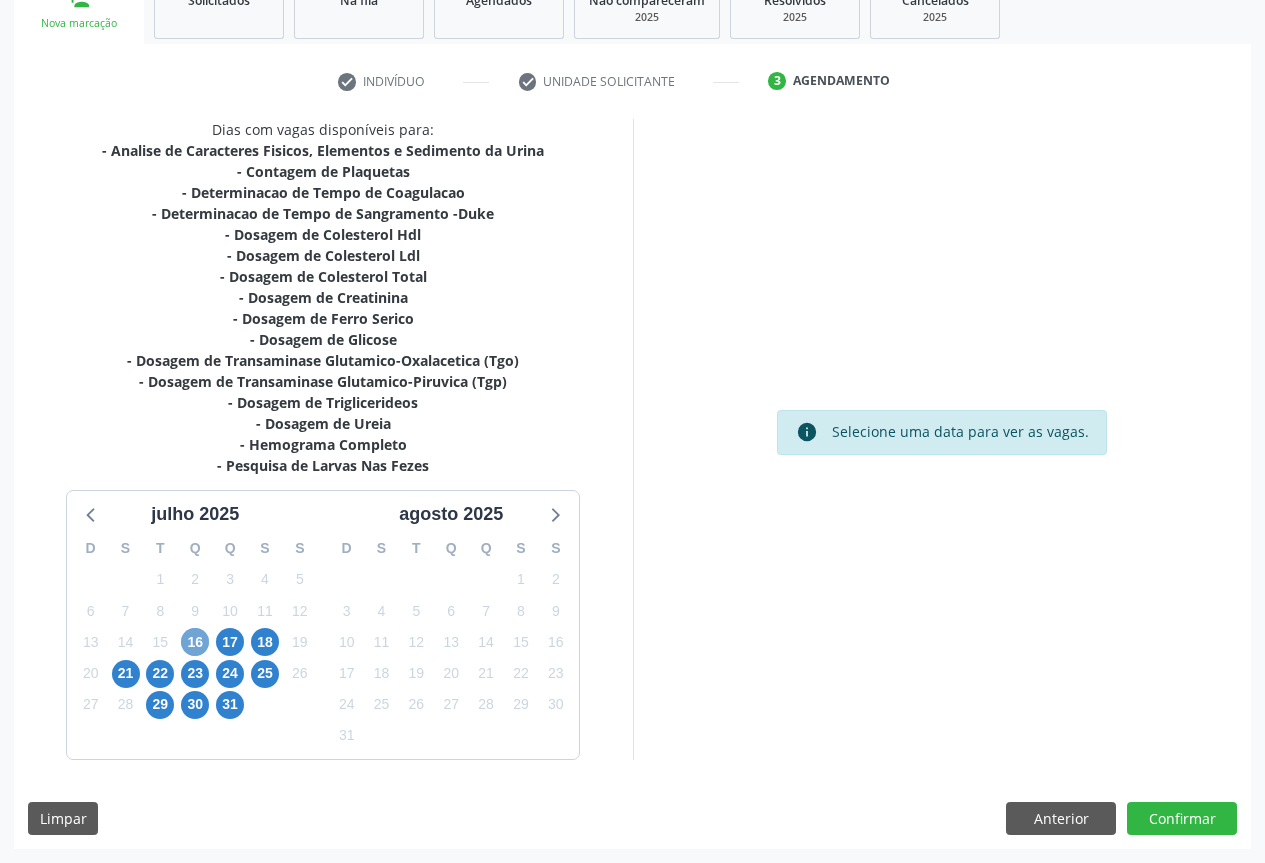 click on "16" at bounding box center [195, 642] 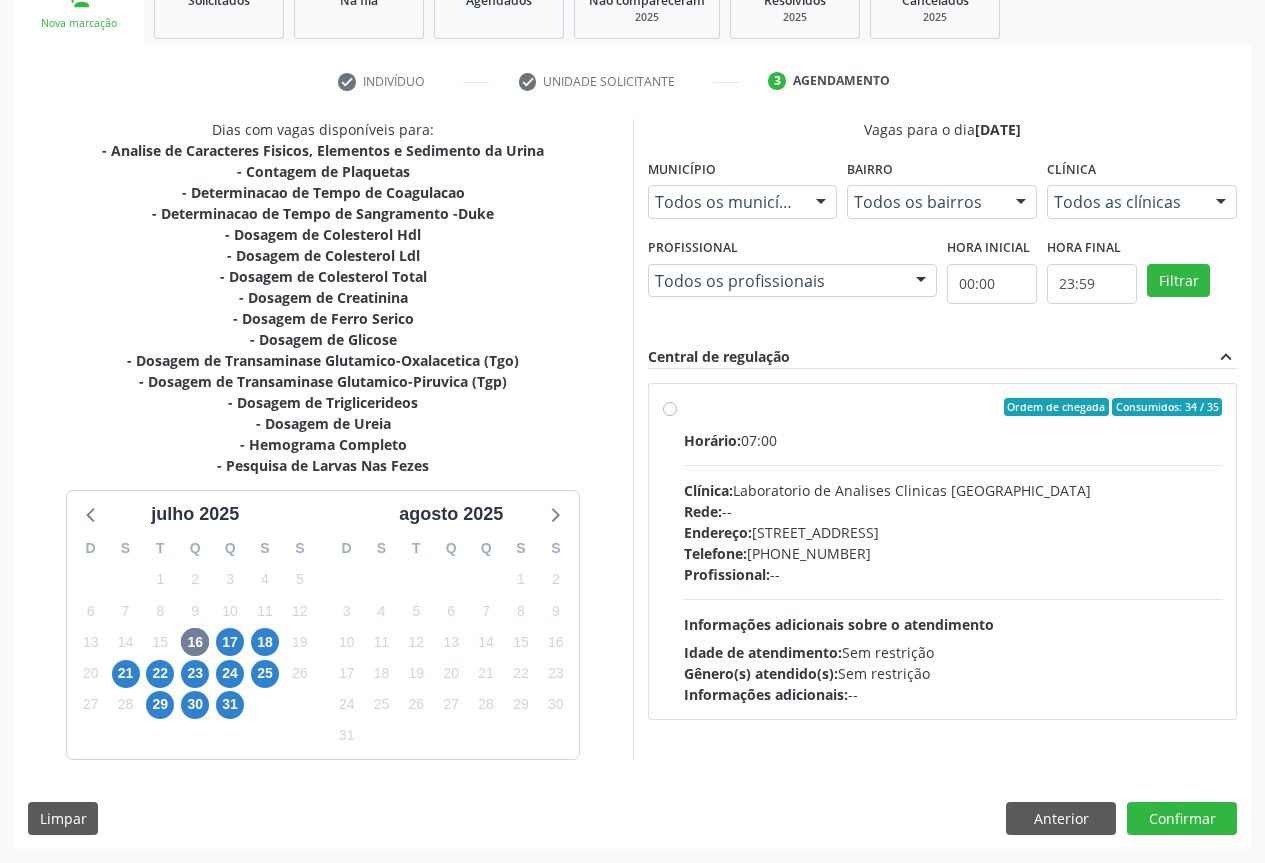 click on "Ordem de chegada
Consumidos: 34 / 35
Horário:   07:00
Clínica:  Laboratorio de Analises Clinicas [GEOGRAPHIC_DATA]
Rede:
--
Endereço:   [STREET_ADDRESS]
Telefone:   [PHONE_NUMBER]
Profissional:
--
Informações adicionais sobre o atendimento
Idade de atendimento:
Sem restrição
Gênero(s) atendido(s):
Sem restrição
Informações adicionais:
--" at bounding box center (943, 551) 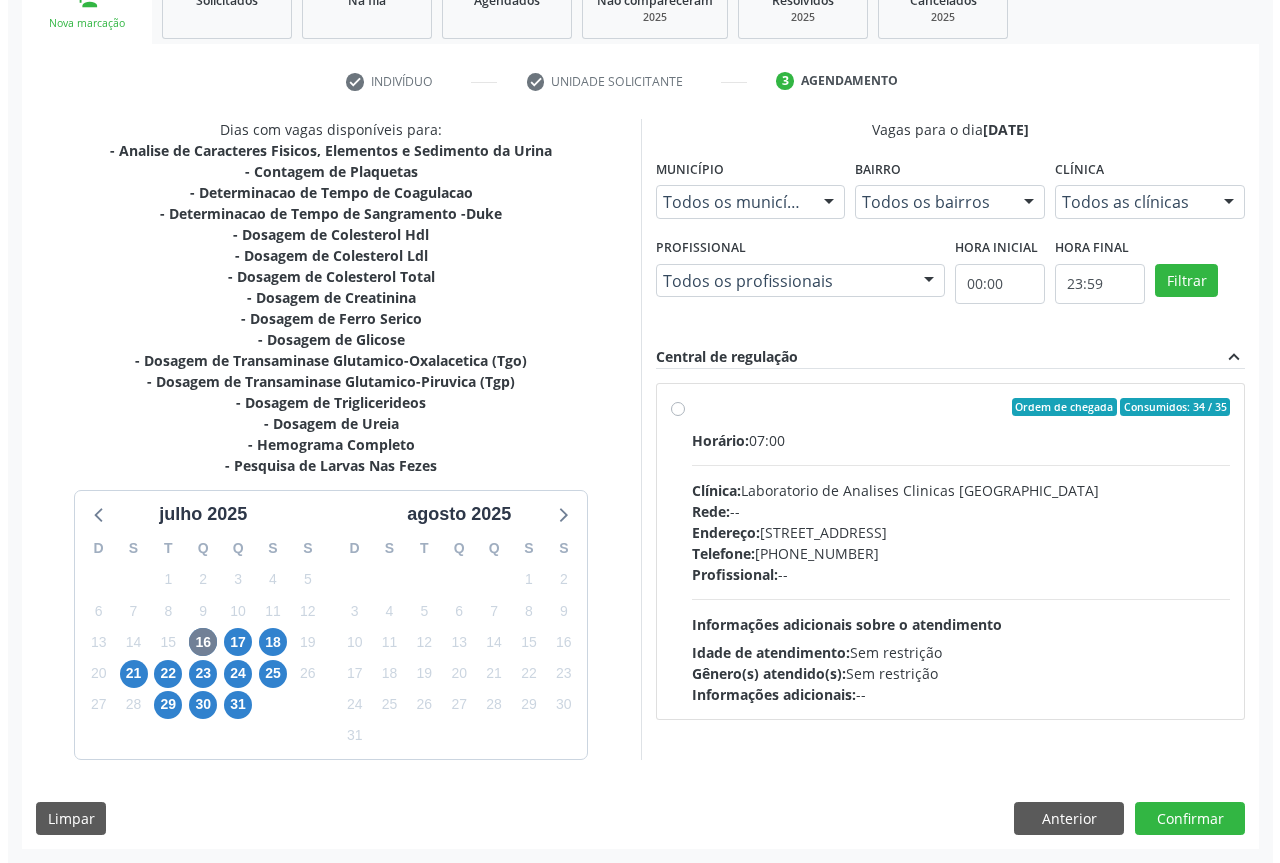 type 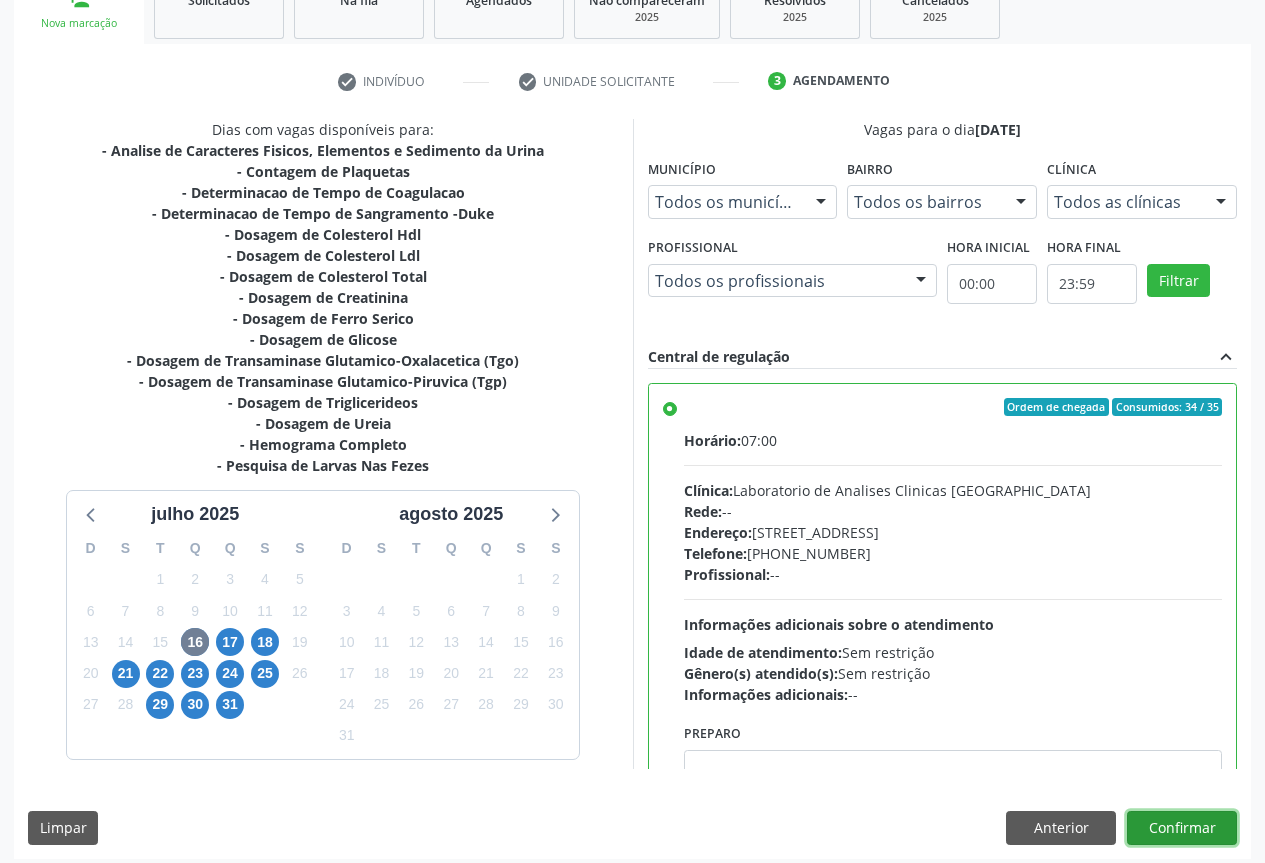 click on "Confirmar" at bounding box center (1182, 828) 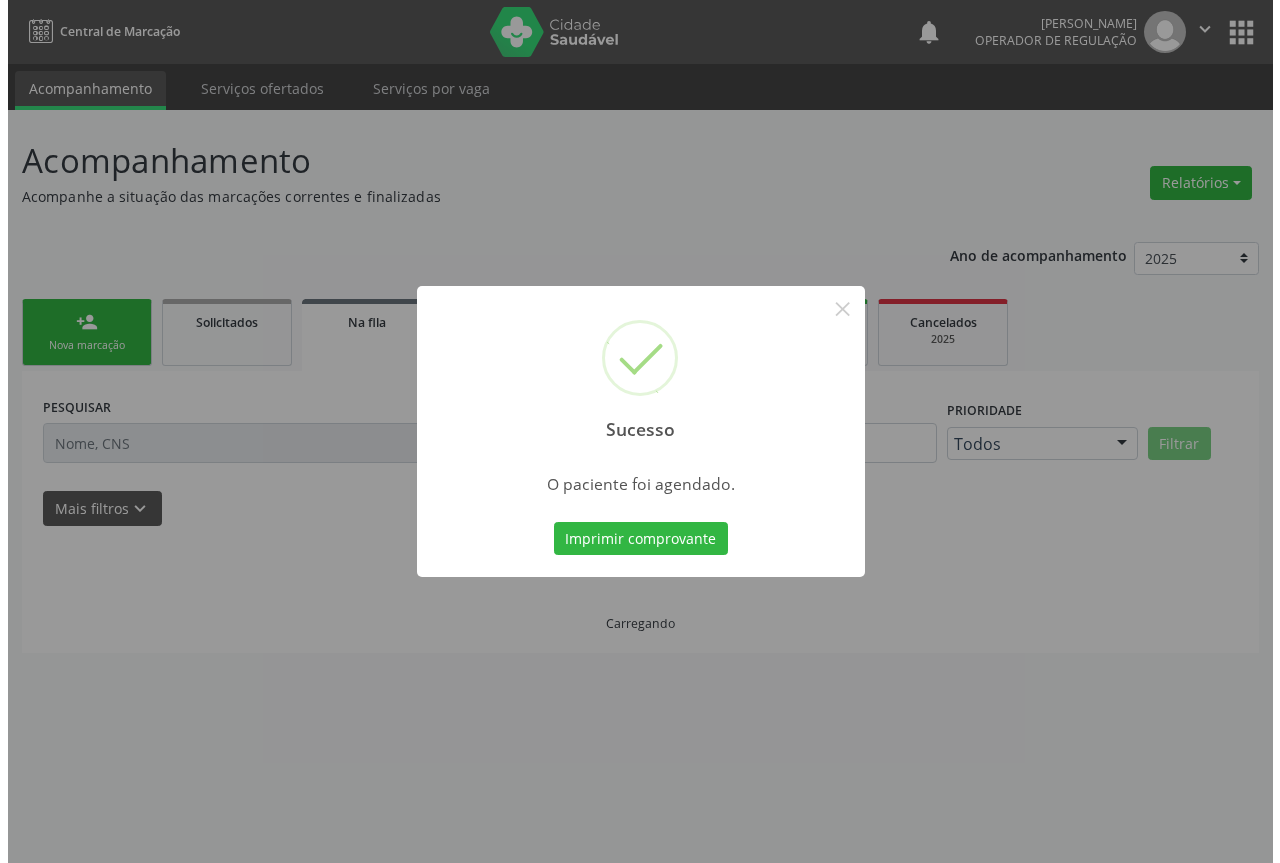 scroll, scrollTop: 0, scrollLeft: 0, axis: both 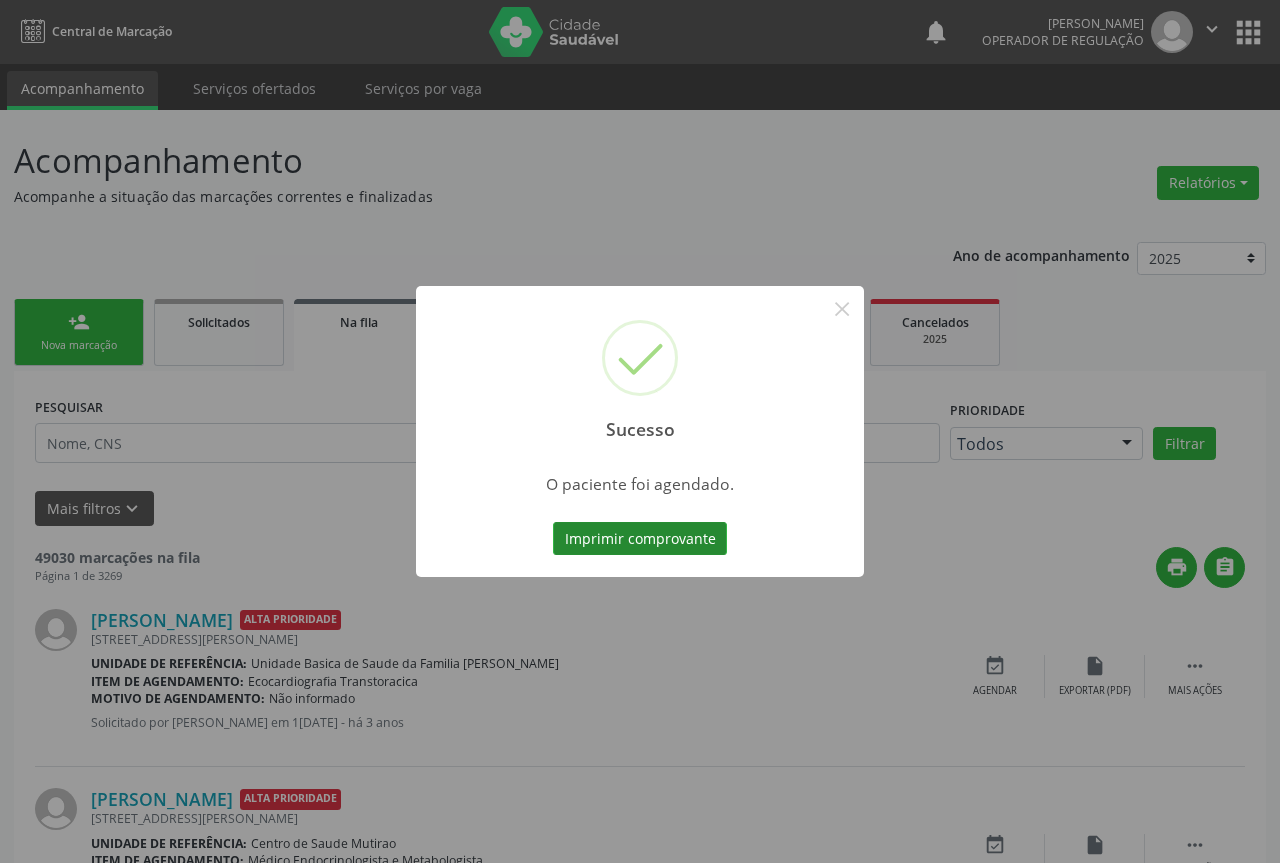 click on "Imprimir comprovante" at bounding box center (640, 539) 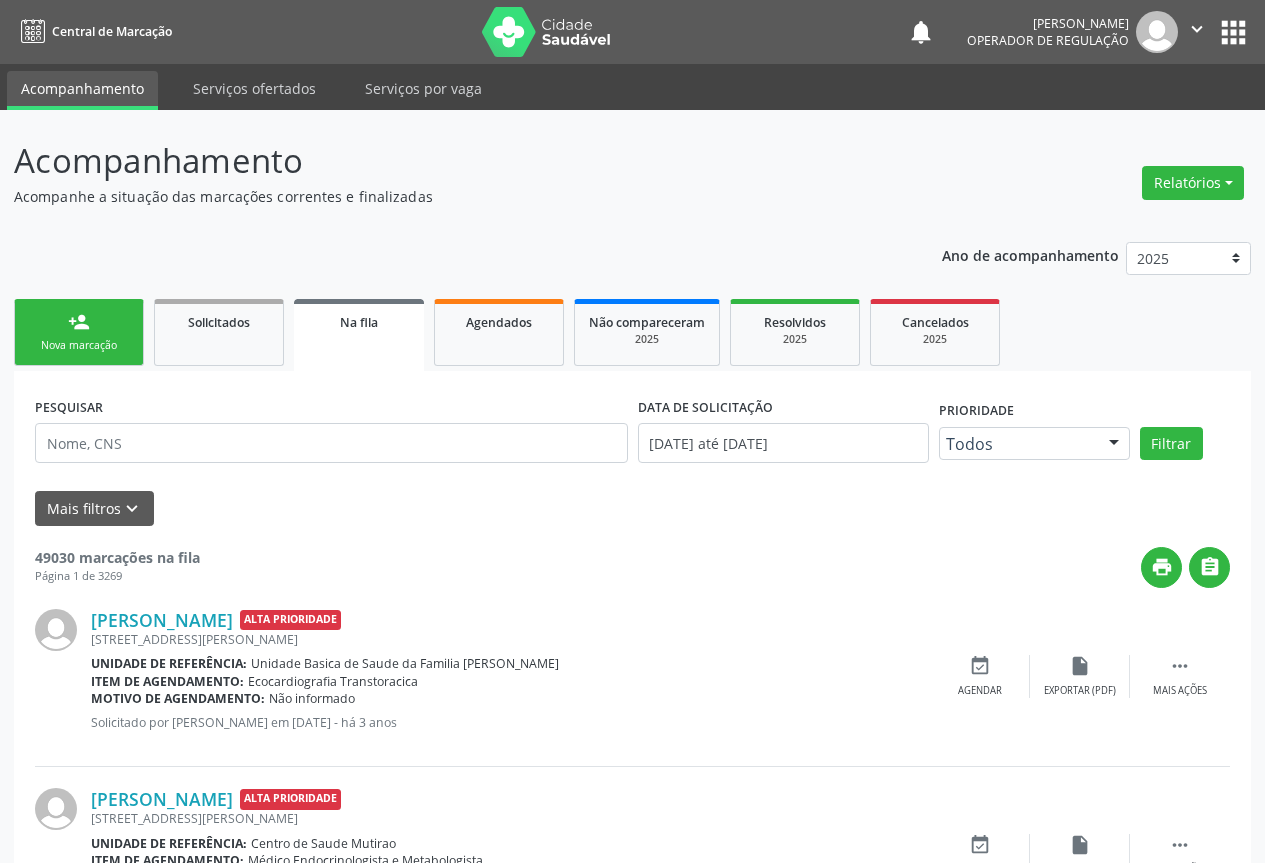 scroll, scrollTop: 0, scrollLeft: 0, axis: both 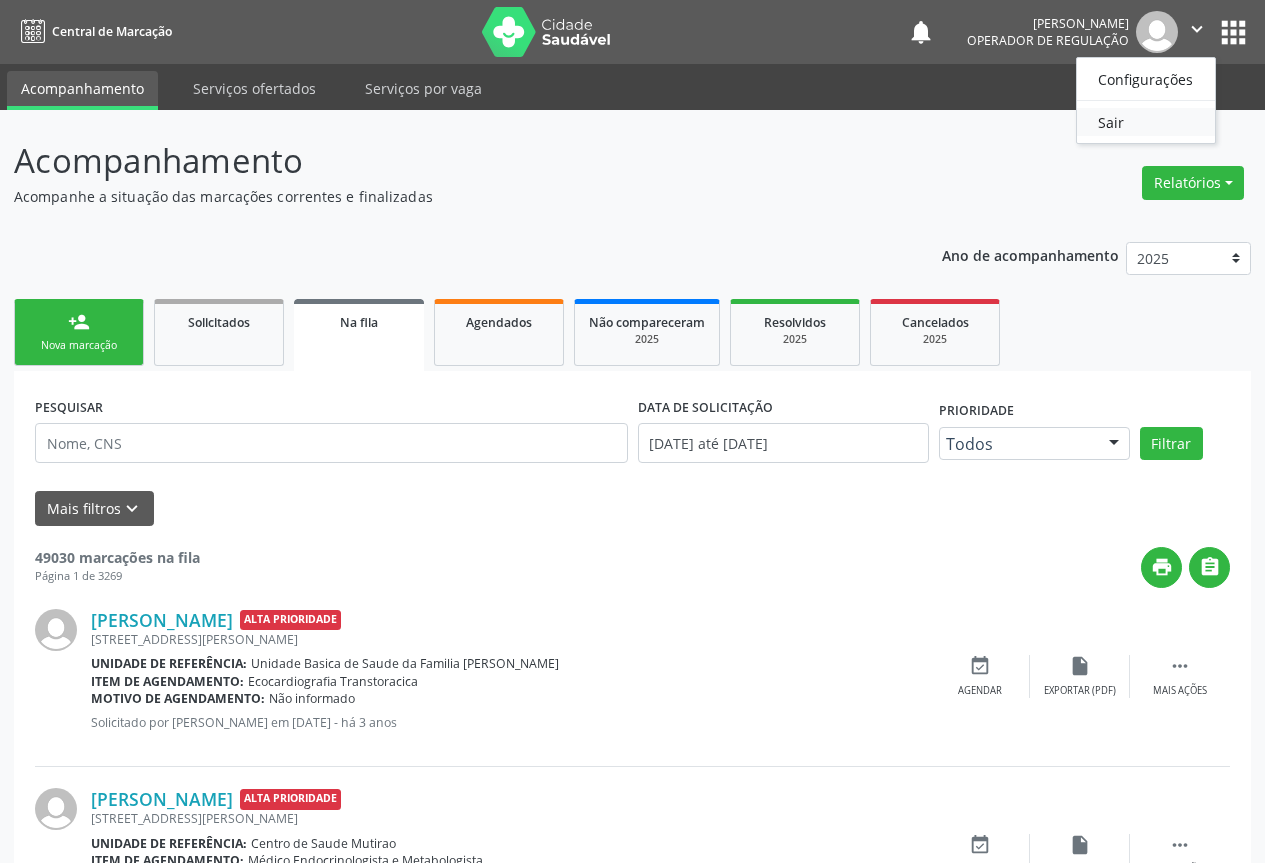 click on "Sair" at bounding box center (1146, 122) 